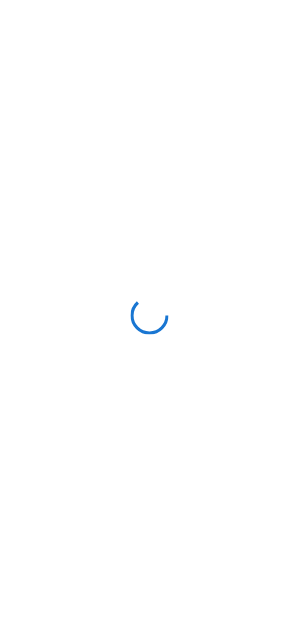 scroll, scrollTop: 0, scrollLeft: 0, axis: both 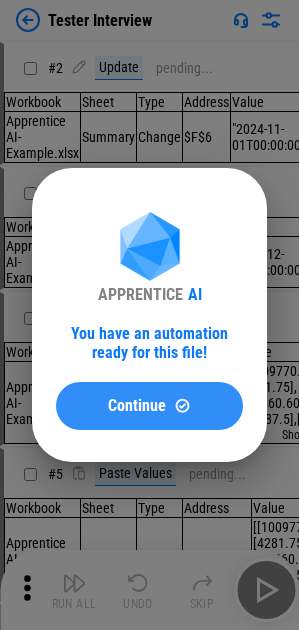 click on "Continue" at bounding box center [137, 406] 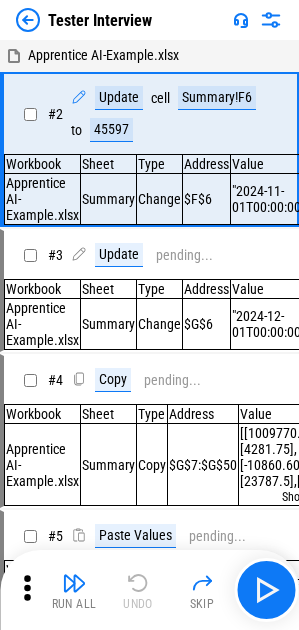 click on "Run All" at bounding box center (74, 590) 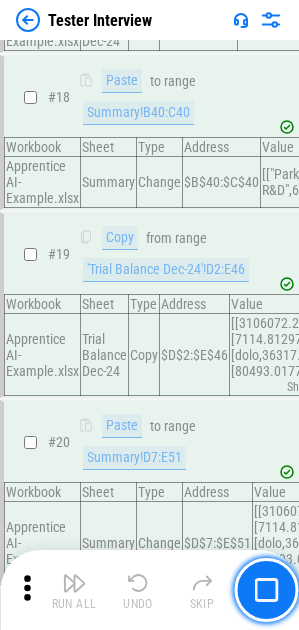 scroll, scrollTop: 3047, scrollLeft: 0, axis: vertical 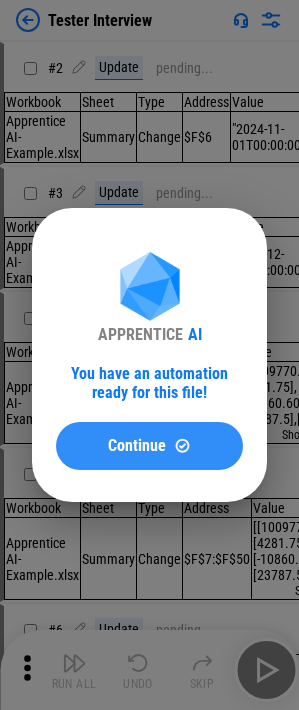 click on "Continue" at bounding box center [149, 445] 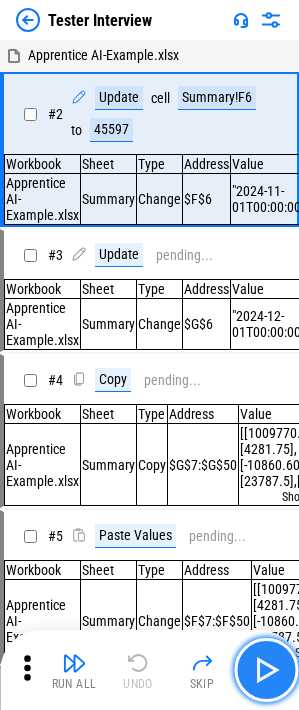click at bounding box center (266, 670) 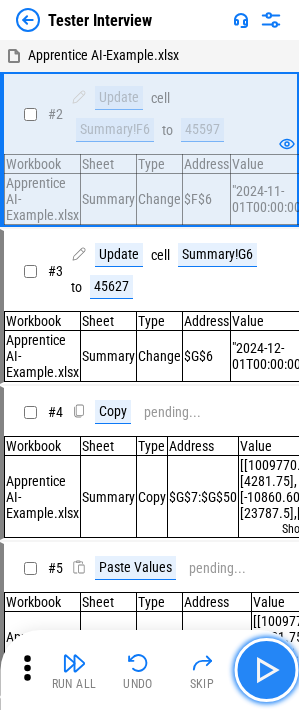 click at bounding box center [266, 670] 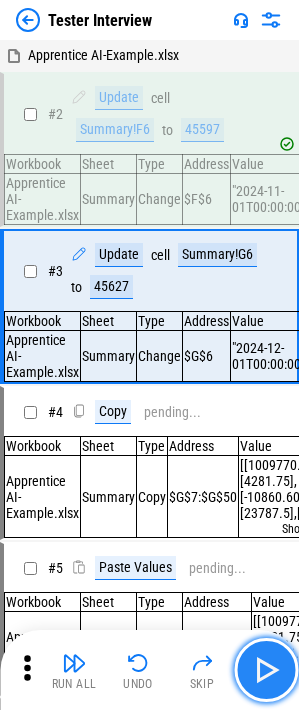click at bounding box center (266, 670) 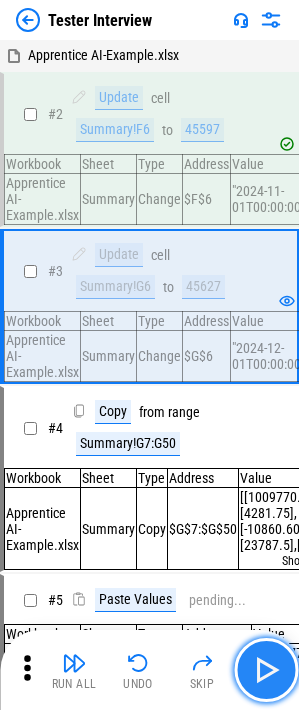 click at bounding box center (266, 670) 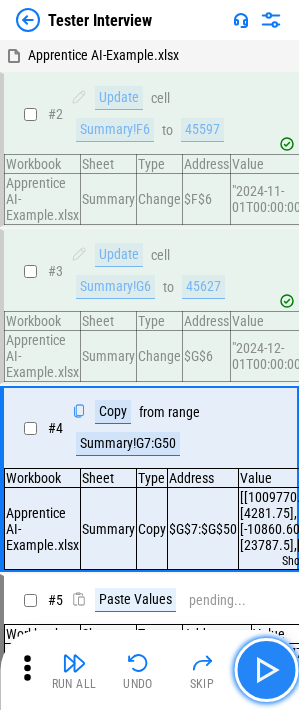 click at bounding box center [266, 670] 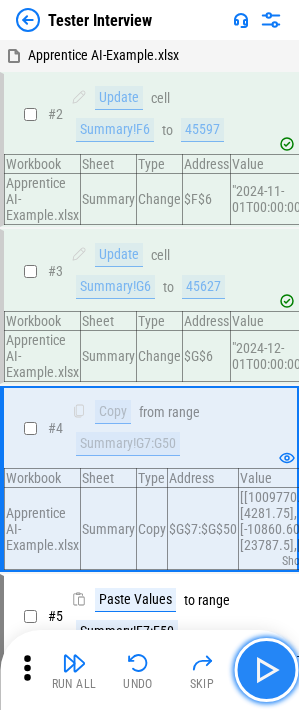 click at bounding box center (266, 670) 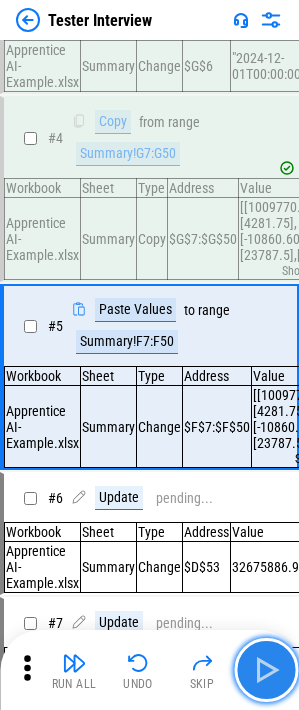 scroll, scrollTop: 322, scrollLeft: 0, axis: vertical 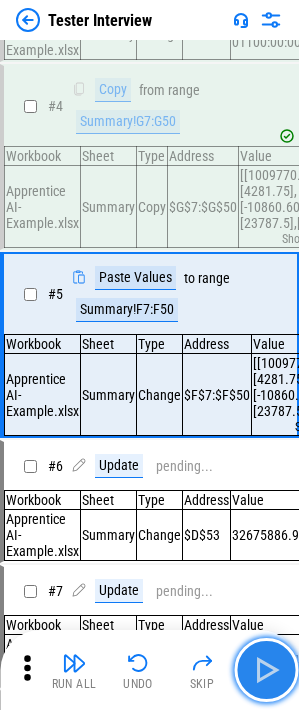 click at bounding box center (266, 670) 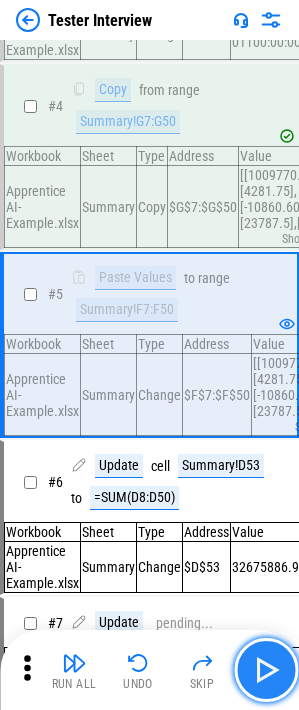 click at bounding box center (266, 670) 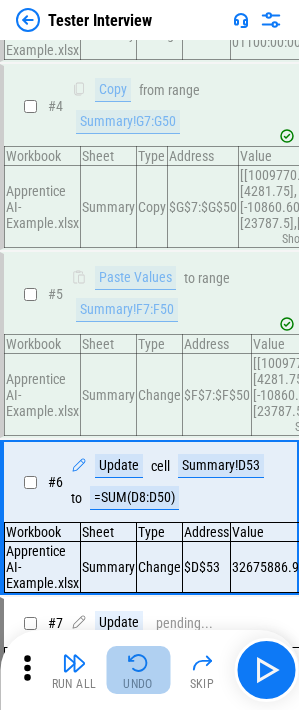 click on "Undo" at bounding box center (138, 670) 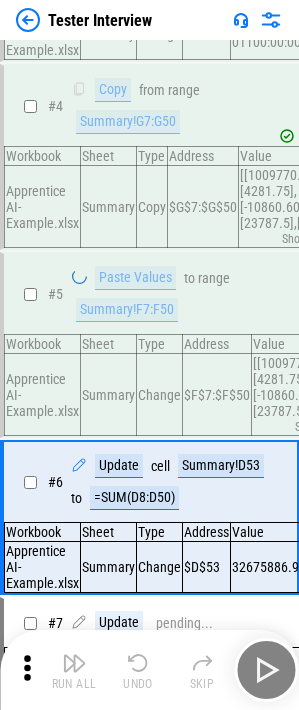 click at bounding box center [138, 663] 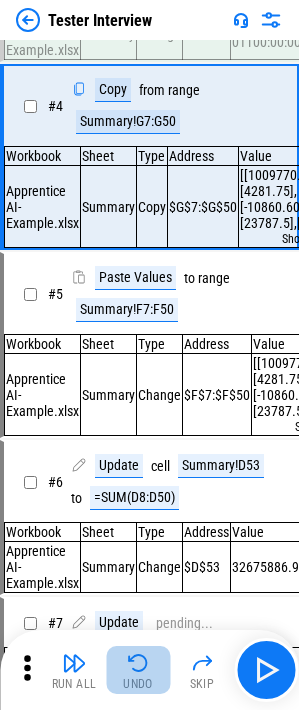 click at bounding box center [138, 663] 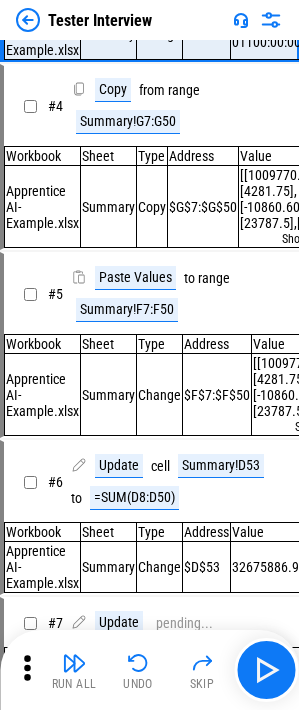 scroll, scrollTop: 32, scrollLeft: 0, axis: vertical 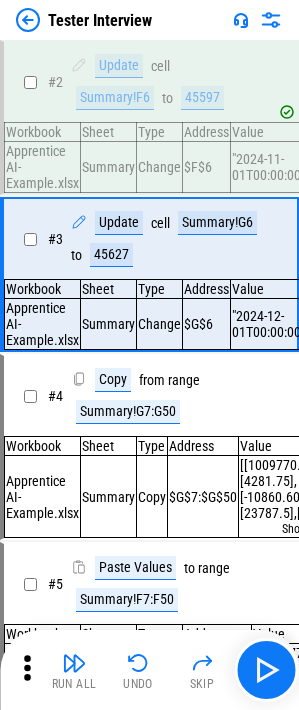 click at bounding box center [138, 663] 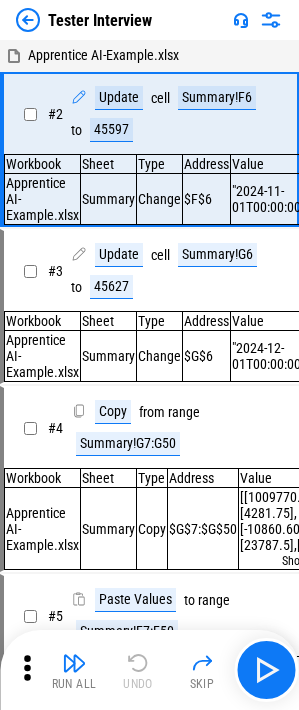 click on "Run All Undo Skip" at bounding box center (151, 670) 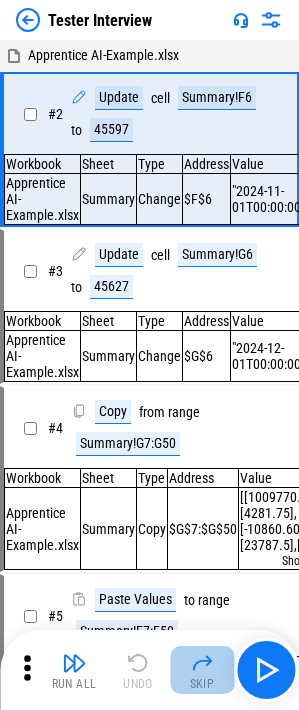 click at bounding box center (202, 663) 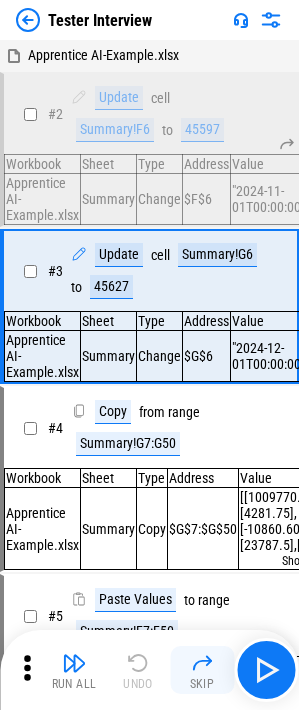 click at bounding box center [202, 663] 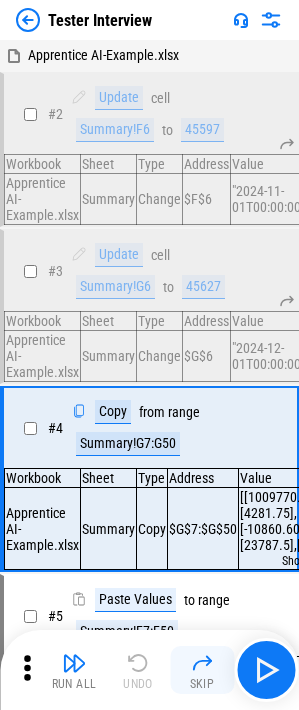 click at bounding box center [202, 663] 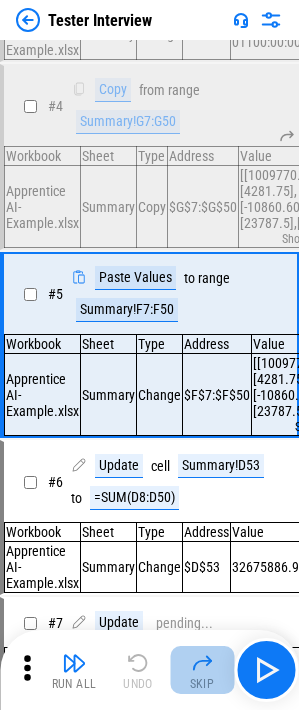 click at bounding box center [202, 663] 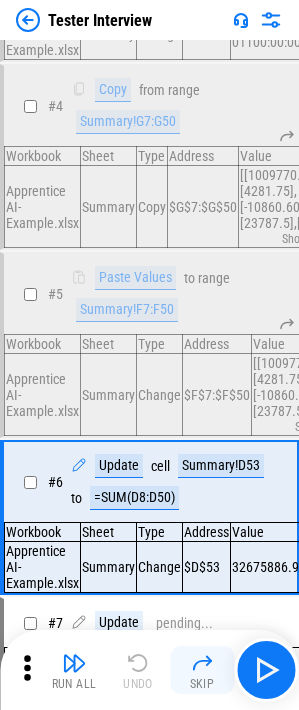 click at bounding box center [202, 663] 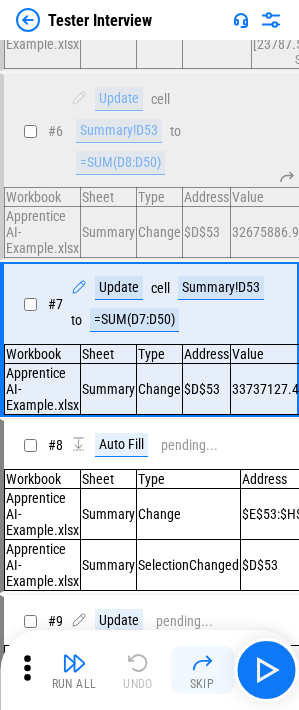 click at bounding box center (202, 663) 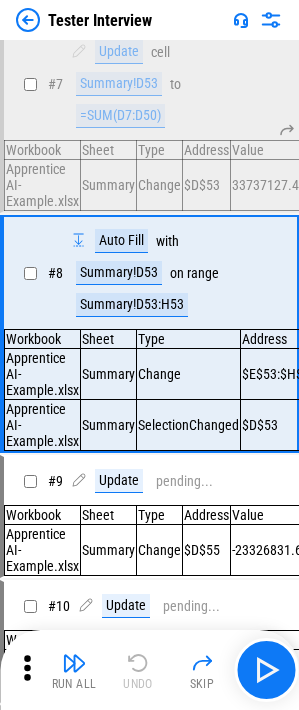 scroll, scrollTop: 926, scrollLeft: 0, axis: vertical 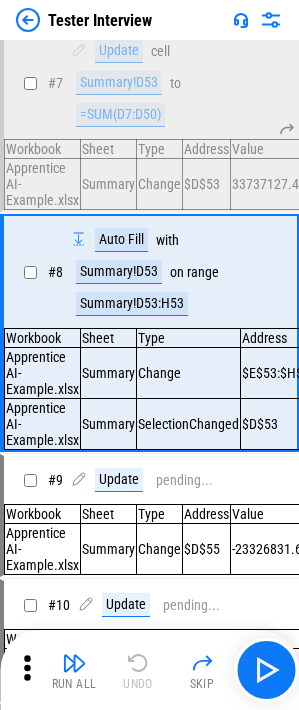 click on "Run All Undo Skip" at bounding box center [151, 670] 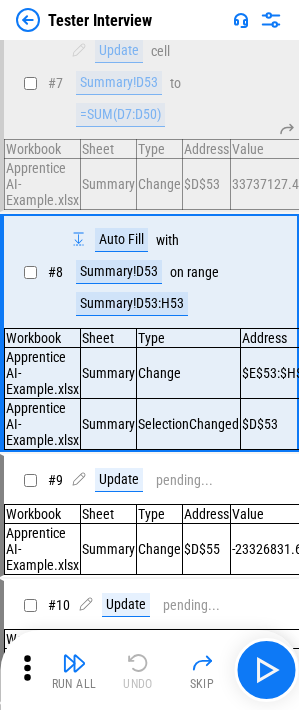 click on "Run All Undo Skip" at bounding box center [151, 670] 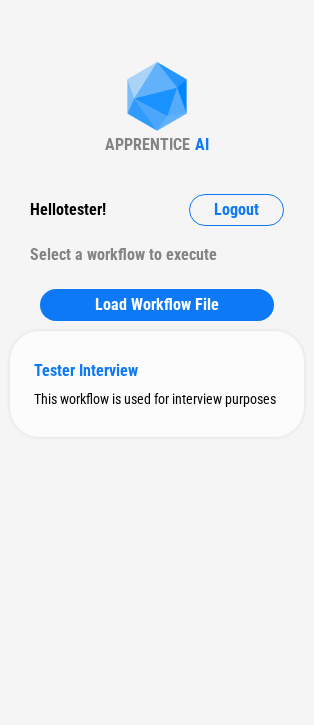 click on "Tester Interview" at bounding box center [157, 370] 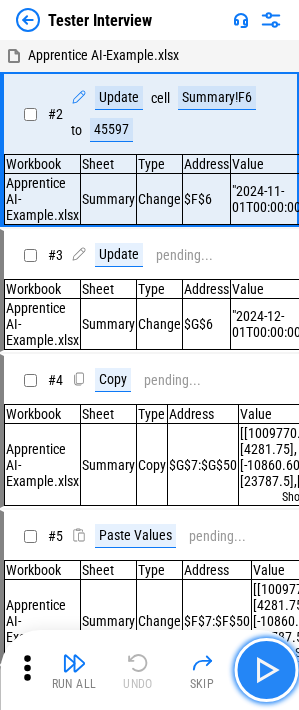 click at bounding box center [266, 670] 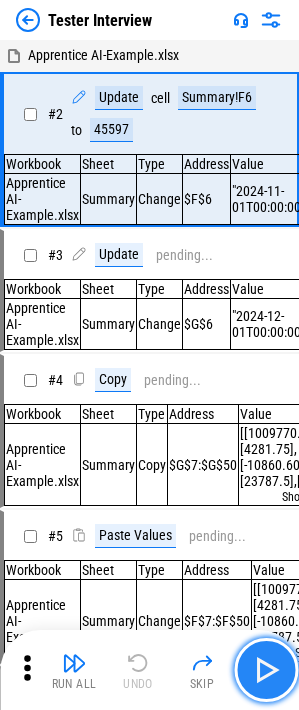 click at bounding box center [266, 670] 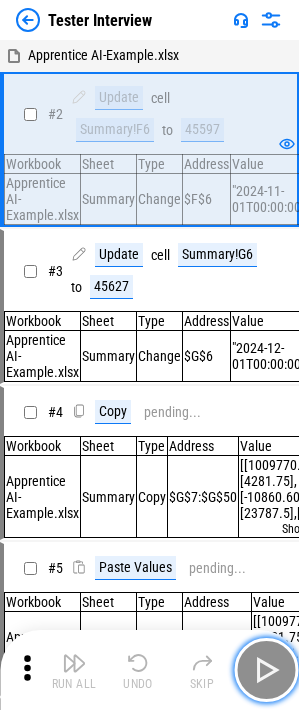 click at bounding box center [266, 670] 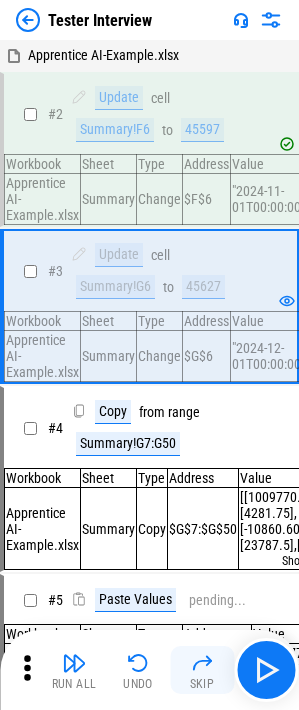 click at bounding box center [202, 663] 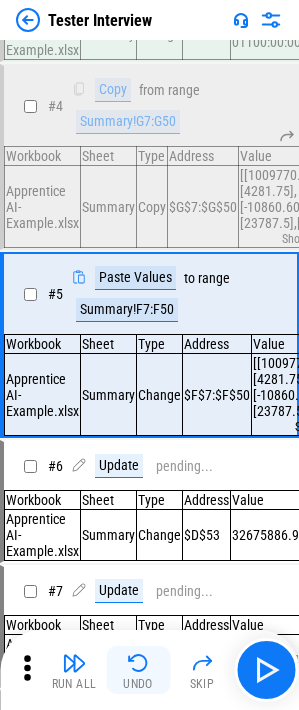 click on "Undo" at bounding box center [138, 670] 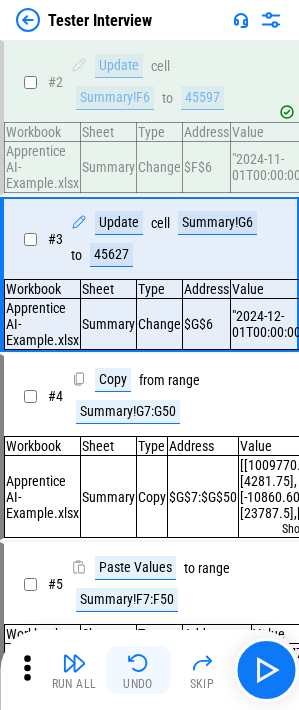 scroll, scrollTop: 0, scrollLeft: 0, axis: both 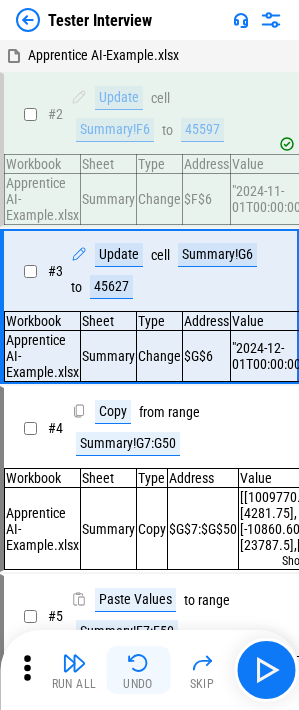 click at bounding box center [138, 663] 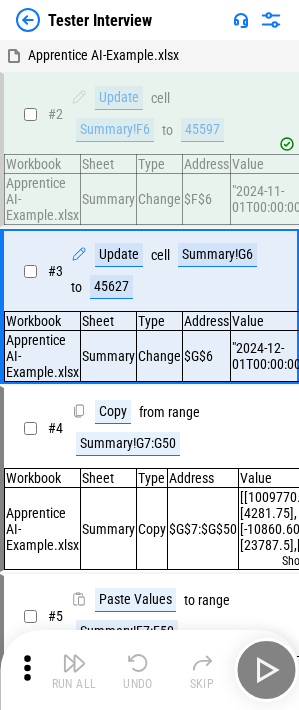 click on "Run All Undo Skip" at bounding box center [151, 670] 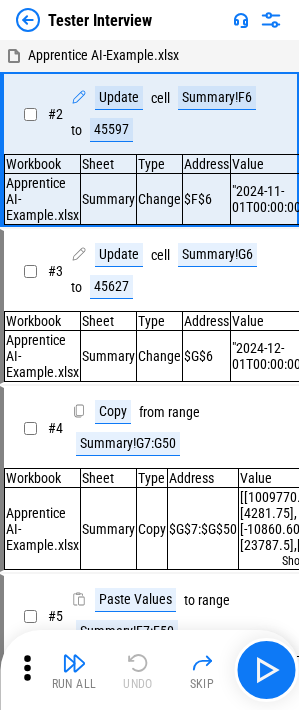 click on "Run All Undo Skip" at bounding box center [151, 670] 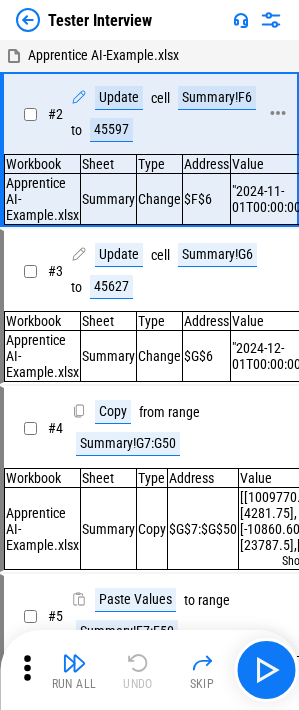 click on "# 2" at bounding box center [55, 114] 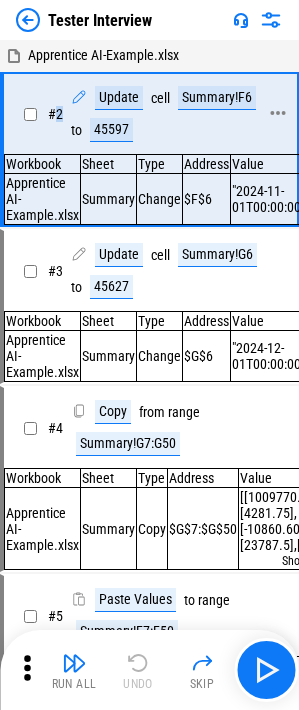 click on "# 2" at bounding box center (55, 114) 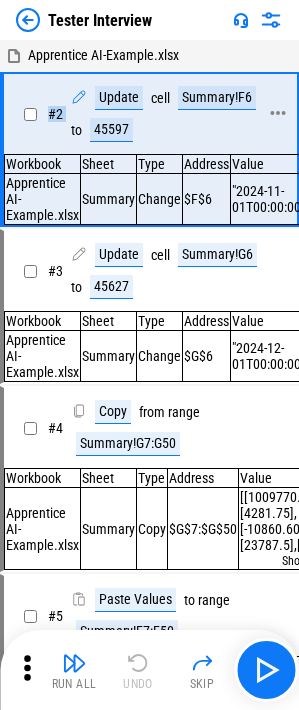 click on "# 2" at bounding box center [55, 114] 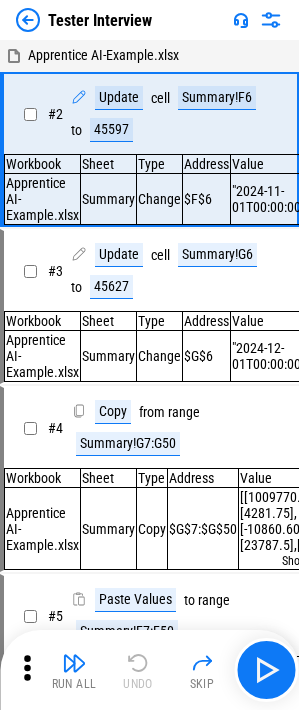 drag, startPoint x: 270, startPoint y: 706, endPoint x: 287, endPoint y: 691, distance: 22.671568 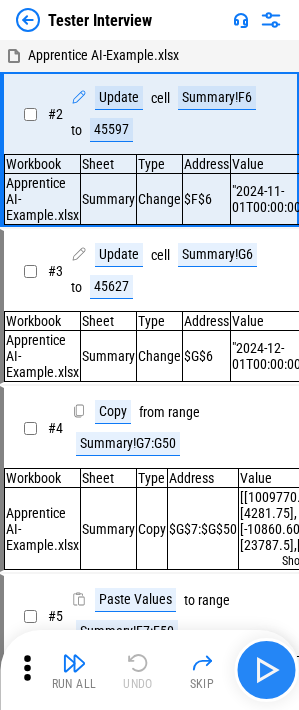 click on "Run All Undo Skip" at bounding box center [149, 670] 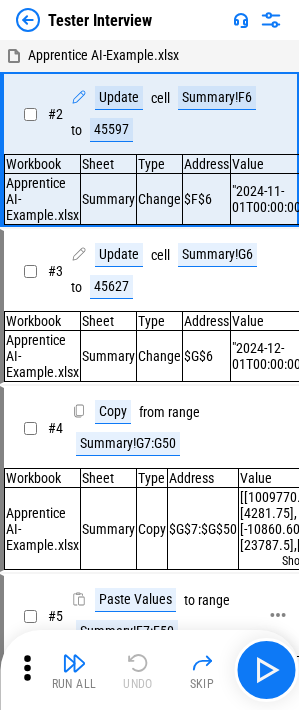 click on "range" at bounding box center [214, 600] 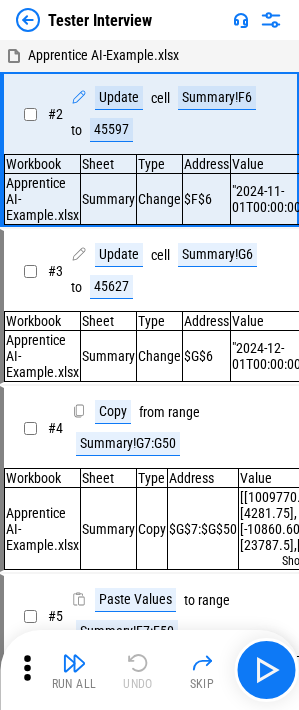 drag, startPoint x: 218, startPoint y: 605, endPoint x: 190, endPoint y: 574, distance: 41.773197 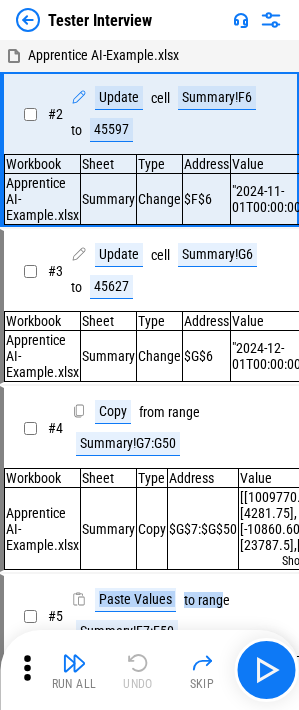 click on "Apprentice AI-Example.xlsx # 2 Update cell Summary!F6 to [NUMBER] Workbook Sheet Type Address Value Formula Time Apprentice AI-Example.xlsx Summary Change $F$6 "[DATE]" [["[NUMBER]"]] [TIMESTAMP] # 3 Update cell Summary!G6 to [NUMBER] Workbook Sheet Type Address Value Formula Time Apprentice AI-Example.xlsx Summary Change $G$6 "[DATE]" [["[NUMBER]"]] [TIMESTAMP] # 4 Copy from range Summary!G7:G50 Workbook Sheet Type Address Value Formula Time Apprentice AI-Example.xlsx Summary Copy $G$7:$G$50 Show More Show More [TIMESTAMP] # 5 Paste Values to range Summary!F7:F50 Workbook Sheet Type Address Value Formula Time Apprentice AI-Example.xlsx Summary Change $F$7:$F$50 Show More Show More [TIMESTAMP] # 6 Update pending... Workbook Sheet Type Address Value Formula Time Apprentice AI-Example.xlsx Summary Change $D$53 [NUMBER] [["=SUM(D8:D50)"]] [TIMESTAMP] # 7 Update pending... Workbook Sheet Type Address Value Formula Time Change" at bounding box center [149, 2653] 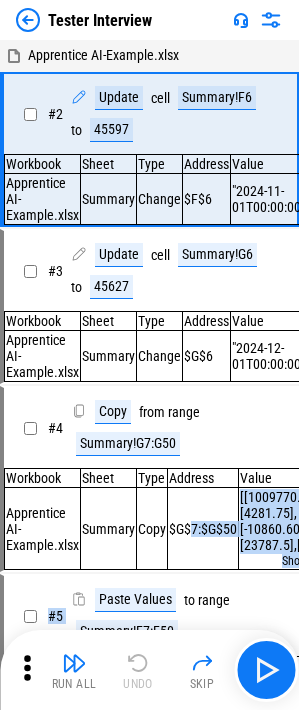 click on "$G$7:$G$50" at bounding box center (203, 529) 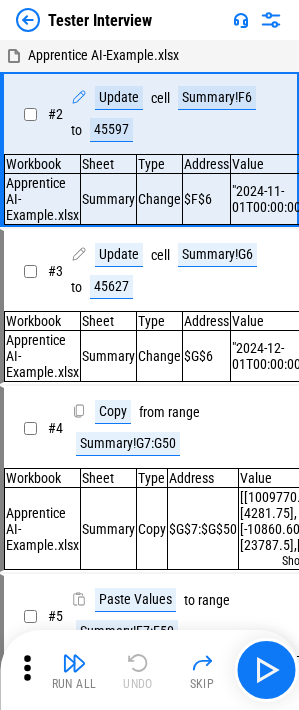 click on "$G$7:$G$50" at bounding box center (203, 529) 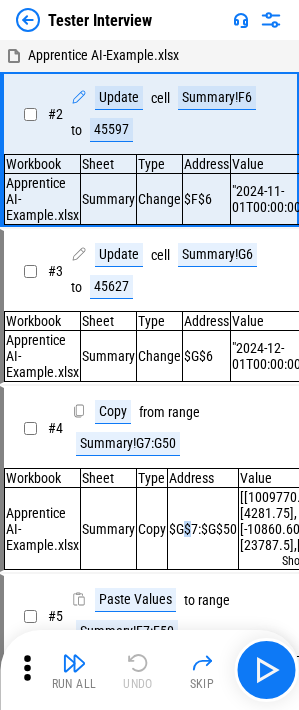 drag, startPoint x: 184, startPoint y: 572, endPoint x: 118, endPoint y: 379, distance: 203.97304 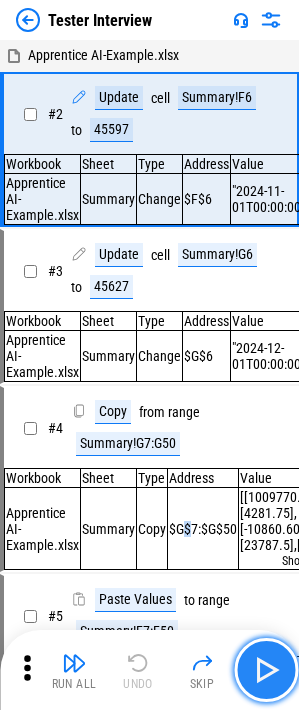 click at bounding box center (266, 670) 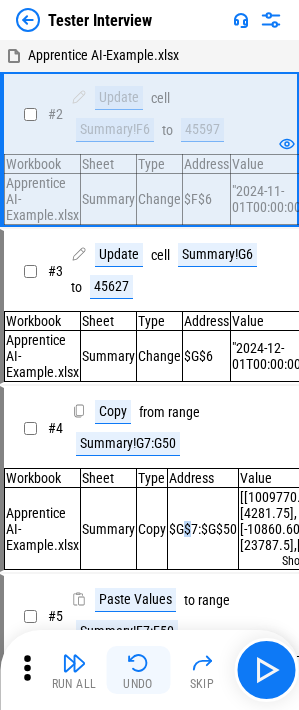 click at bounding box center [138, 663] 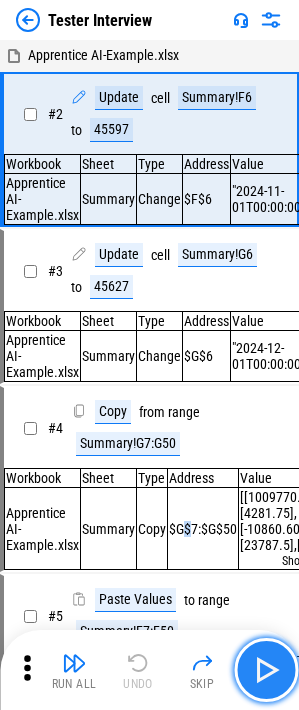 click at bounding box center [266, 670] 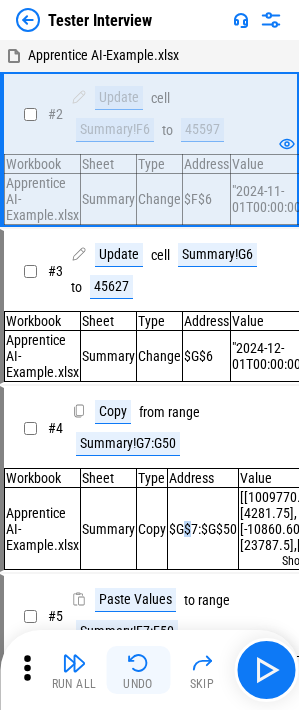 click at bounding box center [138, 663] 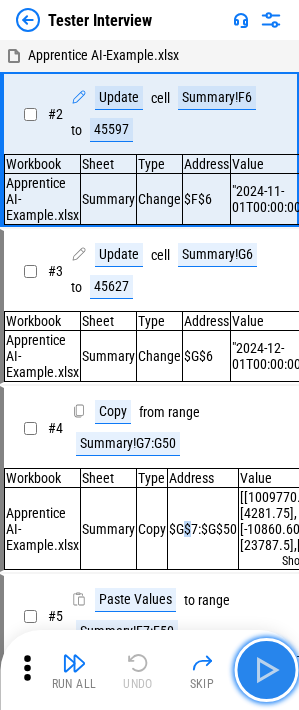 click at bounding box center [266, 670] 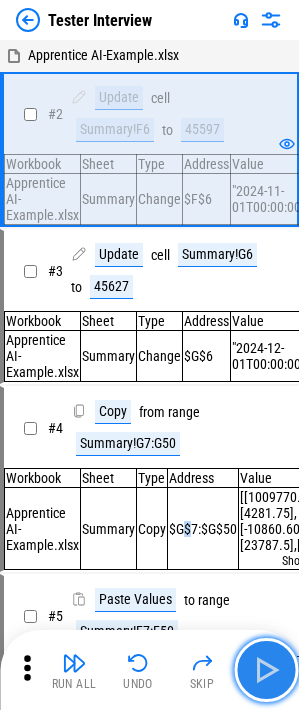 click at bounding box center (266, 670) 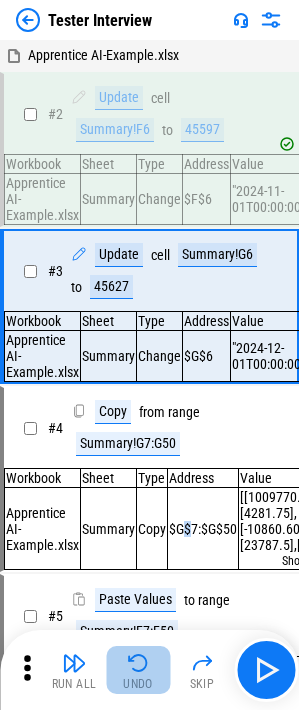 click on "Undo" at bounding box center (138, 684) 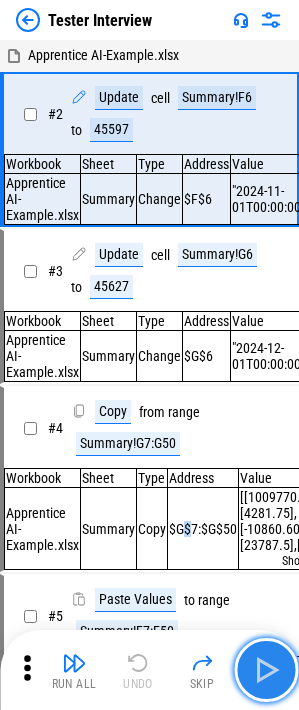 click at bounding box center [266, 670] 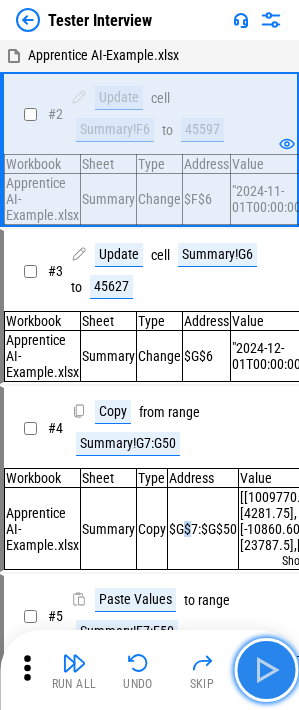 click at bounding box center (266, 670) 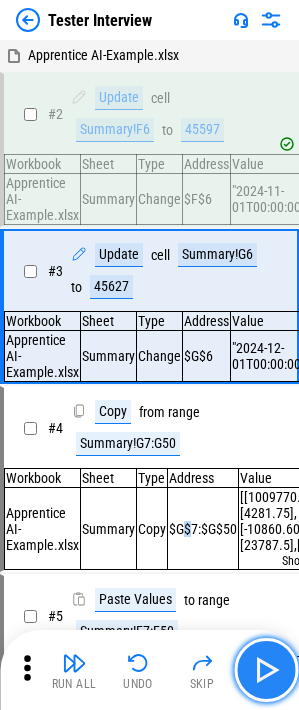 click at bounding box center (266, 670) 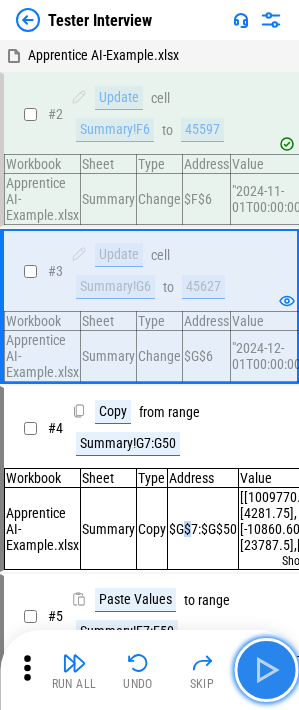 click at bounding box center (266, 670) 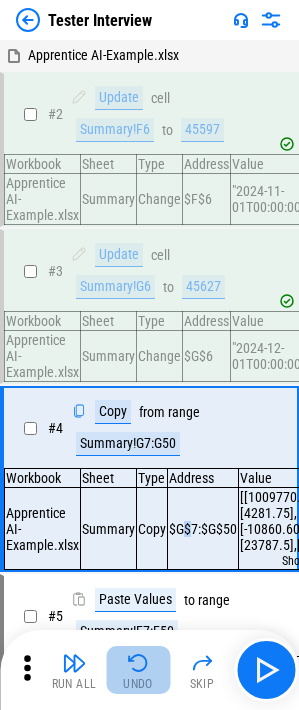 click at bounding box center (138, 663) 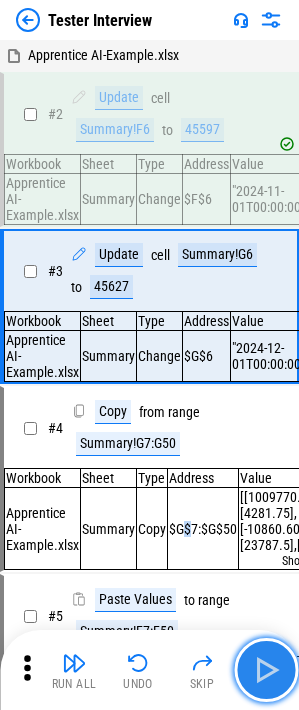 click at bounding box center (266, 670) 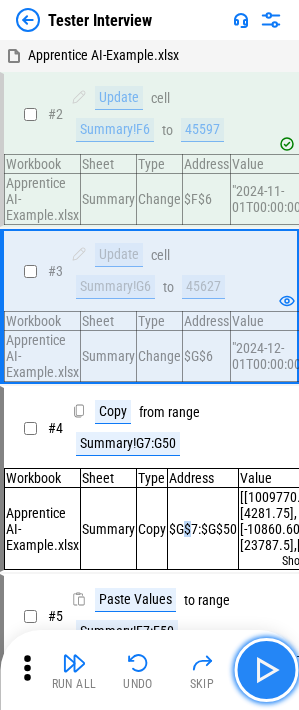 click at bounding box center (266, 670) 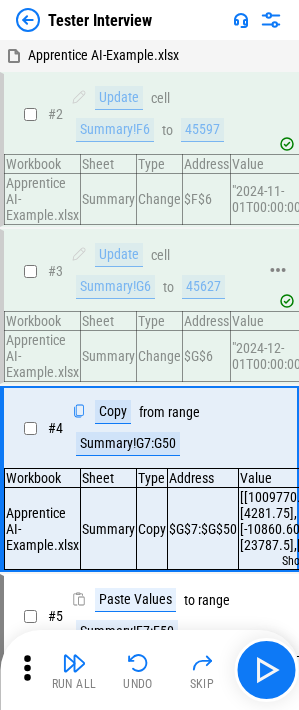 click on "Update cell Summary!G6 to 45627" at bounding box center [164, 271] 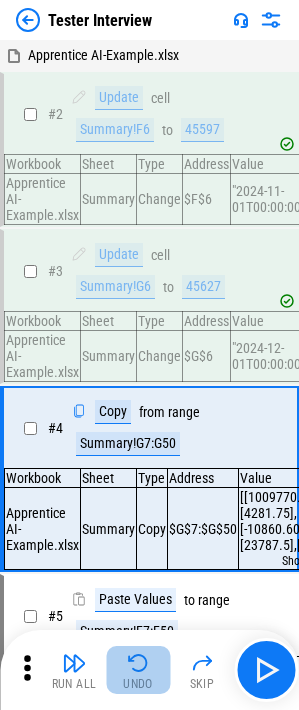 click on "Undo" at bounding box center [138, 670] 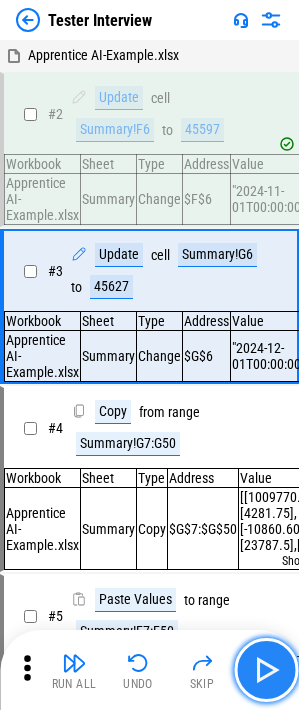 click at bounding box center [266, 670] 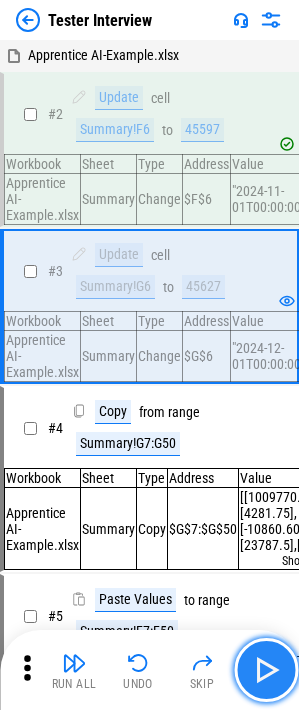 click at bounding box center [266, 670] 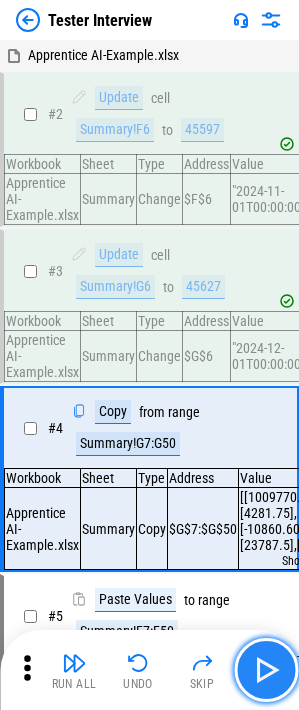 click at bounding box center [266, 670] 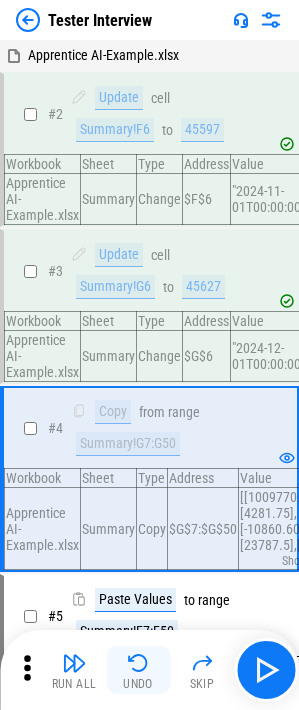 click on "Undo" at bounding box center (138, 670) 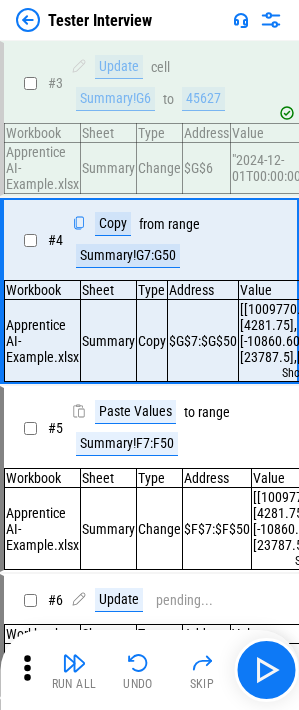 scroll, scrollTop: 122, scrollLeft: 0, axis: vertical 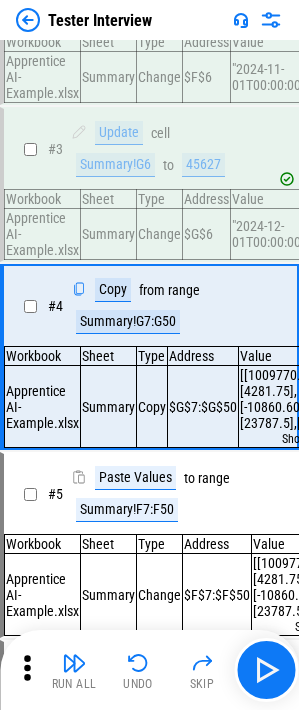 click on "[[1009770.326235],[4281.75],[-10860.601785],[23787.5],[-95.15],[190.3],[-1760.275],[3452878.0164449997],[-13457.702005000001],[18991.08365],[-527.1976050000001],[584.972685],[-95.863625],[-95.863625],[-1582.40159],[-723.14],[-428.175],[14473261.72347],[201633.92546000003],[2475942.499415],[11804.194819999999],[-237.875],[-1950.575],[-4757.5],[318867.55538],[44896.632165],[-8148222.639590001],[-14888789.27129],[-563462.86667],[-9368767.771],[-3685608.103705],[-17904004.56724],[8618538.68018],[899348.066155],[3446.6184500000004],[202326.3891],[1469.2206649999998],[6405.678785],[12793.593065],[19894.618534999998],[42098.12794],[60043.103944999995],[197622.21116],[299070.408505]]" at bounding box center (308, 399) 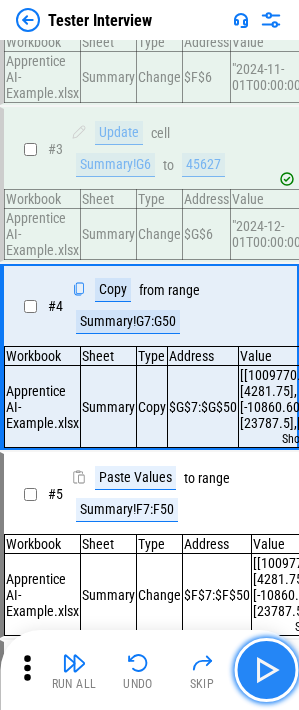 click at bounding box center [266, 670] 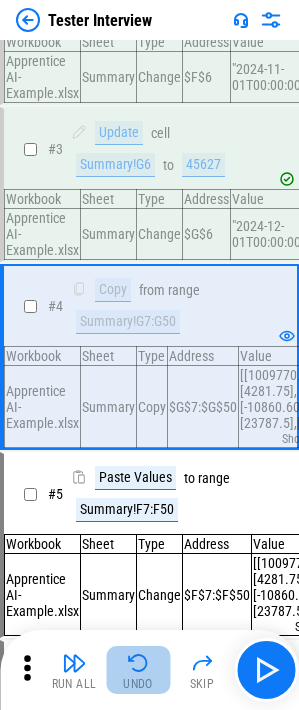 click at bounding box center [138, 663] 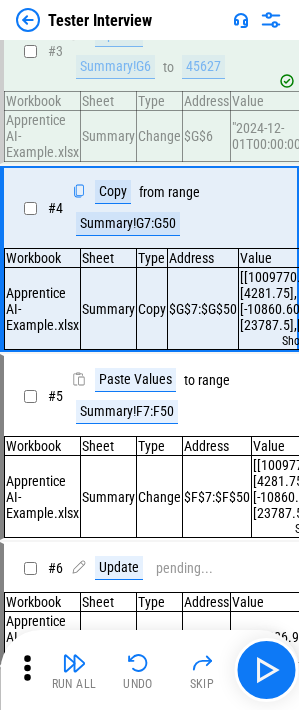 scroll, scrollTop: 322, scrollLeft: 0, axis: vertical 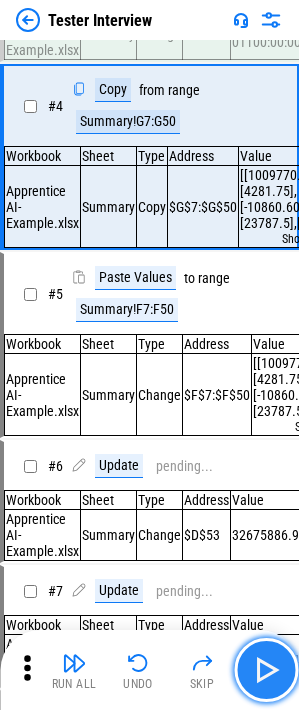 click at bounding box center [266, 670] 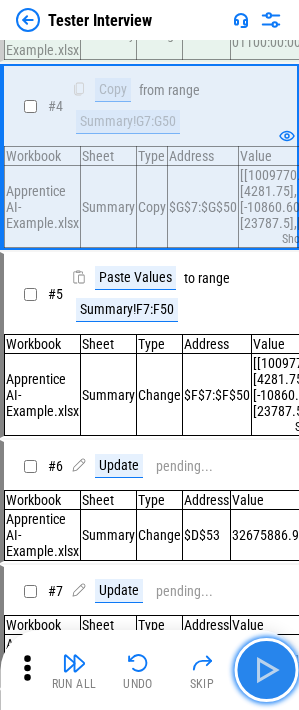click at bounding box center [266, 670] 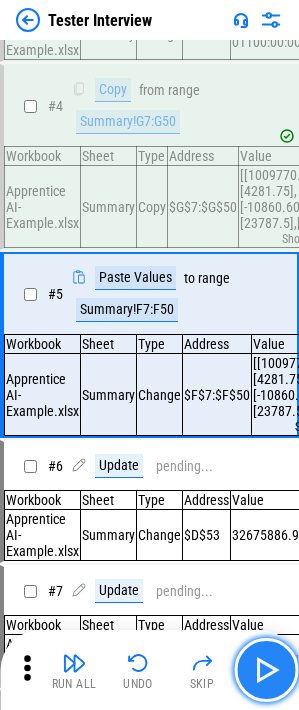 click at bounding box center [266, 670] 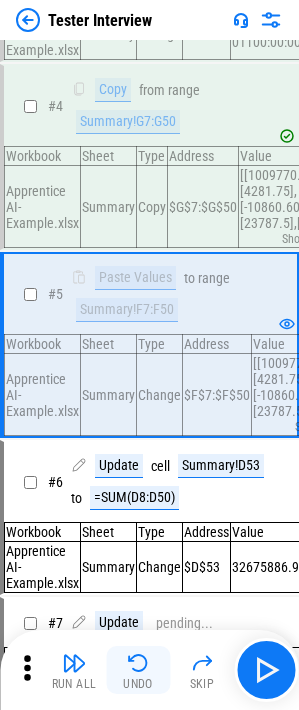 click on "Undo" at bounding box center [138, 684] 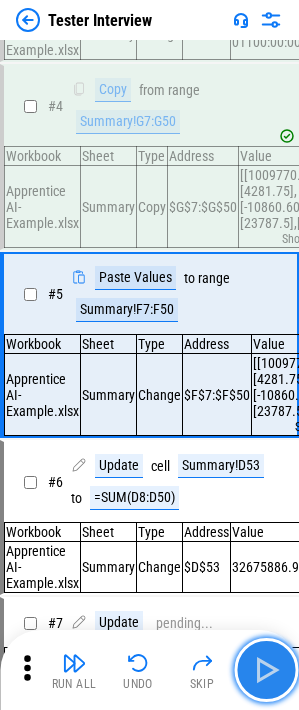 click at bounding box center (266, 670) 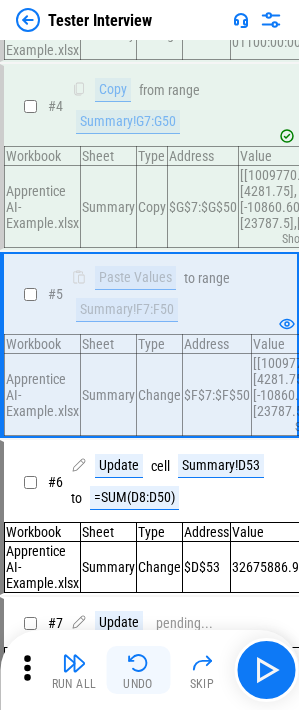 click at bounding box center (138, 663) 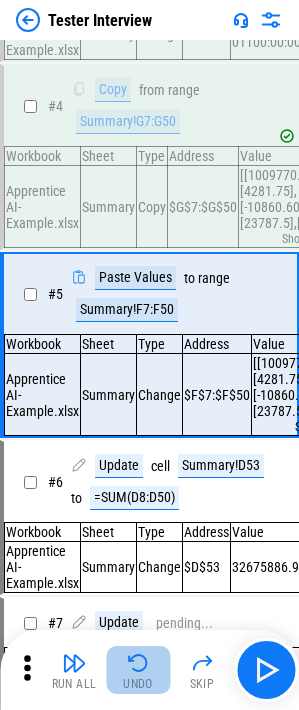 click at bounding box center (138, 663) 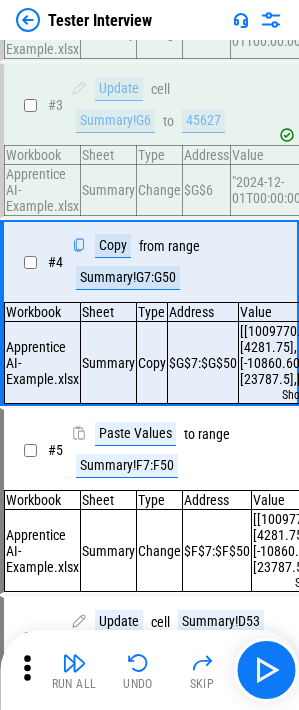 scroll, scrollTop: 122, scrollLeft: 0, axis: vertical 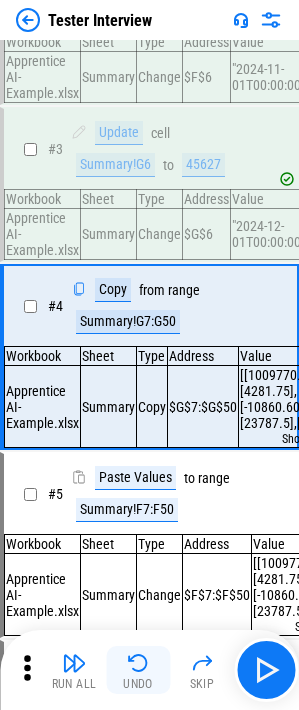 click on "Undo" at bounding box center (138, 670) 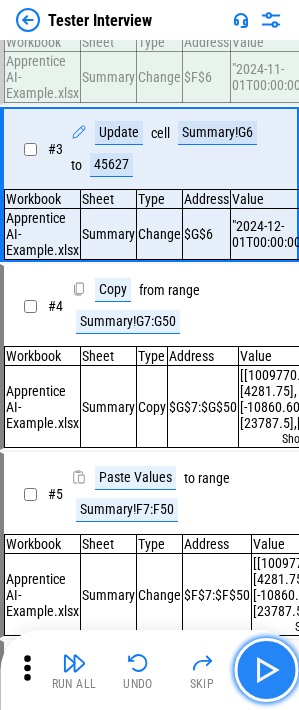 click at bounding box center [266, 670] 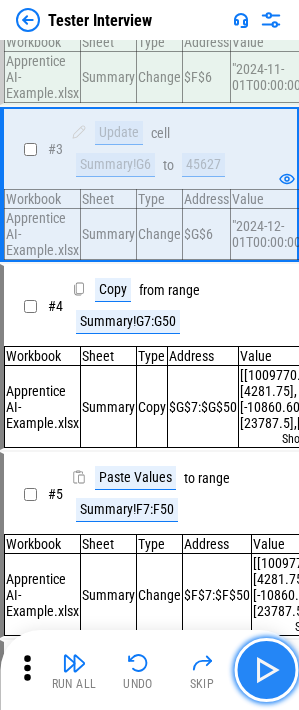 click at bounding box center (266, 670) 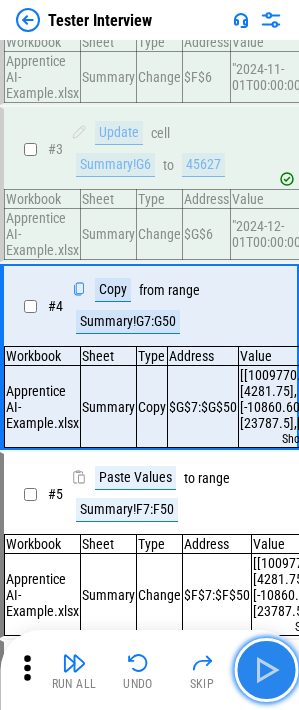 click at bounding box center [266, 670] 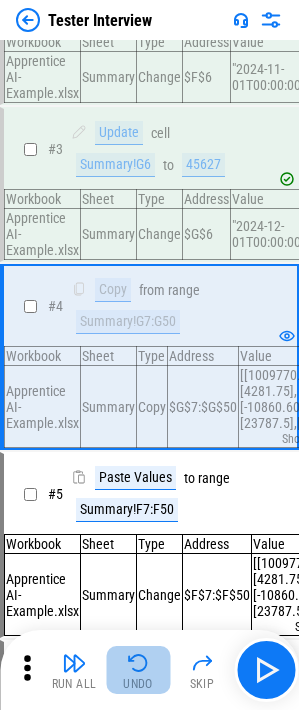 click at bounding box center [138, 663] 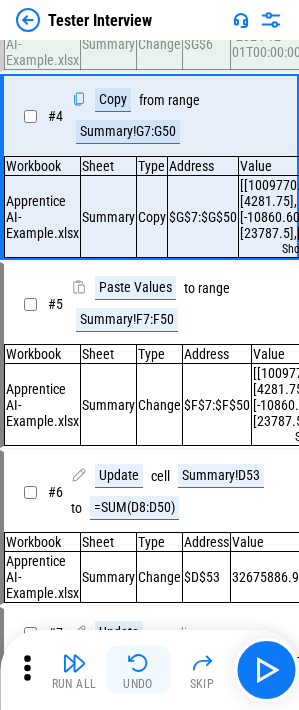 scroll, scrollTop: 322, scrollLeft: 0, axis: vertical 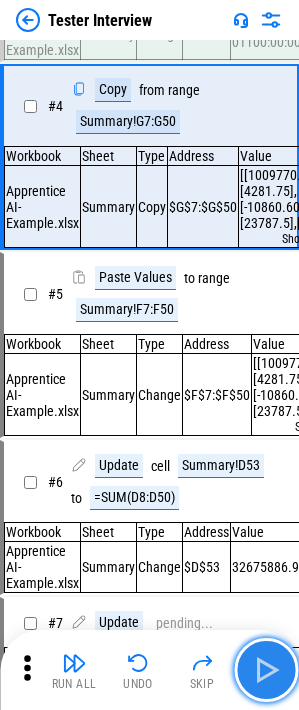 click at bounding box center (266, 670) 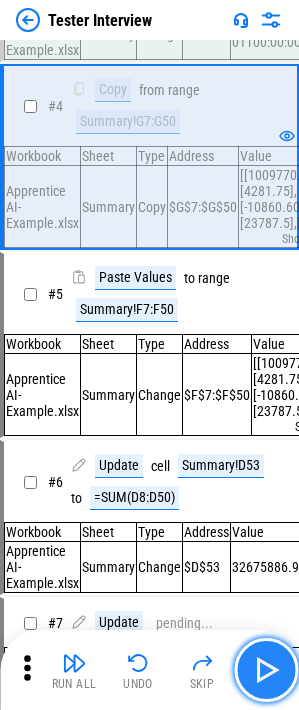 click at bounding box center (266, 670) 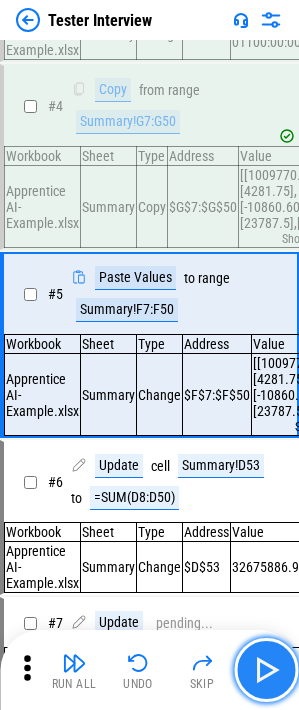 click at bounding box center [266, 670] 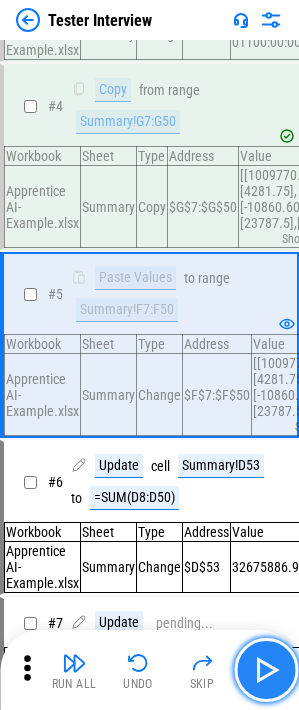 click at bounding box center (266, 670) 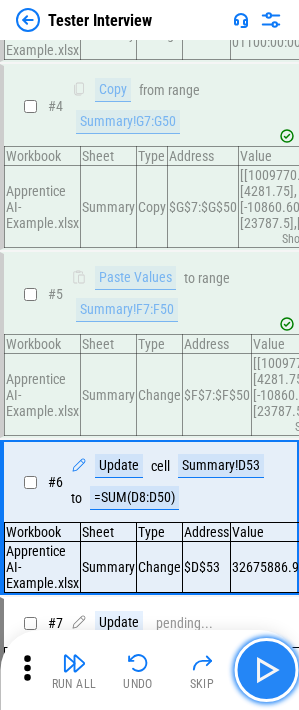 click at bounding box center (266, 670) 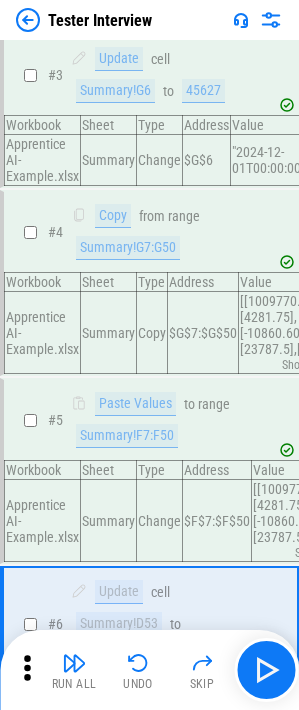 scroll, scrollTop: 222, scrollLeft: 0, axis: vertical 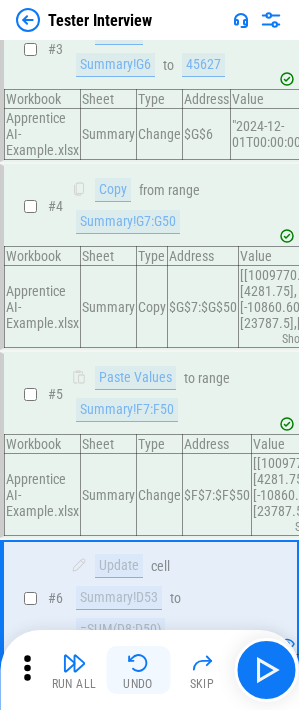 click at bounding box center [138, 663] 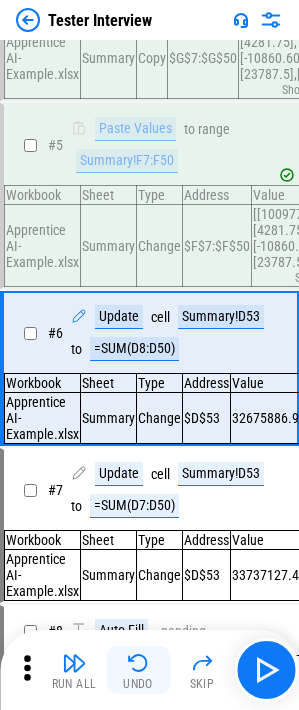 scroll, scrollTop: 497, scrollLeft: 0, axis: vertical 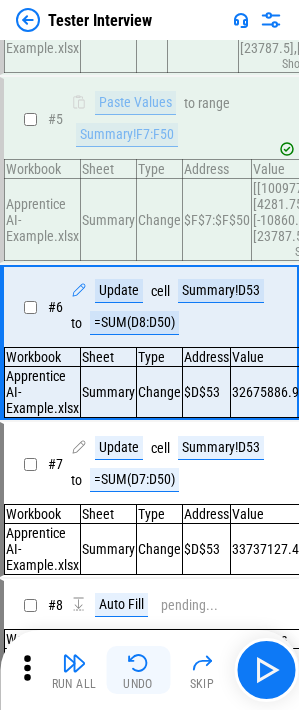 click at bounding box center (138, 663) 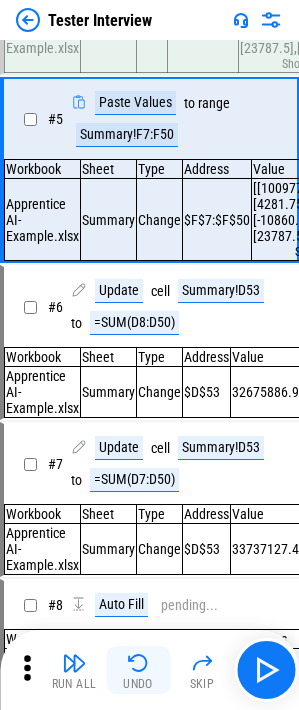 click at bounding box center (138, 663) 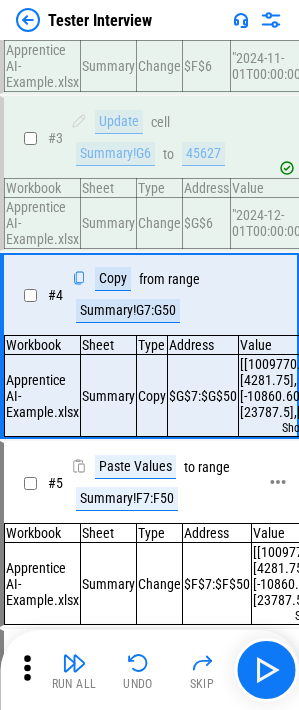 scroll, scrollTop: 33, scrollLeft: 0, axis: vertical 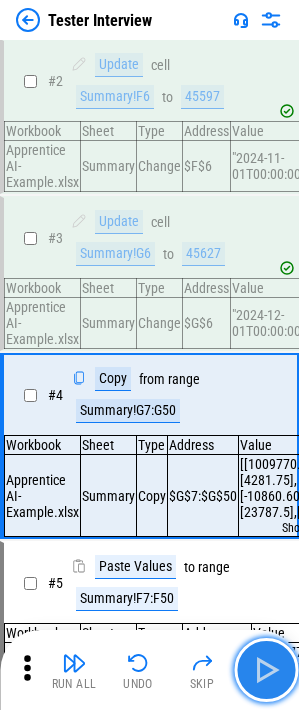 click at bounding box center (266, 670) 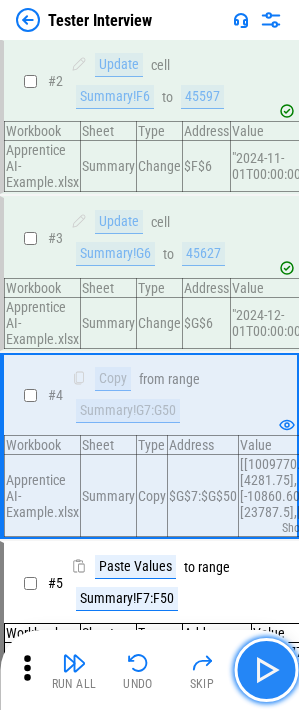 click at bounding box center (266, 670) 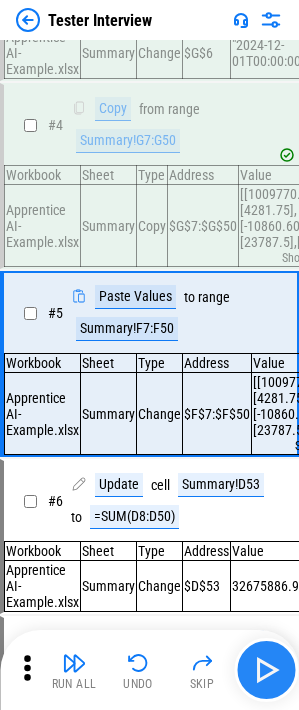 scroll, scrollTop: 322, scrollLeft: 0, axis: vertical 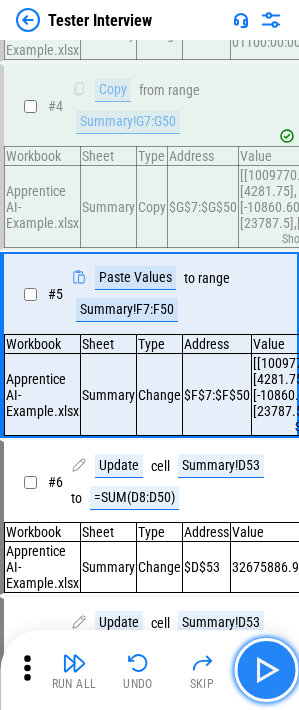 click at bounding box center [266, 670] 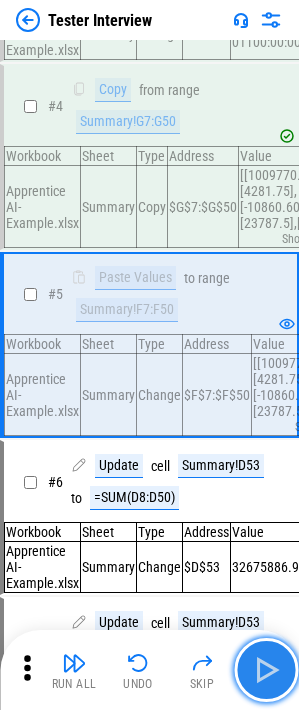 click at bounding box center (266, 670) 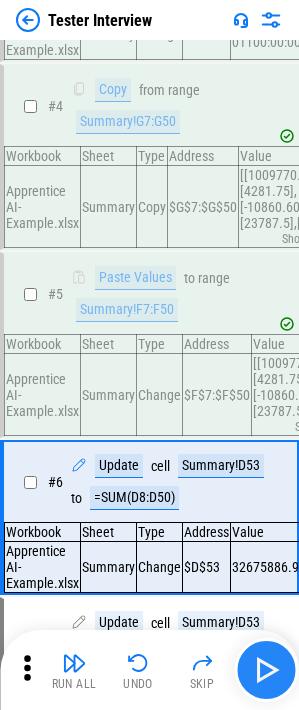 click at bounding box center (266, 670) 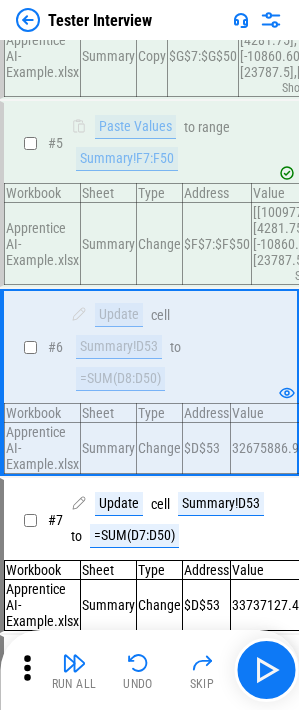 scroll, scrollTop: 522, scrollLeft: 0, axis: vertical 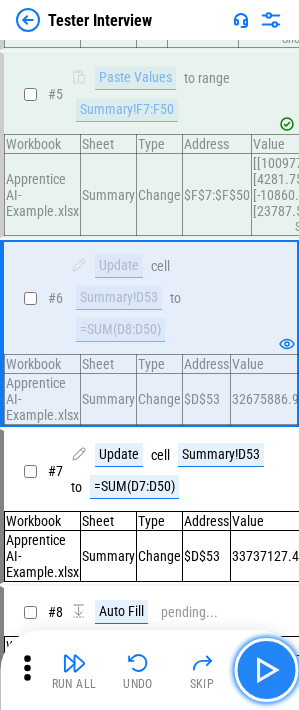 click at bounding box center (266, 670) 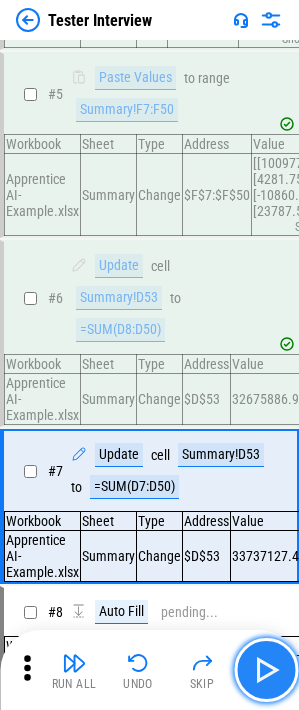 click at bounding box center (266, 670) 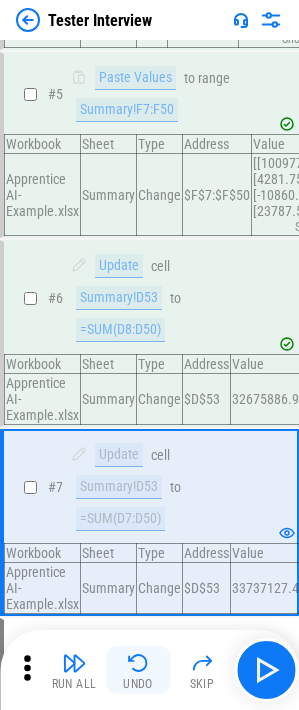 click at bounding box center [138, 663] 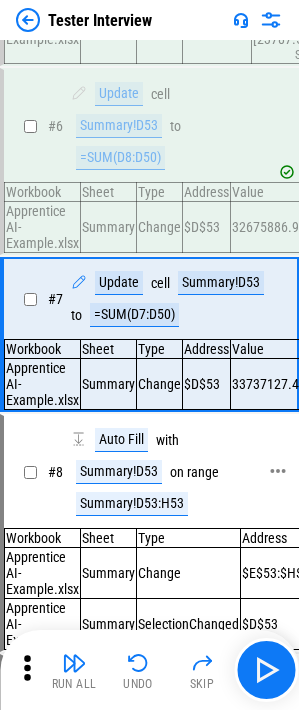 scroll, scrollTop: 794, scrollLeft: 0, axis: vertical 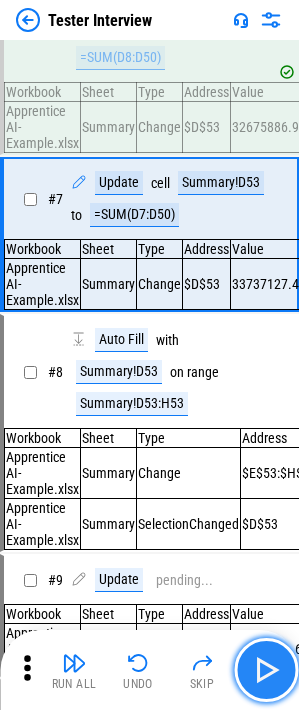 click at bounding box center (266, 670) 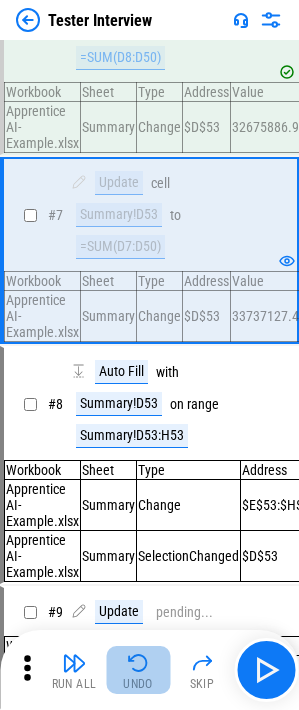 click on "Undo" at bounding box center (138, 684) 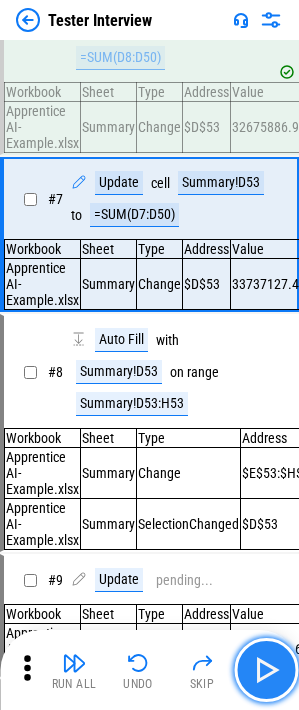 click at bounding box center [266, 670] 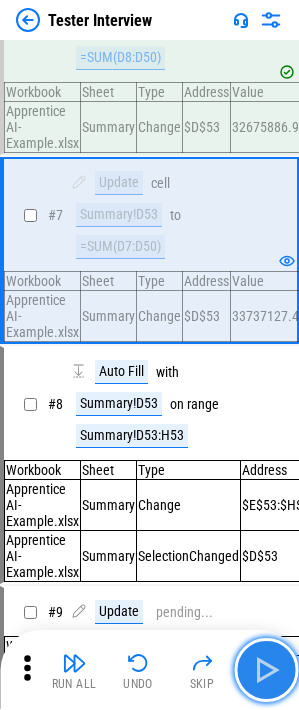 click at bounding box center (266, 670) 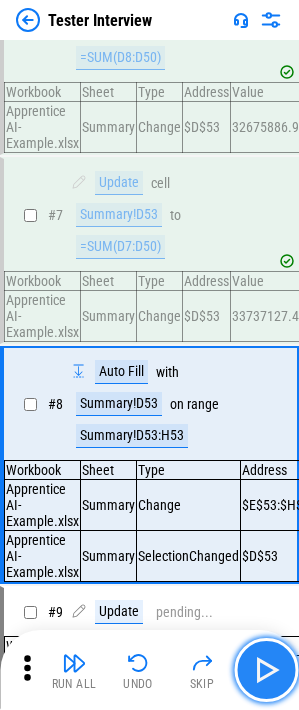 click at bounding box center (266, 670) 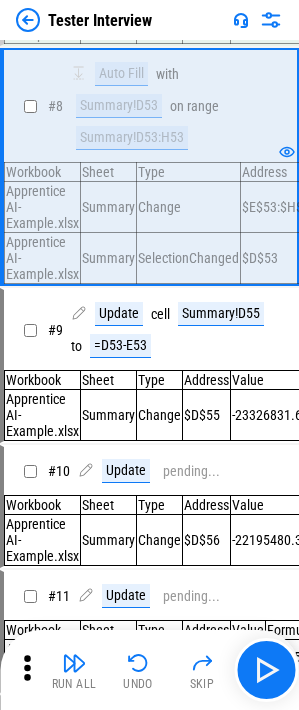 scroll, scrollTop: 1094, scrollLeft: 0, axis: vertical 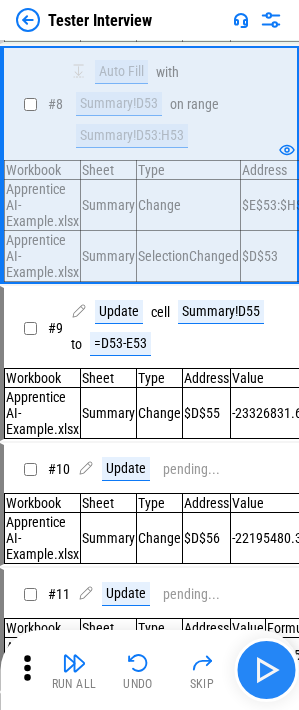 click at bounding box center (266, 670) 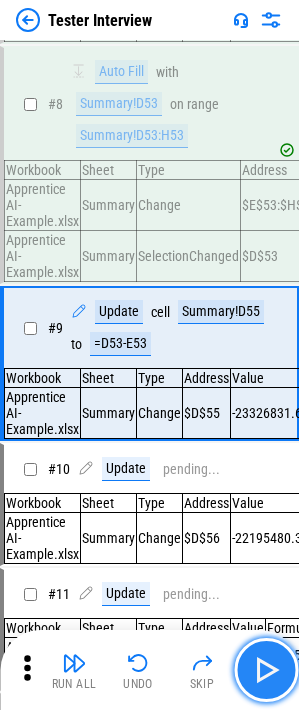 click at bounding box center [266, 670] 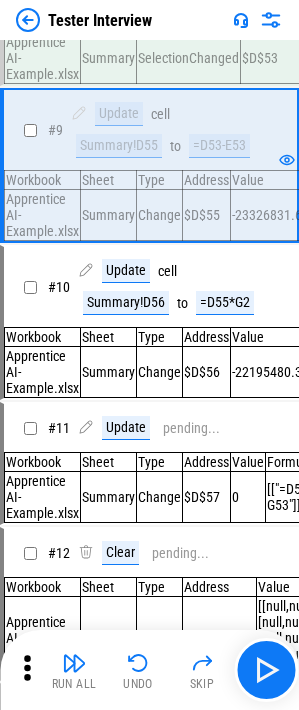 scroll, scrollTop: 1294, scrollLeft: 0, axis: vertical 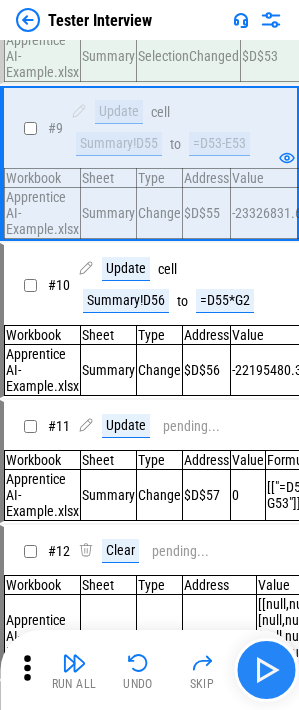 click at bounding box center [266, 670] 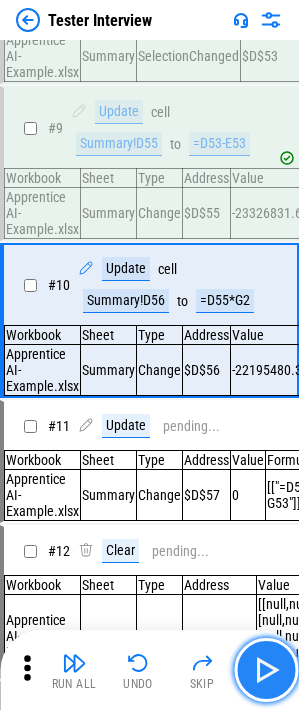 click at bounding box center [266, 670] 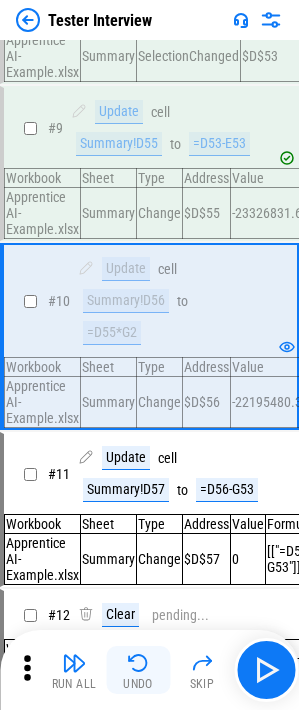 click at bounding box center (138, 663) 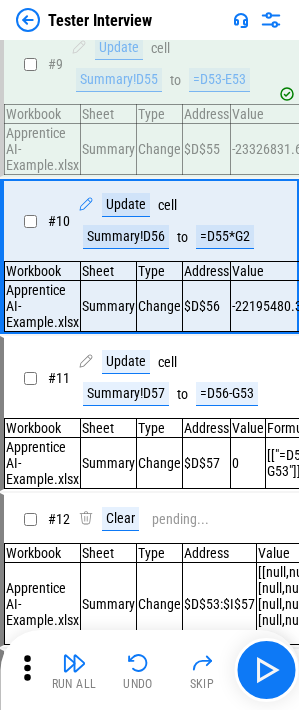 scroll, scrollTop: 1394, scrollLeft: 0, axis: vertical 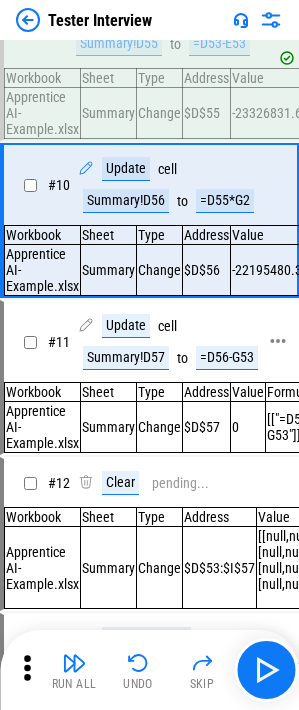 click on "Update cell Summary!D57 to =D56-G53" at bounding box center (175, 342) 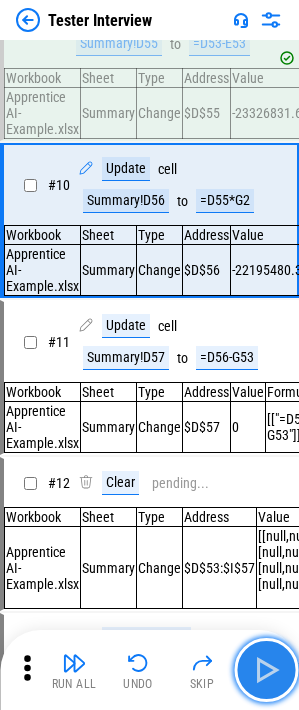 click at bounding box center [266, 670] 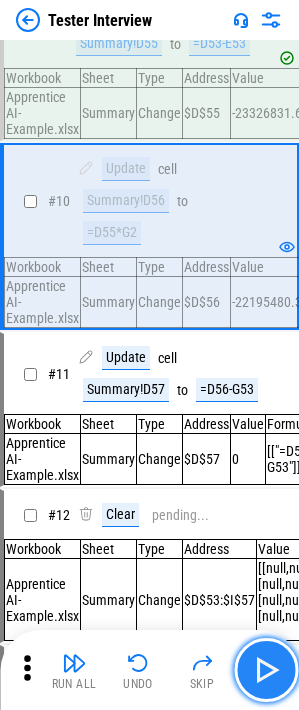 click at bounding box center [266, 670] 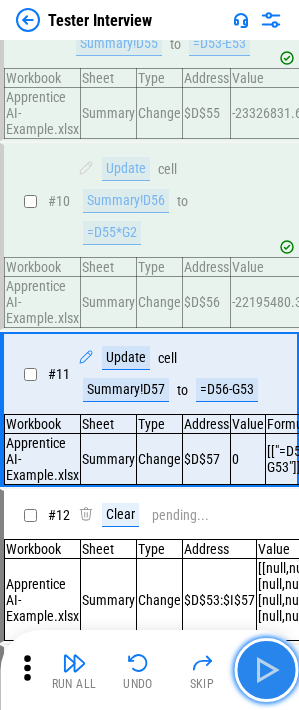 click at bounding box center [266, 670] 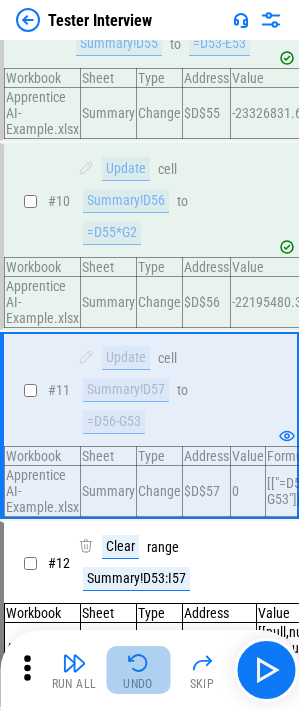 click at bounding box center (138, 663) 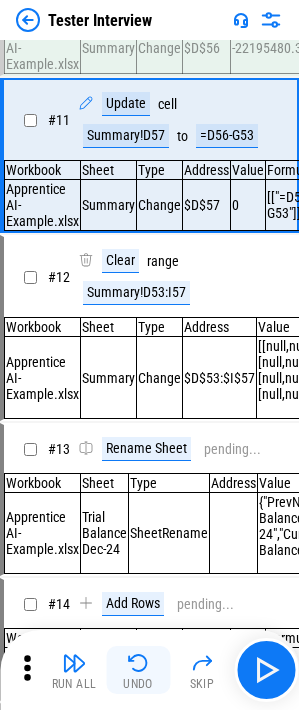 scroll, scrollTop: 1659, scrollLeft: 0, axis: vertical 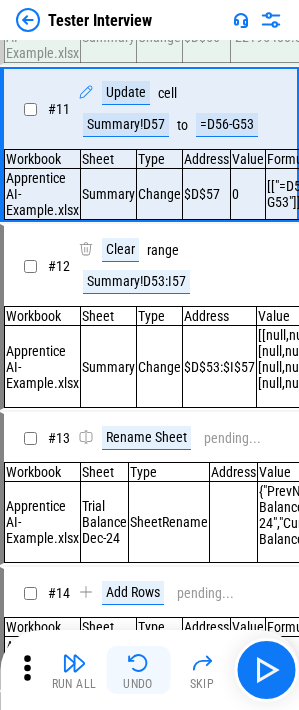click at bounding box center [138, 663] 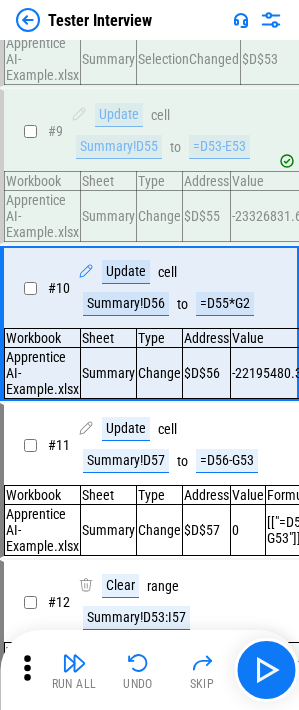 scroll, scrollTop: 1391, scrollLeft: 0, axis: vertical 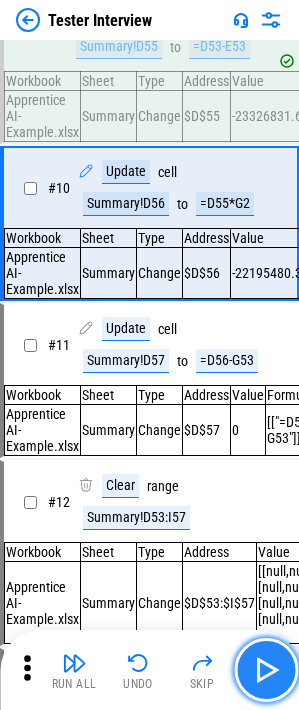 click at bounding box center [266, 670] 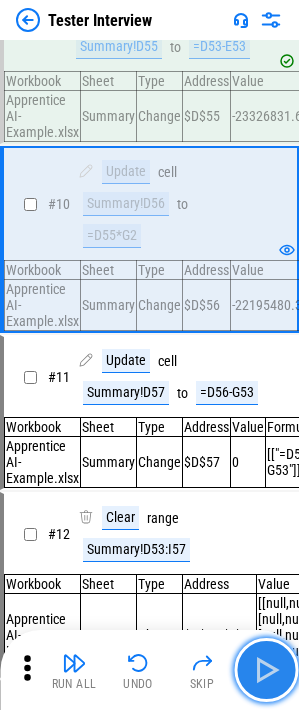 click at bounding box center [266, 670] 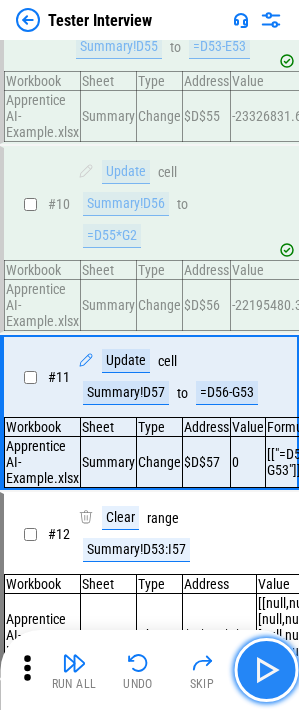 click at bounding box center [266, 670] 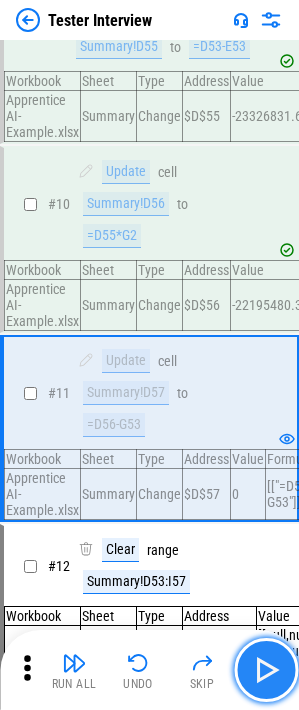 click at bounding box center [266, 670] 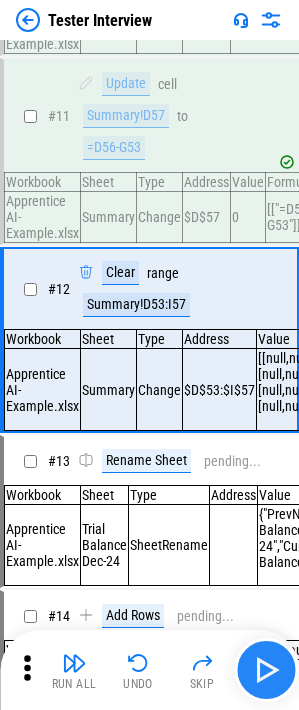 scroll, scrollTop: 1691, scrollLeft: 0, axis: vertical 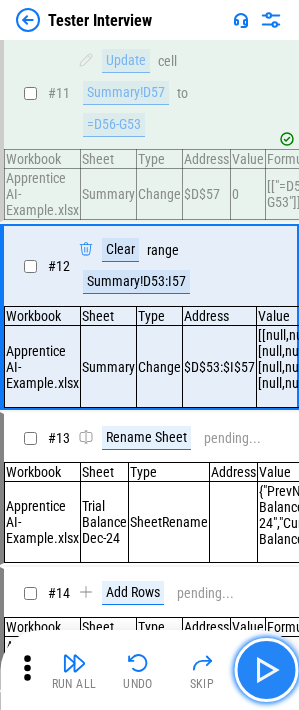 click at bounding box center (266, 670) 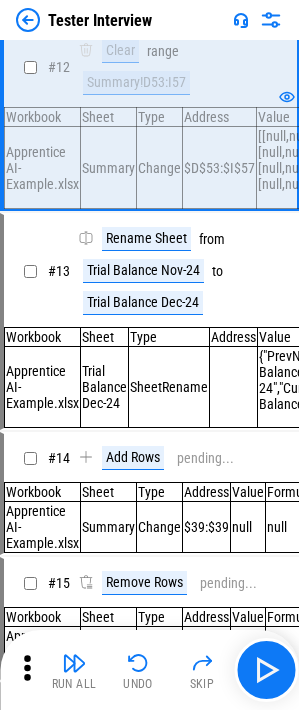 scroll, scrollTop: 1891, scrollLeft: 0, axis: vertical 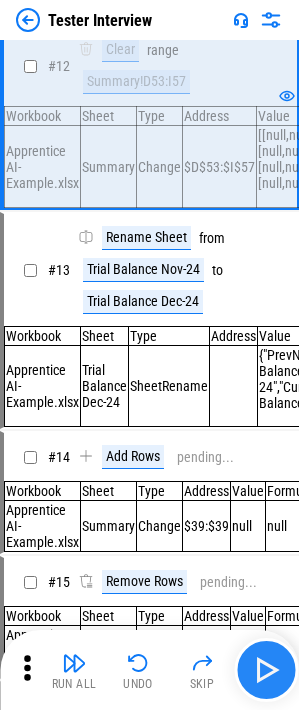 click at bounding box center [266, 670] 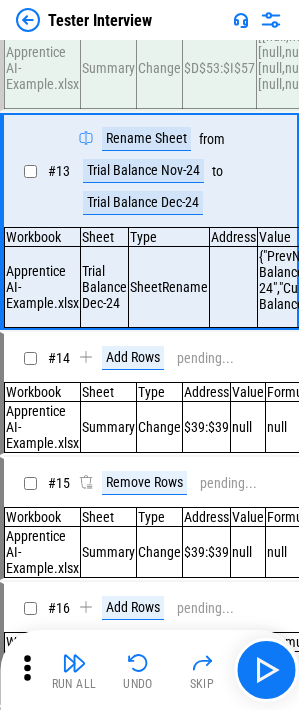 scroll, scrollTop: 1991, scrollLeft: 0, axis: vertical 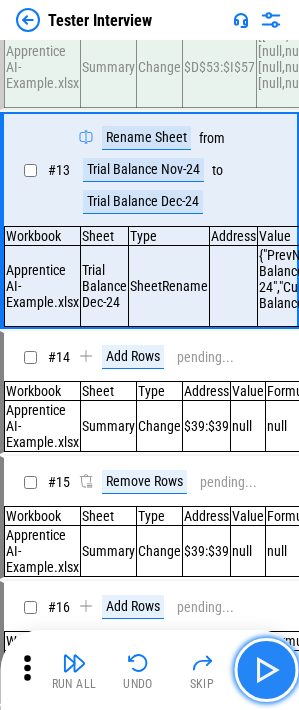 click at bounding box center (266, 670) 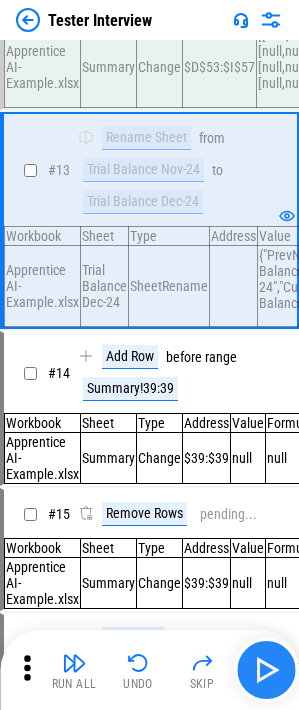 click at bounding box center [266, 670] 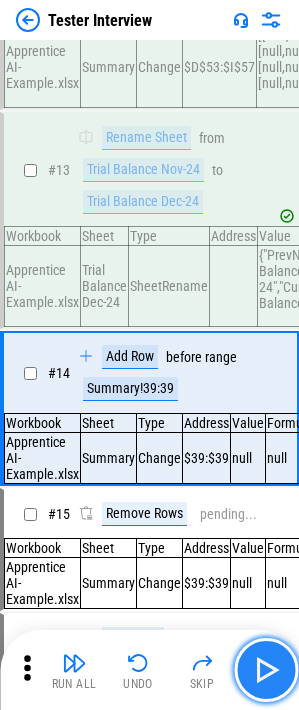 click at bounding box center [266, 670] 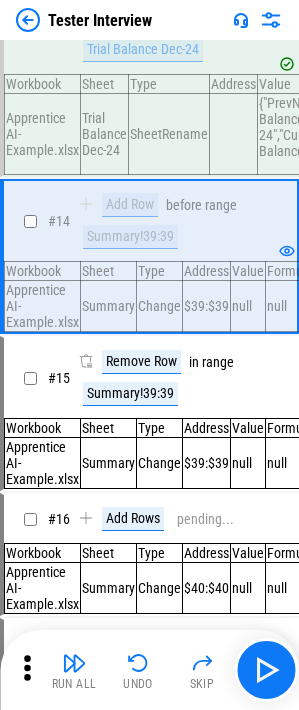 scroll, scrollTop: 2191, scrollLeft: 0, axis: vertical 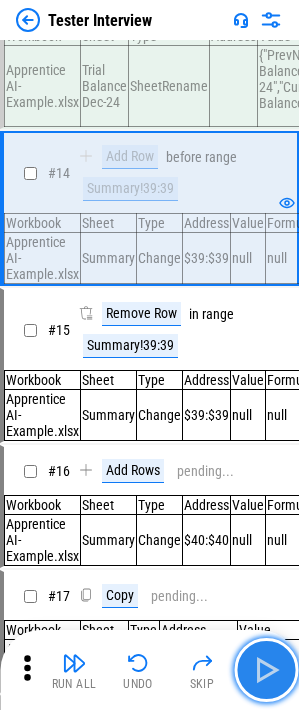 click at bounding box center (266, 670) 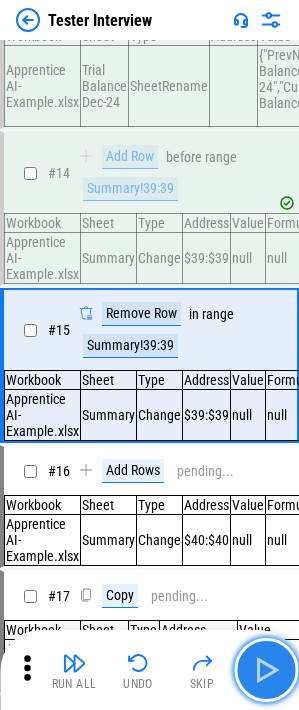 click at bounding box center (266, 670) 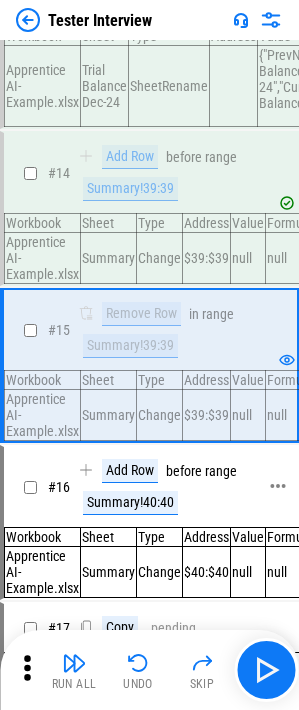 scroll, scrollTop: 2291, scrollLeft: 0, axis: vertical 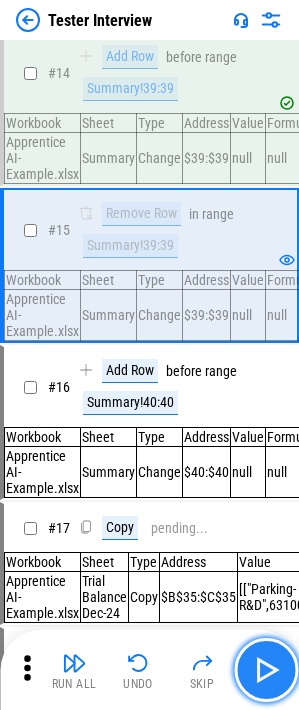 click at bounding box center [266, 670] 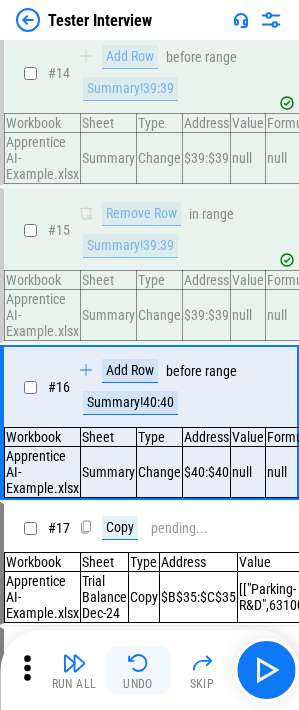 click on "Undo" at bounding box center [138, 670] 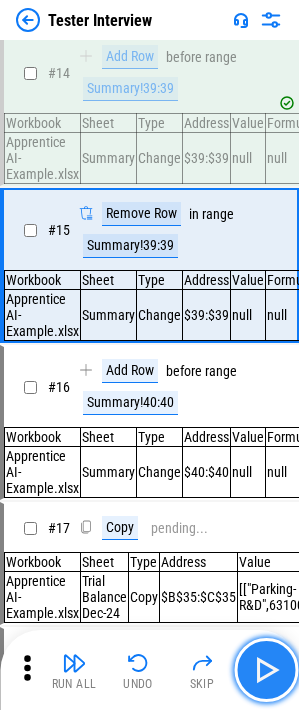 click at bounding box center (266, 670) 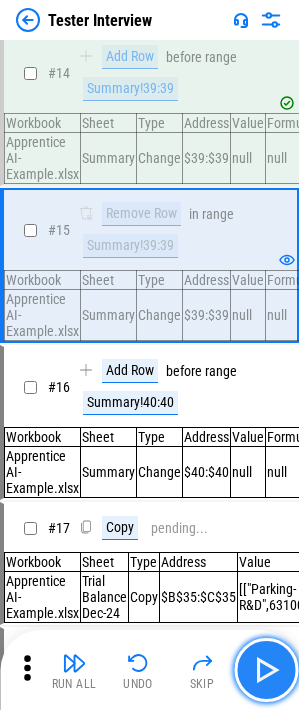 click at bounding box center (266, 670) 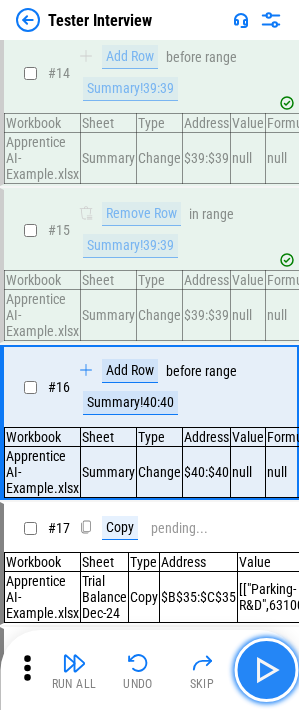 click at bounding box center [266, 670] 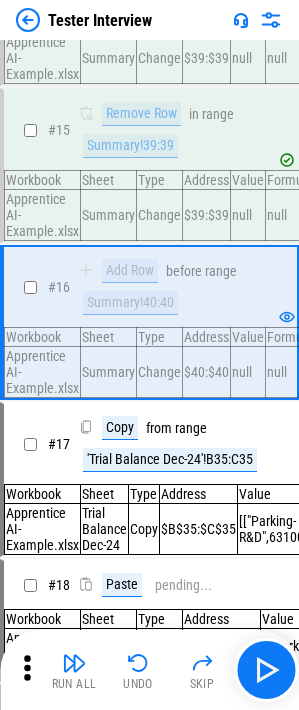 scroll, scrollTop: 2491, scrollLeft: 0, axis: vertical 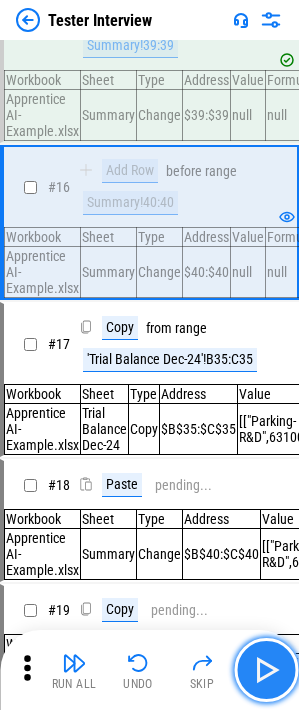 click at bounding box center (266, 670) 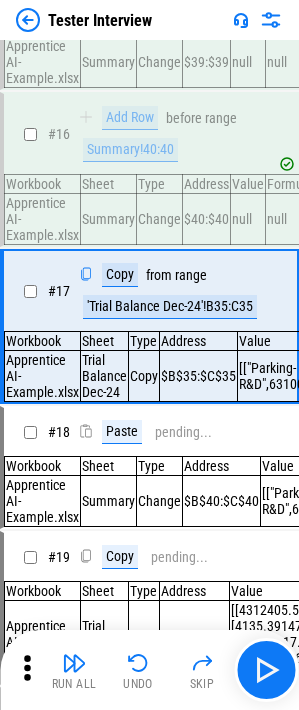 scroll, scrollTop: 2591, scrollLeft: 0, axis: vertical 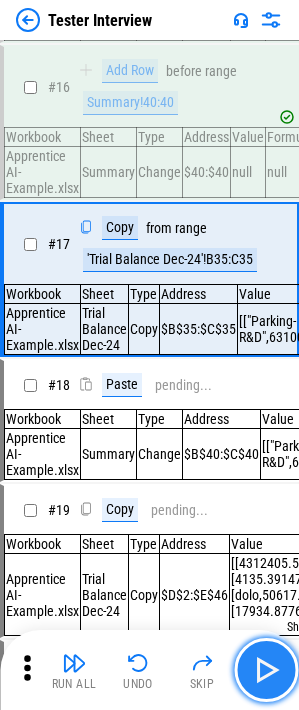 click at bounding box center (266, 670) 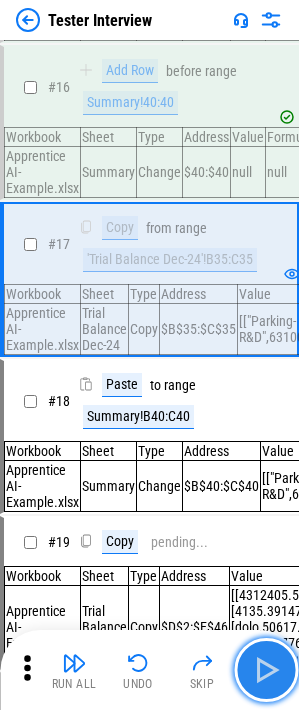 click at bounding box center (266, 670) 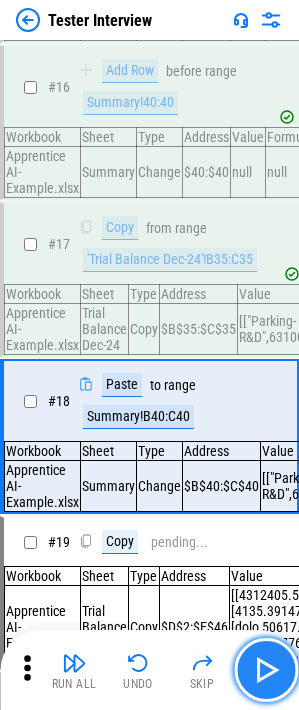 click at bounding box center [266, 670] 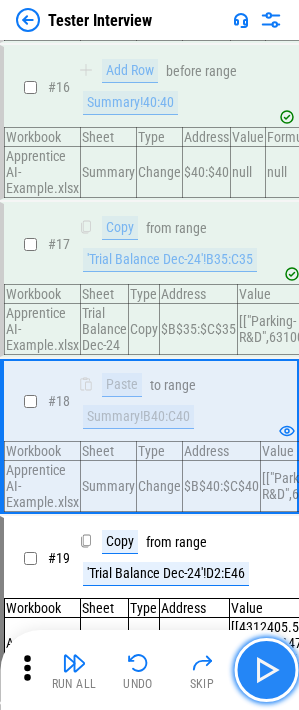 click at bounding box center [266, 670] 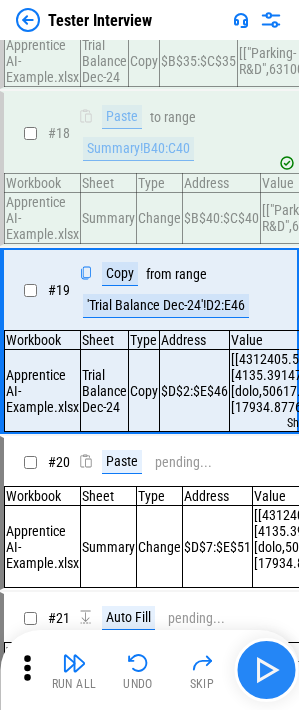 scroll, scrollTop: 2906, scrollLeft: 0, axis: vertical 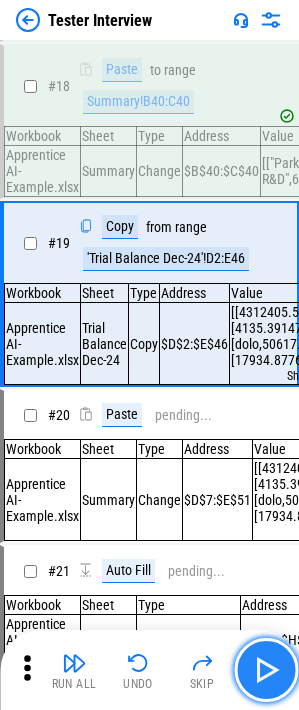 click at bounding box center (266, 670) 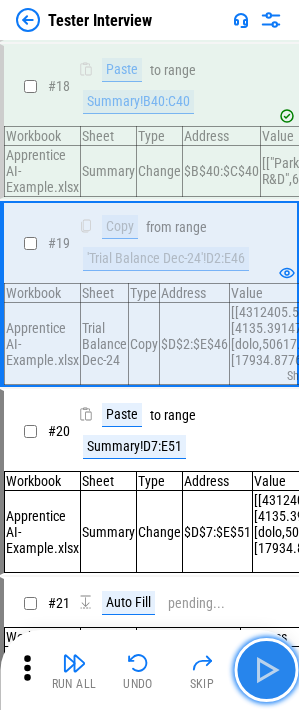 click at bounding box center (266, 670) 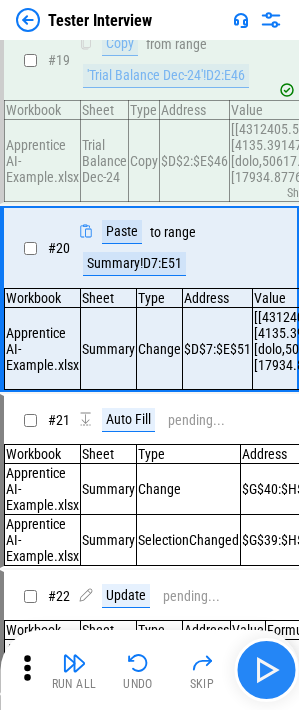 scroll, scrollTop: 3095, scrollLeft: 0, axis: vertical 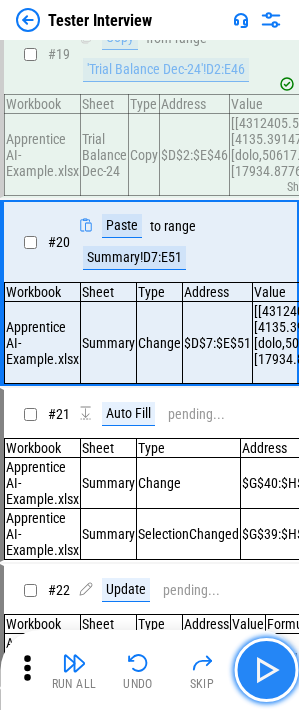 click at bounding box center (266, 670) 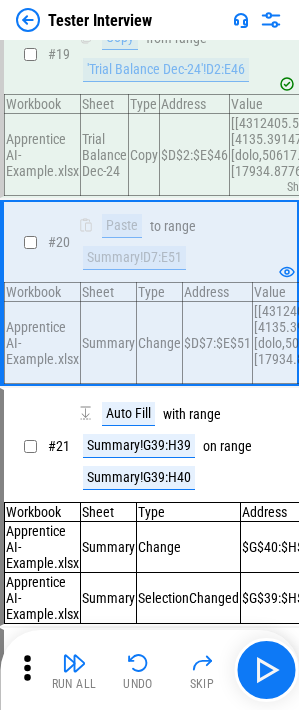scroll, scrollTop: 3195, scrollLeft: 0, axis: vertical 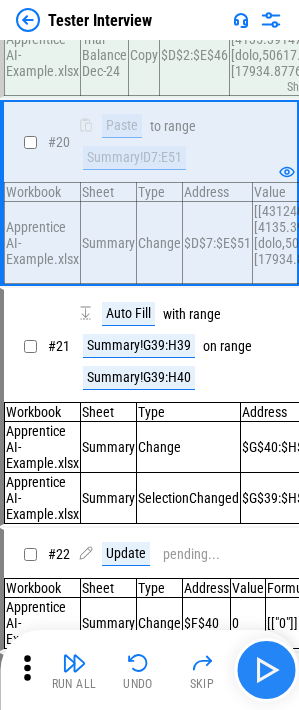 click at bounding box center [266, 670] 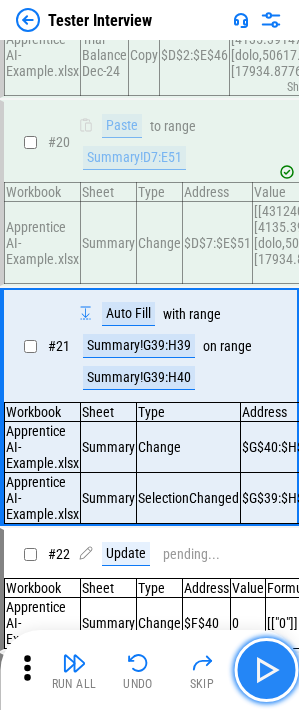 click at bounding box center [266, 670] 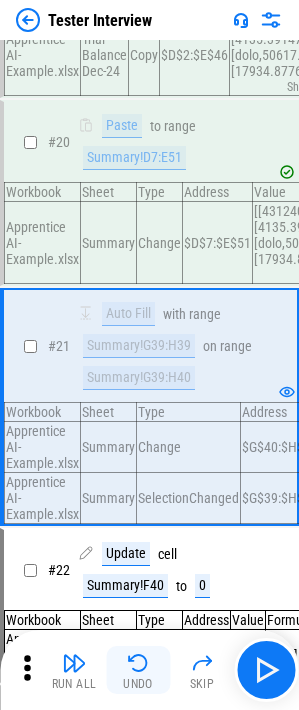 click on "Undo" at bounding box center [138, 670] 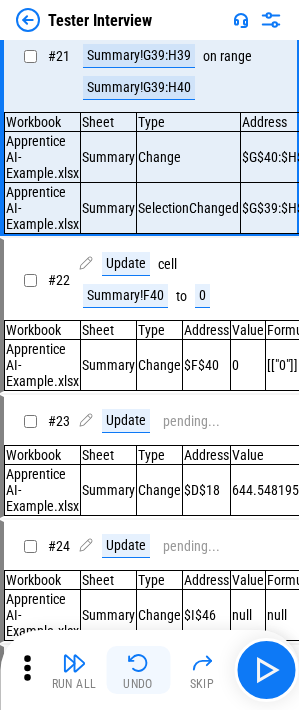 scroll, scrollTop: 3517, scrollLeft: 0, axis: vertical 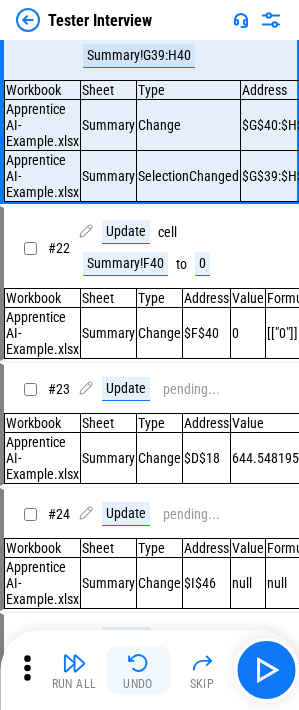 click on "Undo" at bounding box center [138, 670] 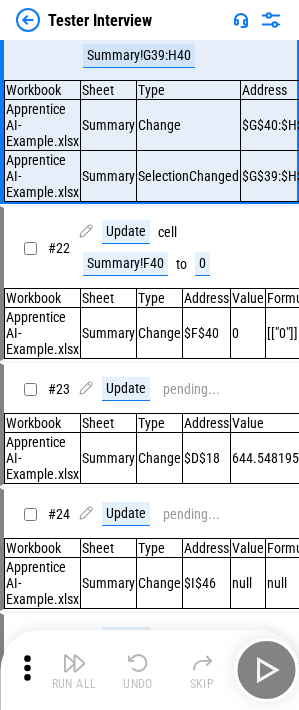 click on "Undo" at bounding box center (138, 670) 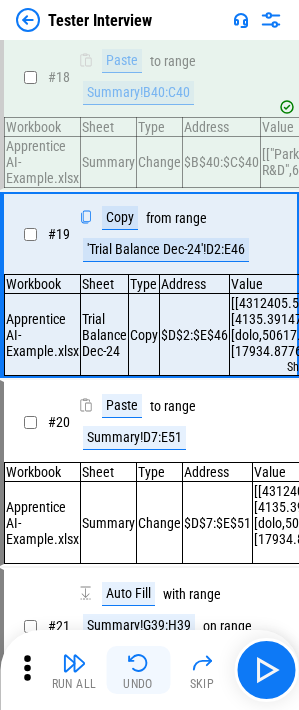 scroll, scrollTop: 2906, scrollLeft: 0, axis: vertical 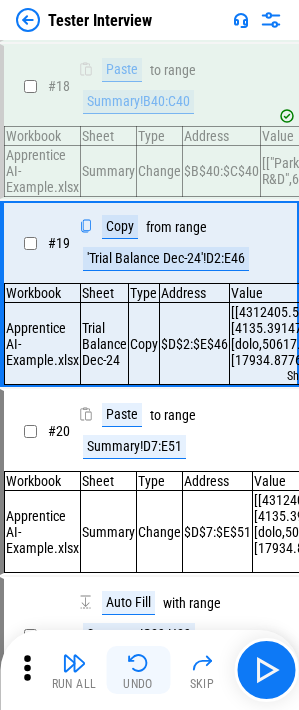 click on "Undo" at bounding box center (138, 670) 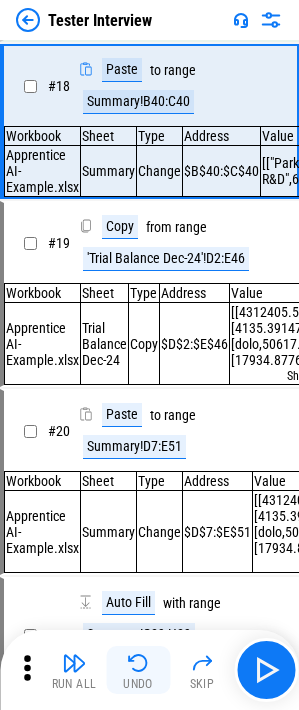 click on "Undo" at bounding box center [138, 670] 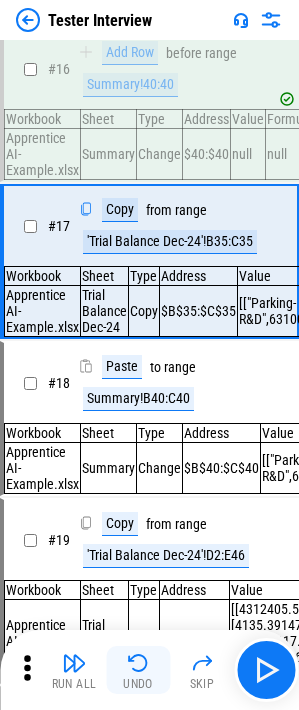 scroll, scrollTop: 2570, scrollLeft: 0, axis: vertical 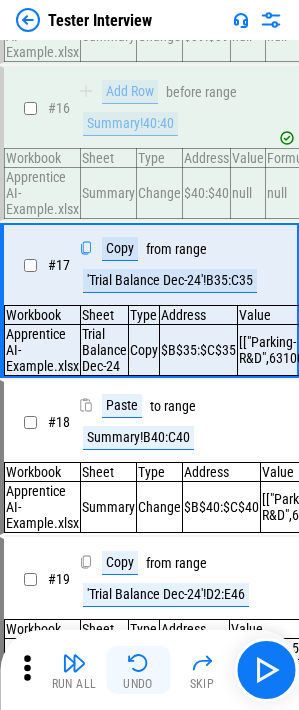 click on "Undo" at bounding box center [138, 670] 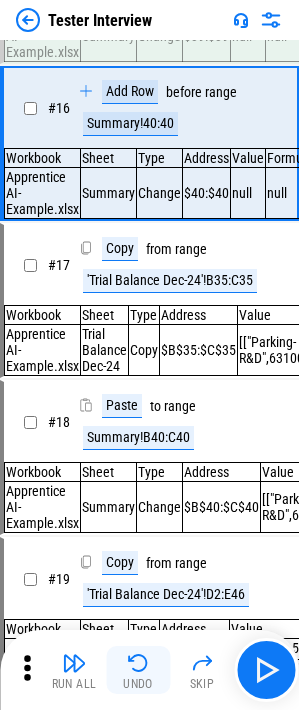 click on "Undo" at bounding box center [138, 670] 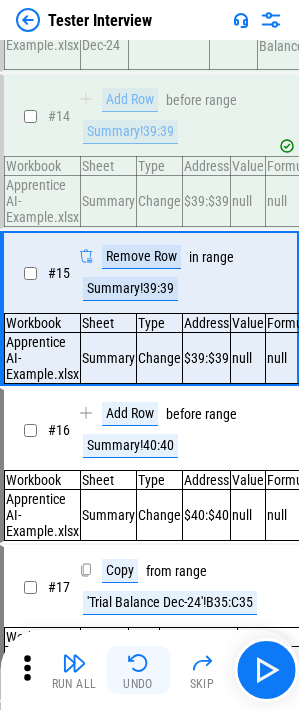 click on "Undo" at bounding box center (138, 670) 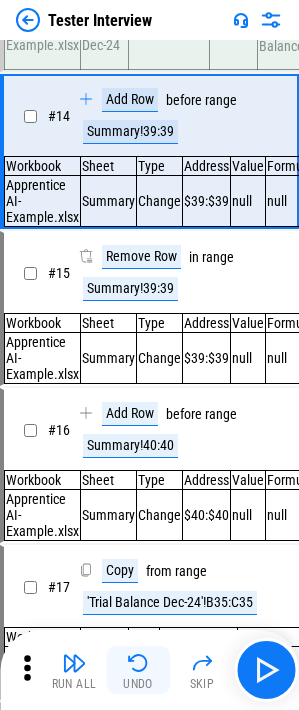 click on "Undo" at bounding box center (138, 670) 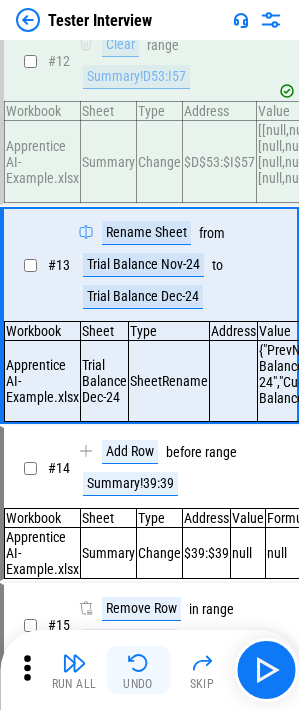 click on "Undo" at bounding box center [138, 670] 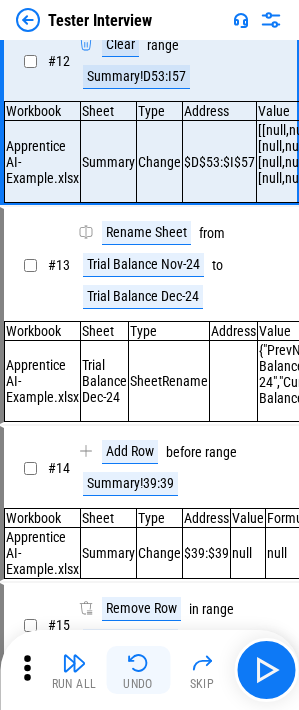 click on "Undo" at bounding box center (138, 670) 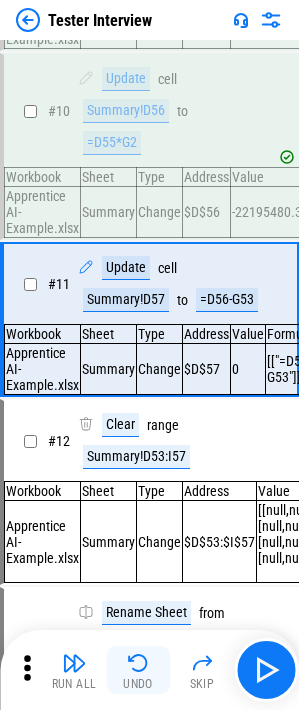 click on "Undo" at bounding box center (138, 670) 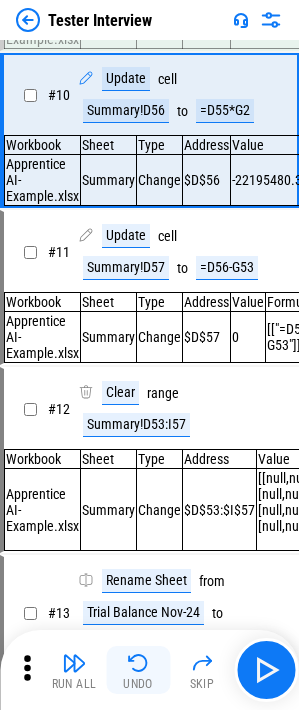 click on "Undo" at bounding box center (138, 670) 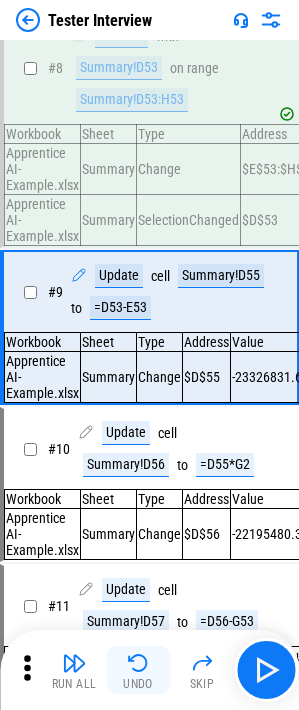 click on "Undo" at bounding box center (138, 670) 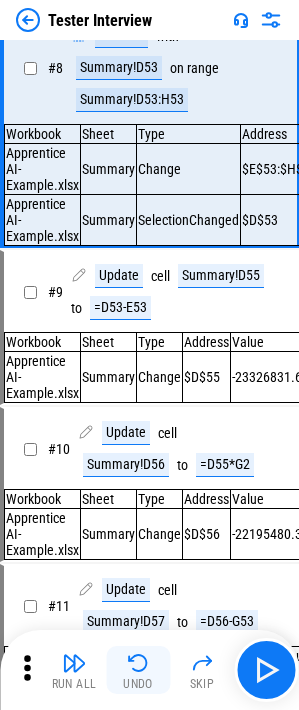 click on "Undo" at bounding box center (138, 670) 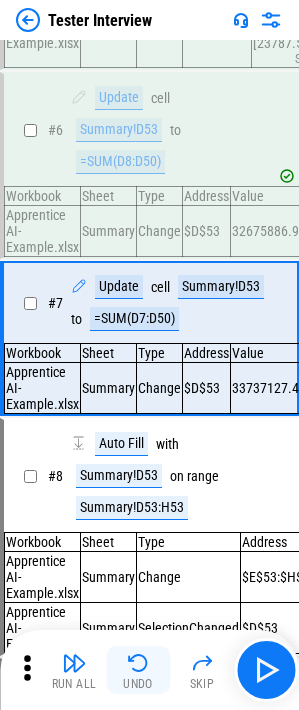 click on "Undo" at bounding box center [138, 670] 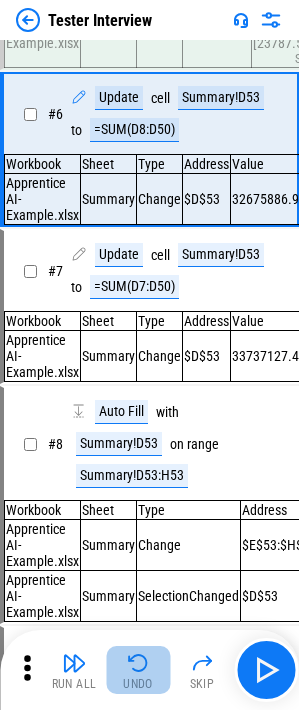 click on "Undo" at bounding box center [138, 670] 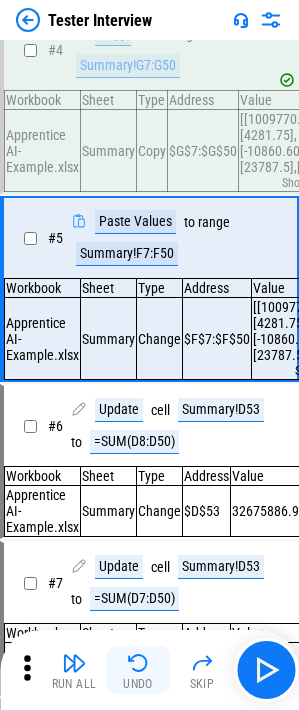 click on "Undo" at bounding box center (138, 670) 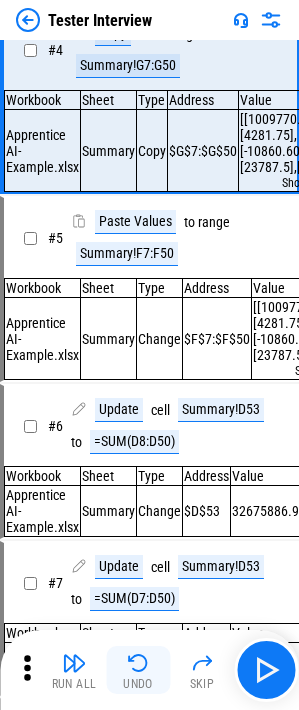 scroll, scrollTop: 322, scrollLeft: 0, axis: vertical 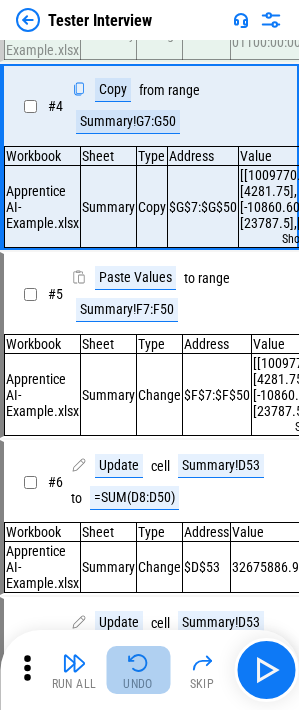 click on "Undo" at bounding box center (138, 670) 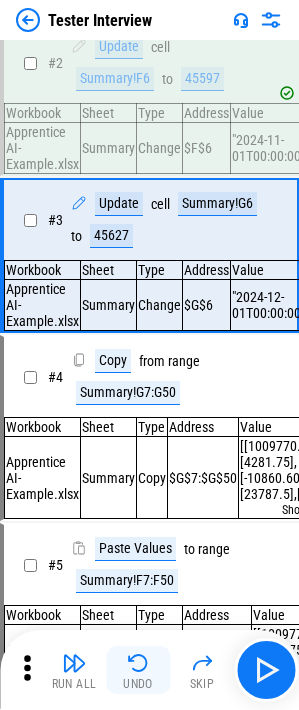 scroll, scrollTop: 0, scrollLeft: 0, axis: both 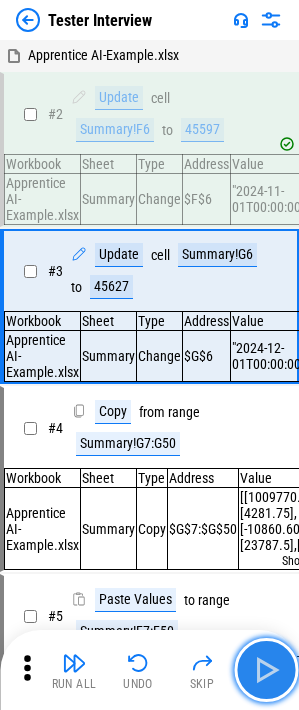 click at bounding box center [266, 670] 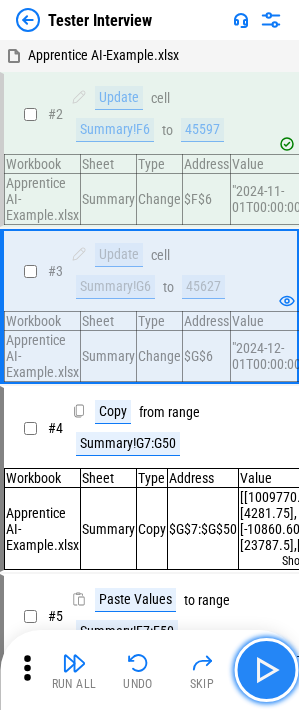 click at bounding box center (266, 670) 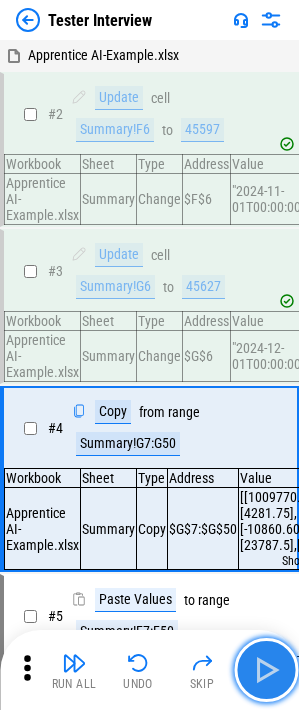 click at bounding box center [266, 670] 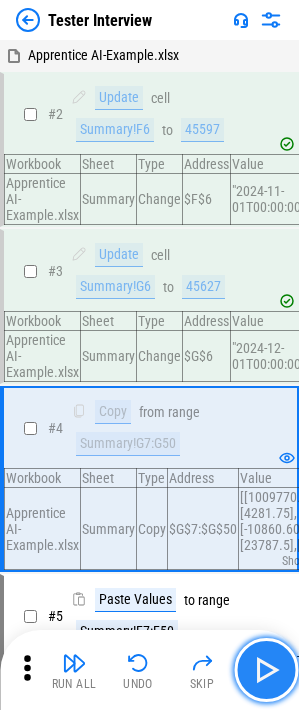 click at bounding box center (266, 670) 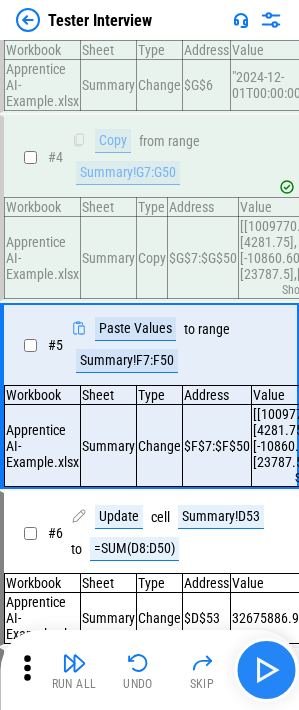 scroll, scrollTop: 322, scrollLeft: 0, axis: vertical 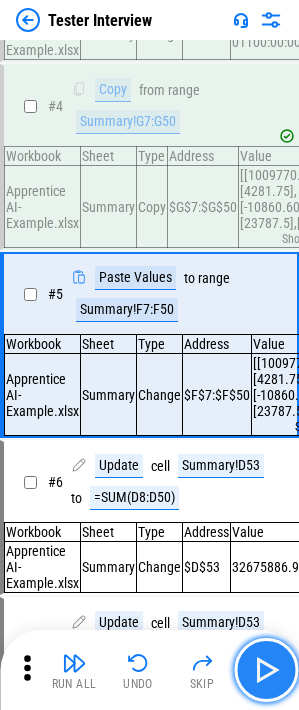 click at bounding box center (266, 670) 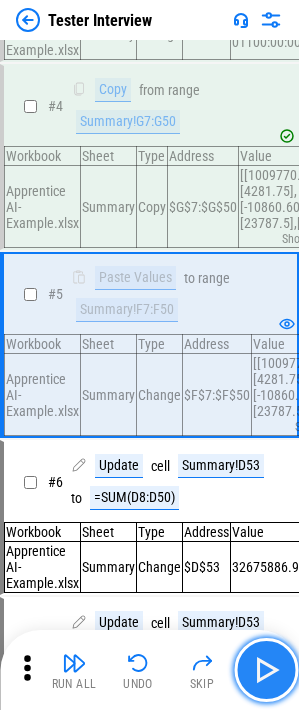 click at bounding box center (266, 670) 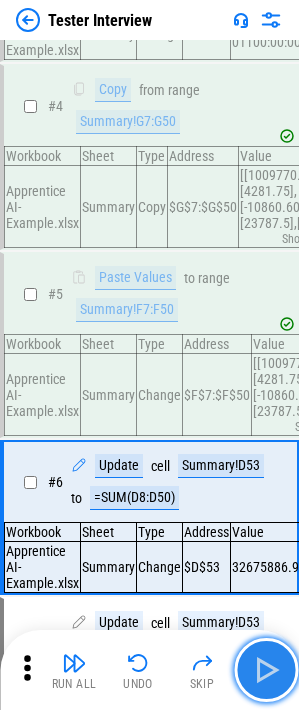 click at bounding box center (266, 670) 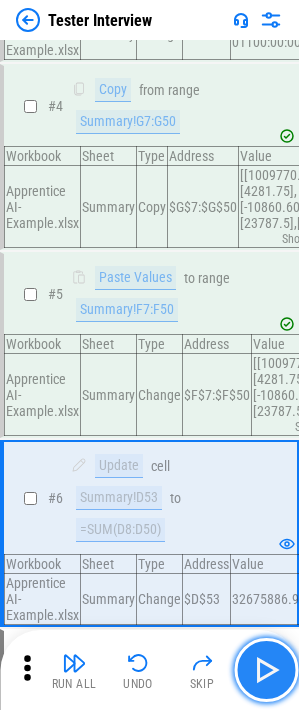 click at bounding box center [266, 670] 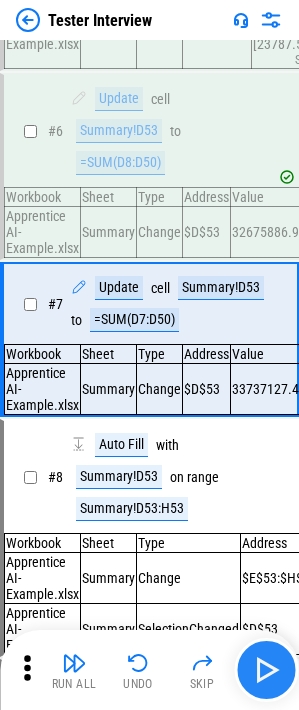 scroll, scrollTop: 690, scrollLeft: 0, axis: vertical 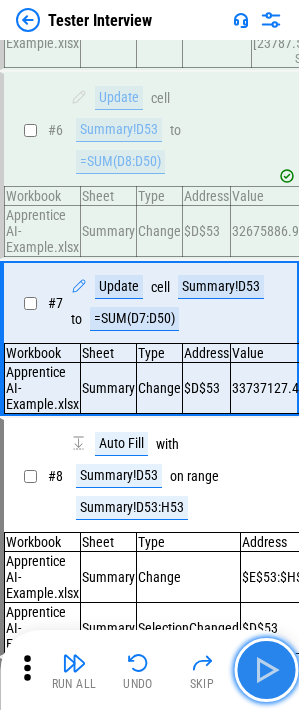 click at bounding box center [266, 670] 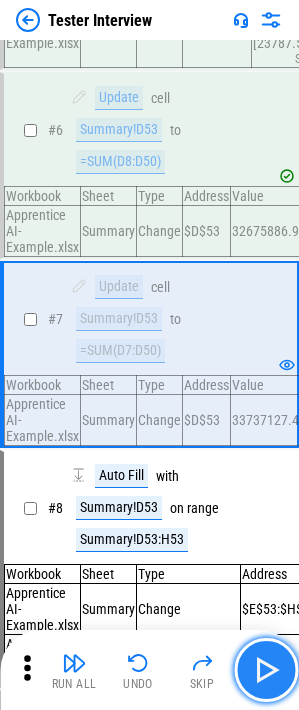click at bounding box center [266, 670] 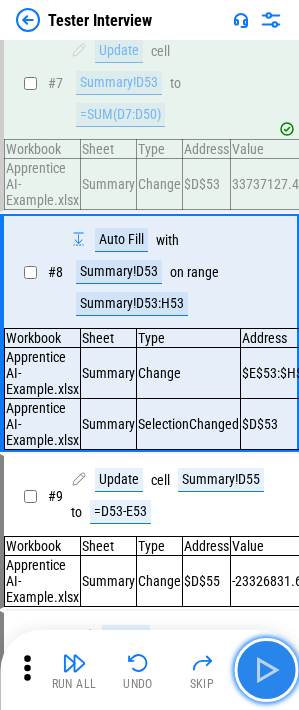 click at bounding box center (266, 670) 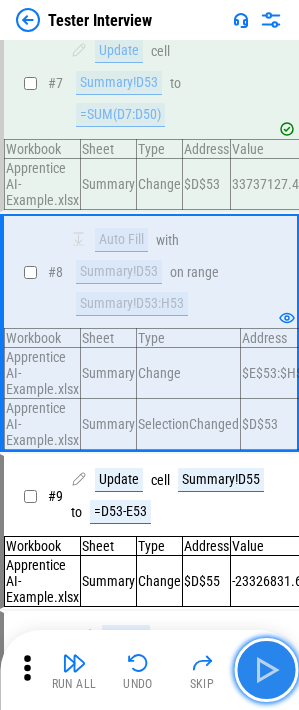 click at bounding box center (266, 670) 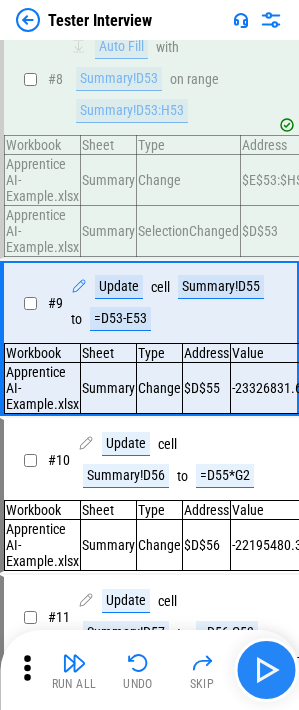 scroll, scrollTop: 1130, scrollLeft: 0, axis: vertical 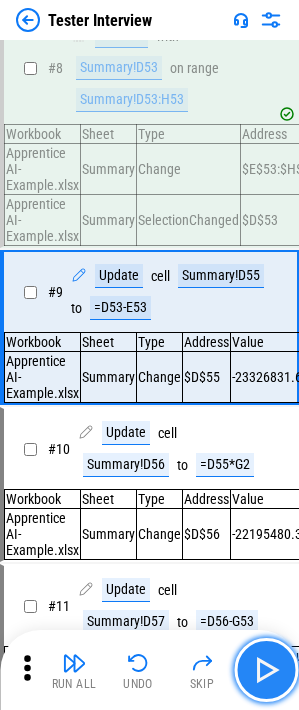 click at bounding box center (266, 670) 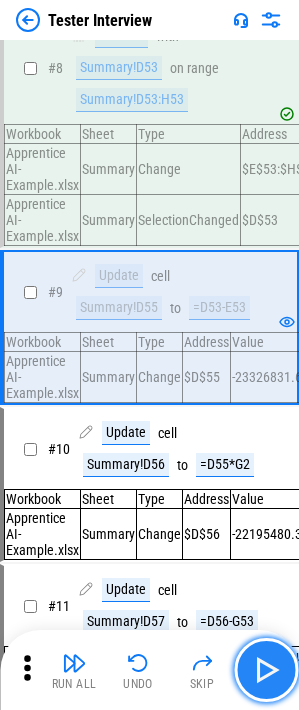click at bounding box center [266, 670] 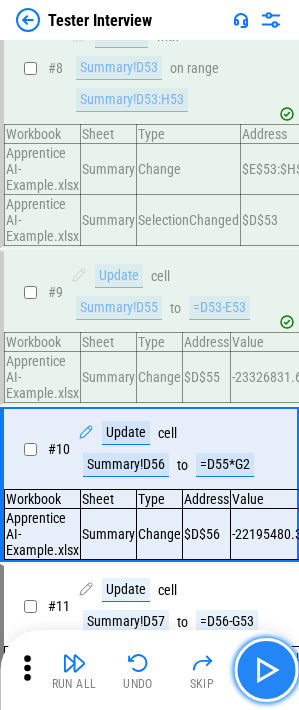click at bounding box center (266, 670) 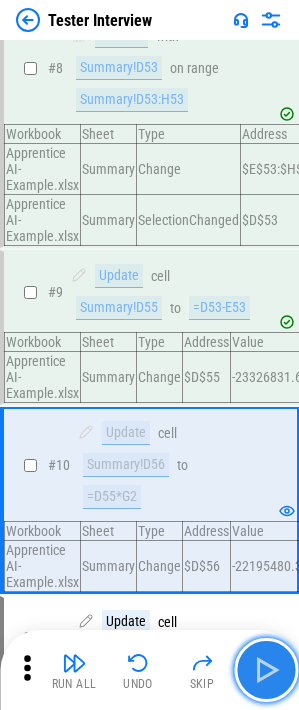 click at bounding box center [266, 670] 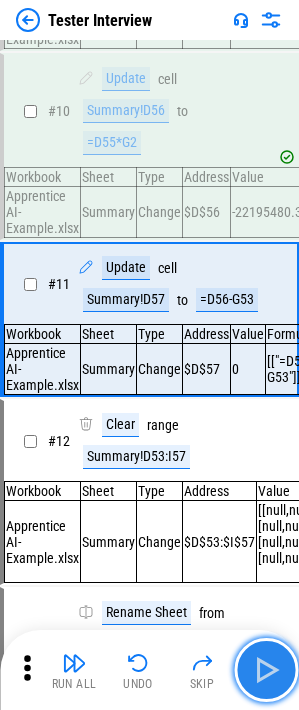 click at bounding box center (266, 670) 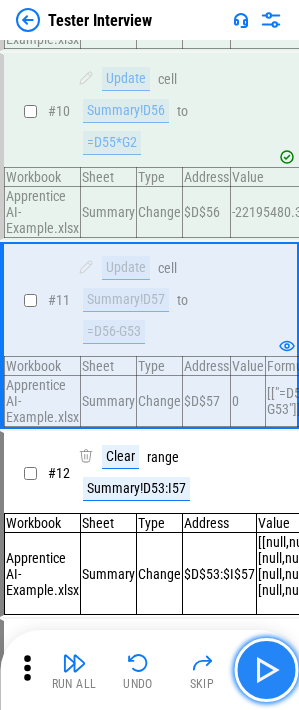 click at bounding box center (266, 670) 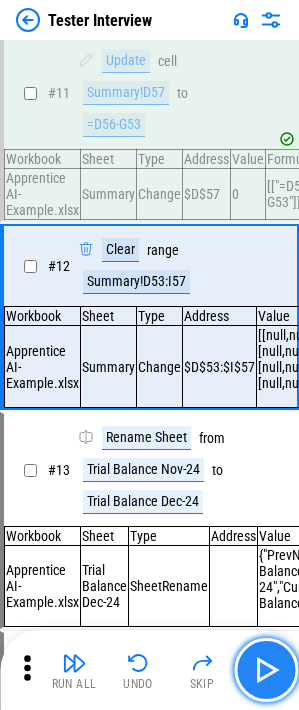 click at bounding box center [266, 670] 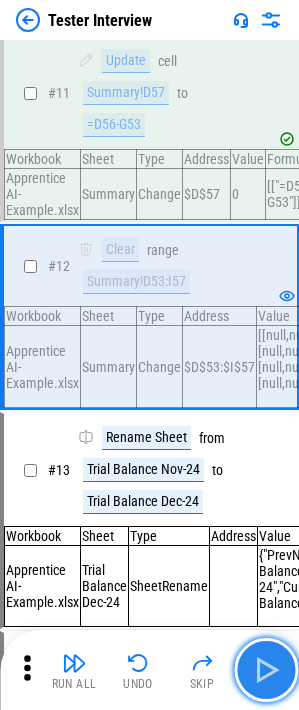 click at bounding box center [266, 670] 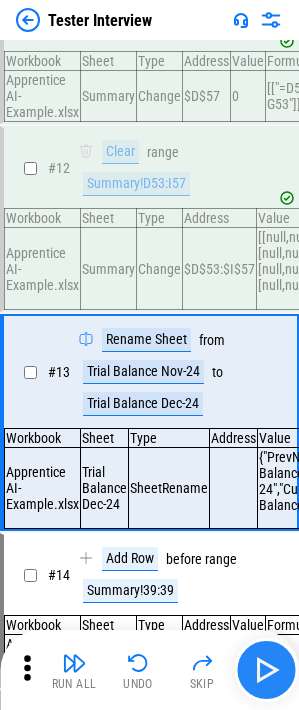 scroll, scrollTop: 1896, scrollLeft: 0, axis: vertical 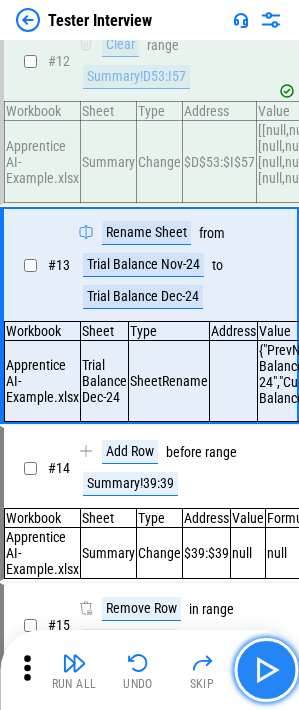 click at bounding box center (266, 670) 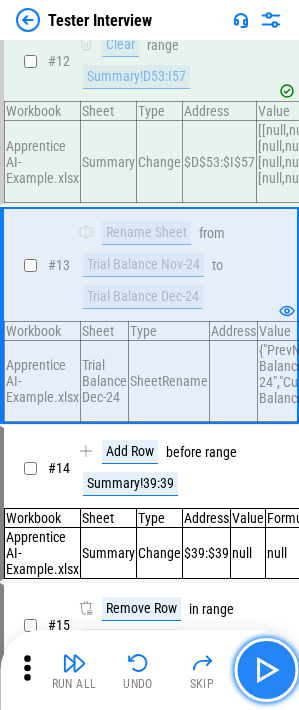 click at bounding box center (266, 670) 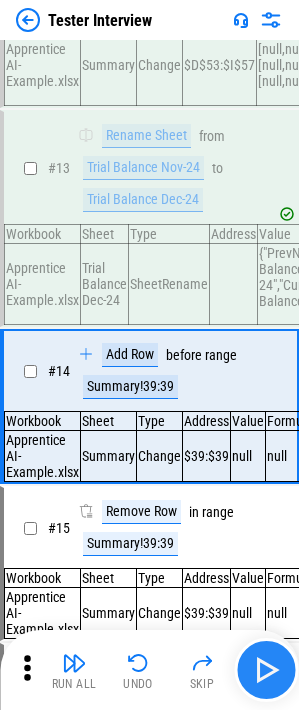 scroll, scrollTop: 2087, scrollLeft: 0, axis: vertical 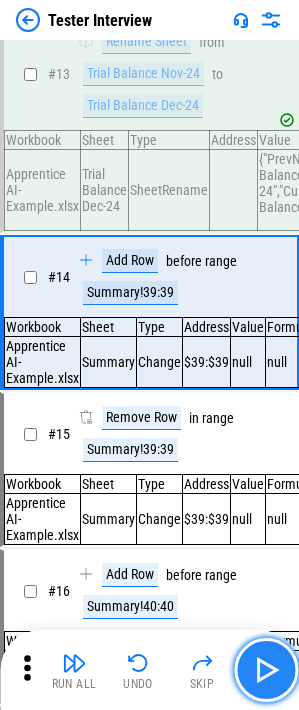 click at bounding box center (266, 670) 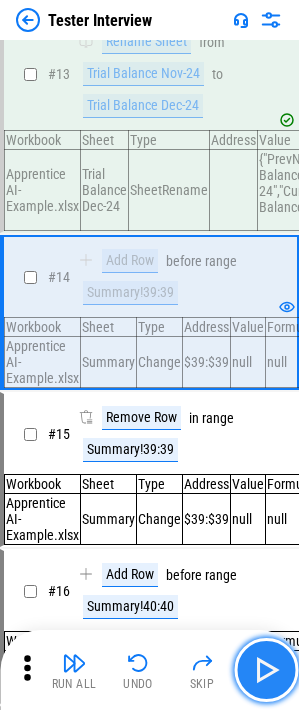 click at bounding box center (266, 670) 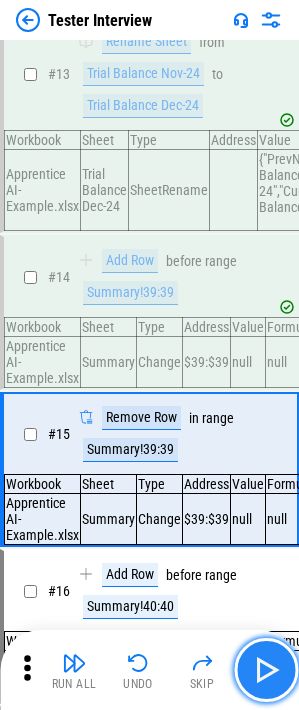 click at bounding box center [266, 670] 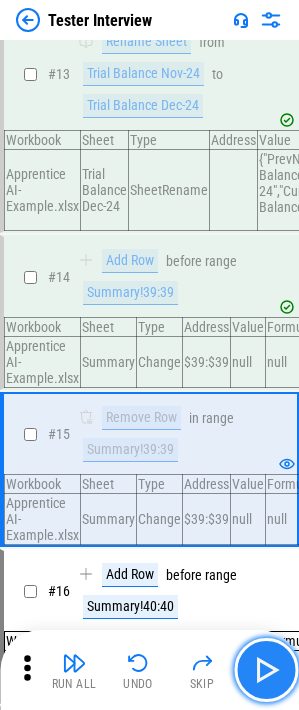 click at bounding box center (266, 670) 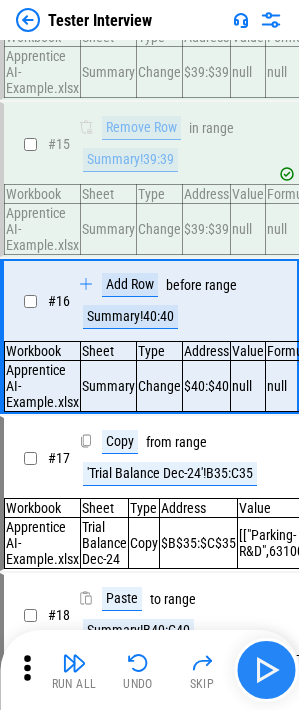 scroll, scrollTop: 2409, scrollLeft: 0, axis: vertical 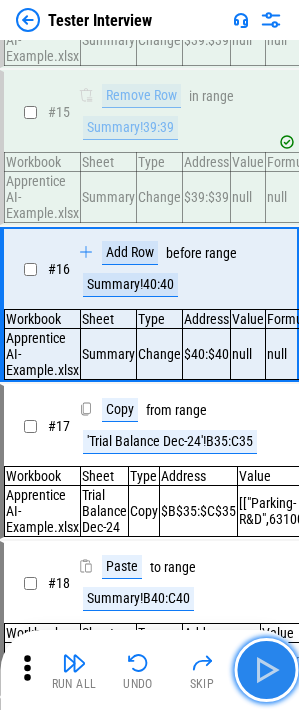 click at bounding box center (266, 670) 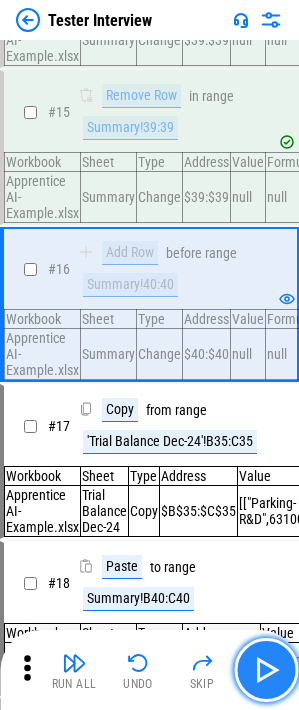 click at bounding box center (266, 670) 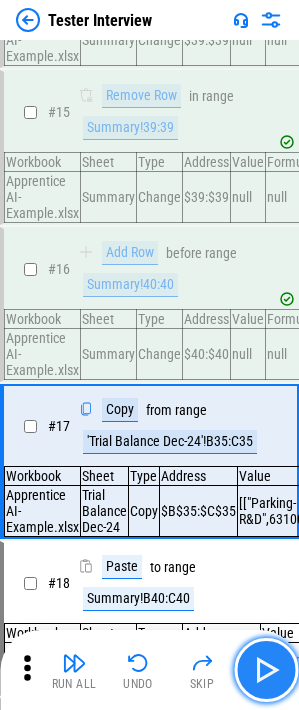 click at bounding box center [266, 670] 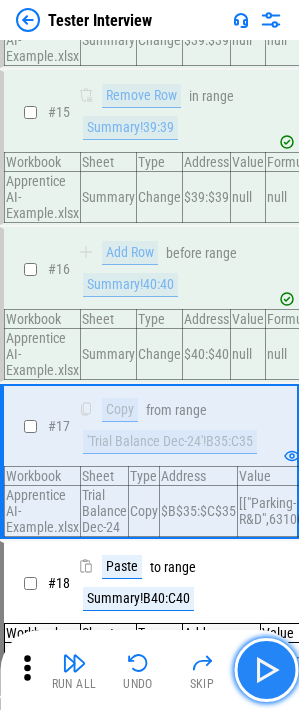click at bounding box center (266, 670) 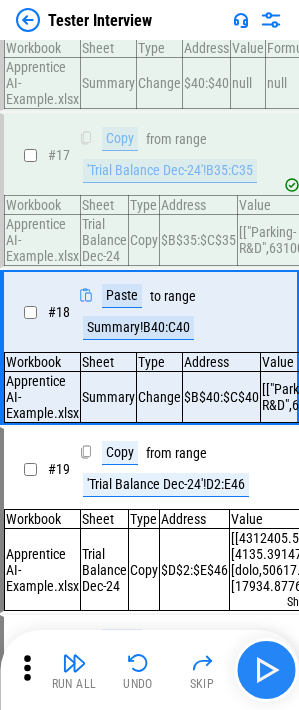 scroll, scrollTop: 2731, scrollLeft: 0, axis: vertical 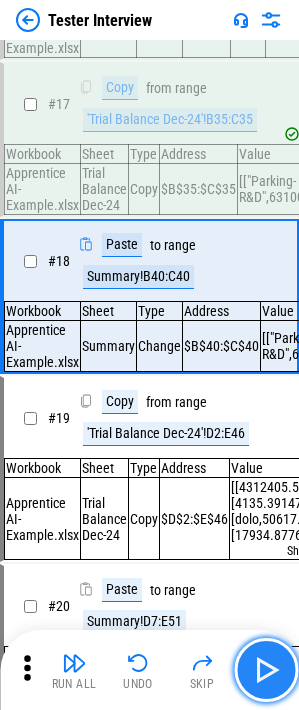 click at bounding box center (266, 670) 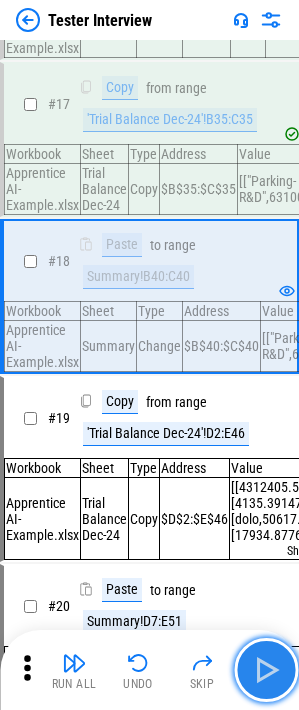 click at bounding box center (266, 670) 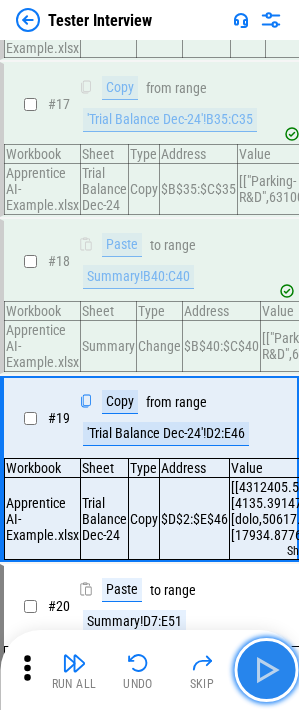 click at bounding box center [266, 670] 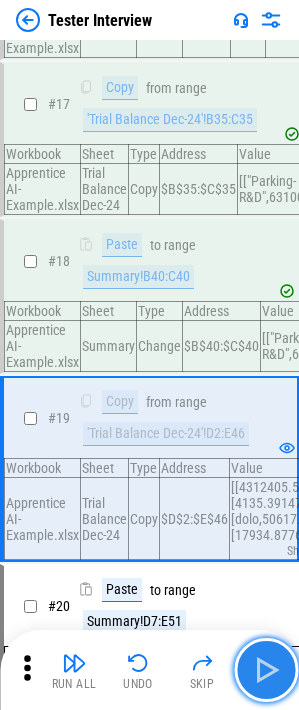 click at bounding box center (266, 670) 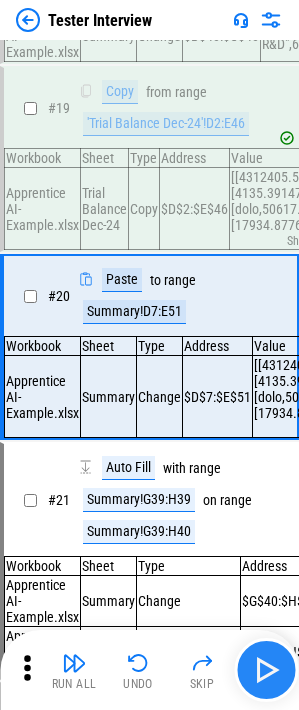 scroll, scrollTop: 3095, scrollLeft: 0, axis: vertical 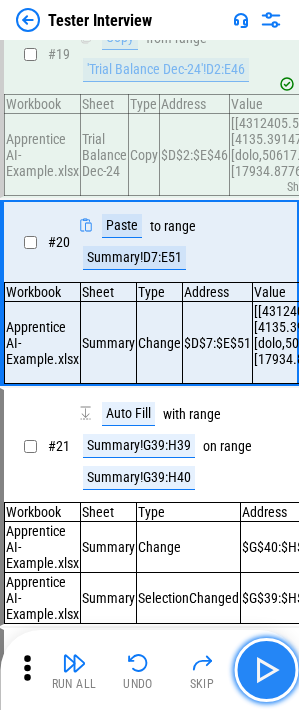 click at bounding box center (266, 670) 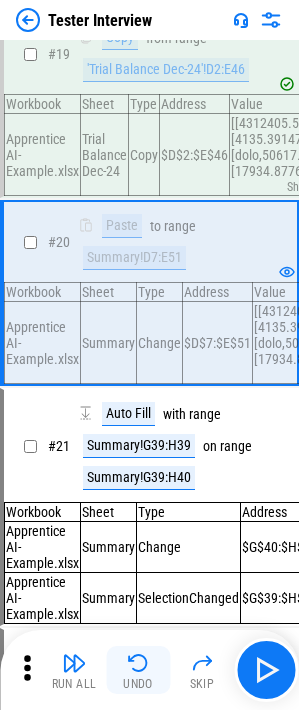 click on "Undo" at bounding box center (138, 684) 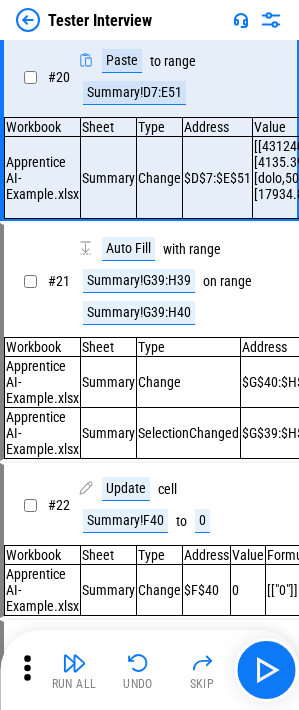scroll, scrollTop: 3213, scrollLeft: 0, axis: vertical 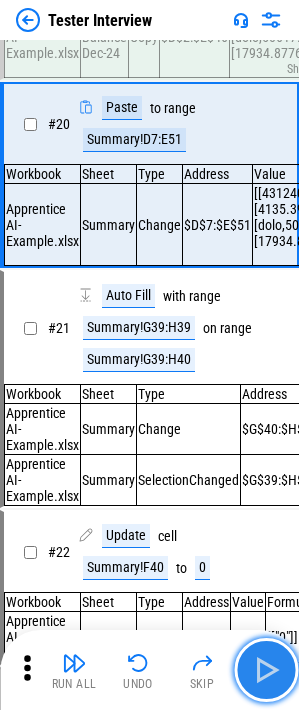 click at bounding box center [266, 670] 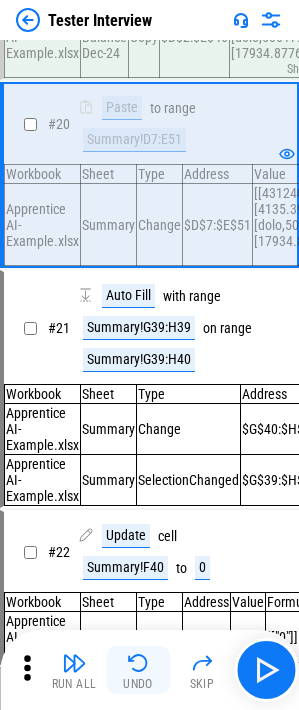 click on "Undo" at bounding box center [138, 670] 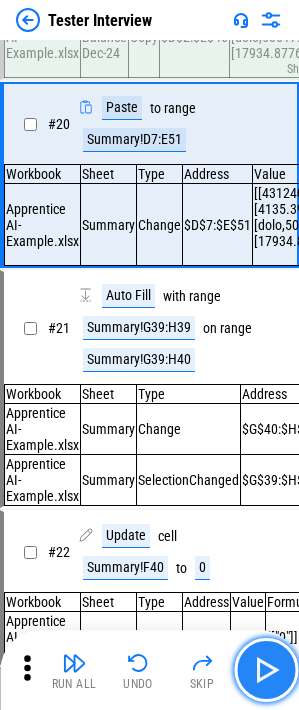 click at bounding box center [266, 670] 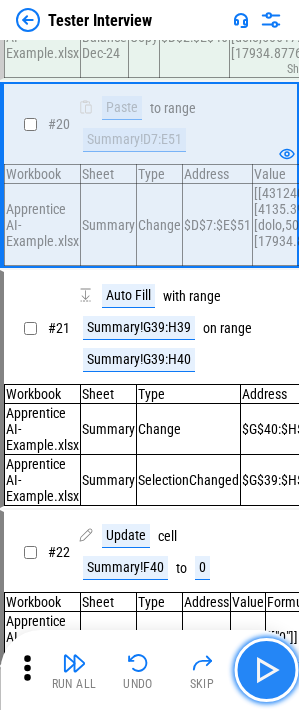 click at bounding box center [266, 670] 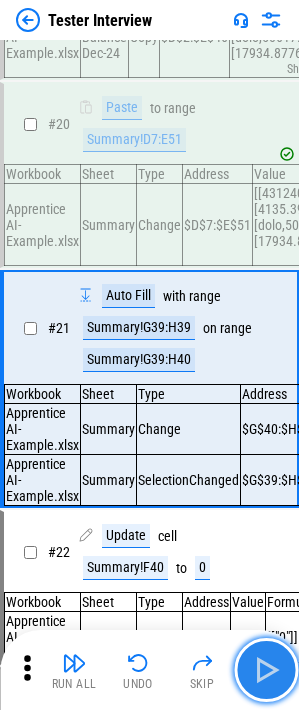 click at bounding box center [266, 670] 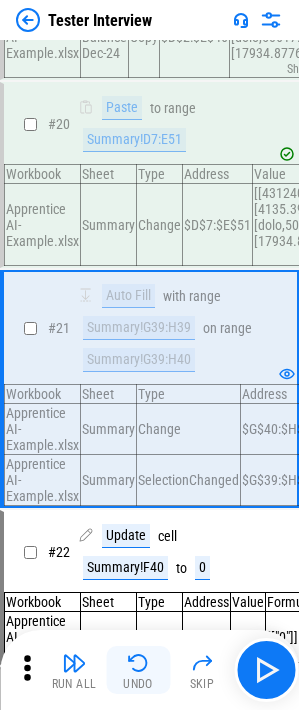 click on "Undo" at bounding box center [138, 684] 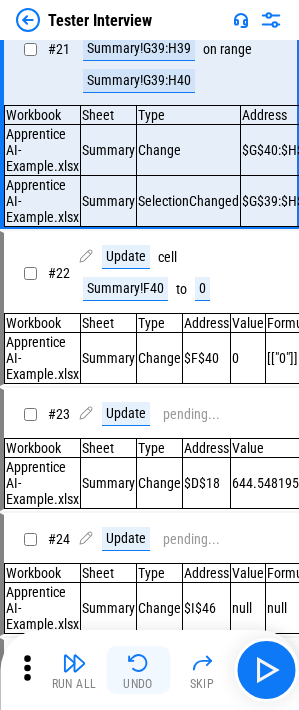 scroll, scrollTop: 3517, scrollLeft: 0, axis: vertical 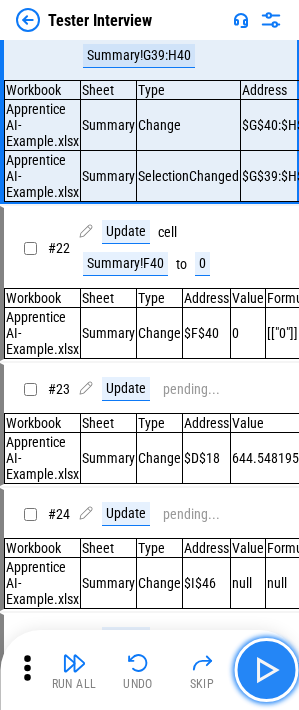 click at bounding box center (266, 670) 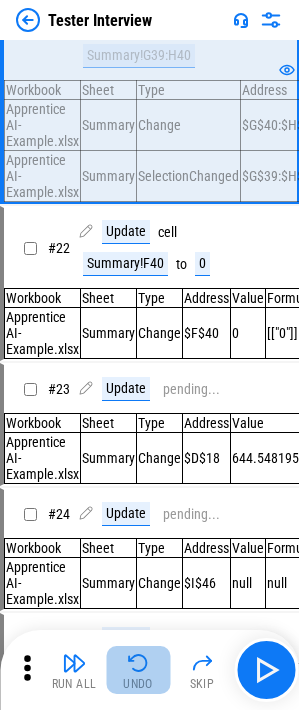 click on "Undo" at bounding box center (138, 670) 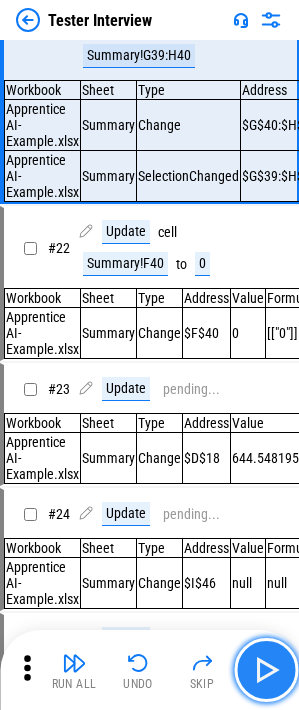 click at bounding box center [266, 670] 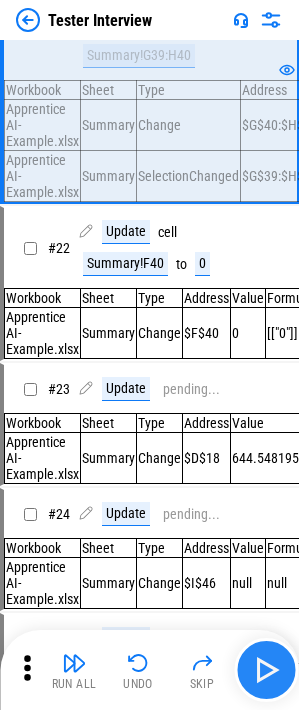 click at bounding box center (266, 670) 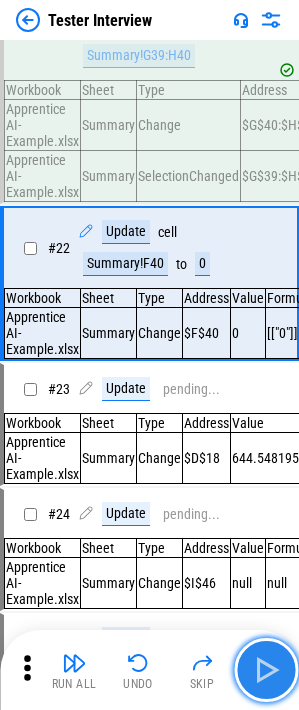click at bounding box center [266, 670] 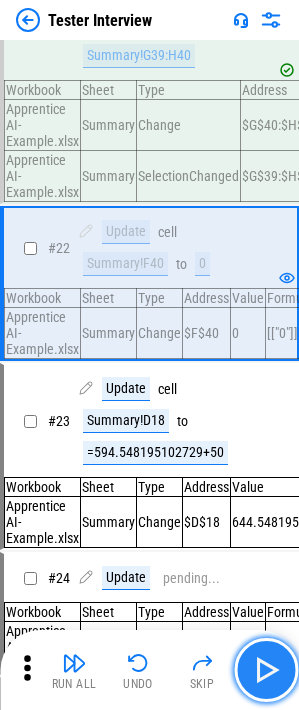click at bounding box center (266, 670) 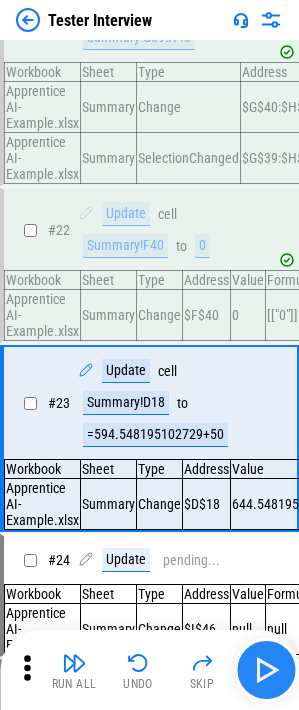 scroll, scrollTop: 3694, scrollLeft: 0, axis: vertical 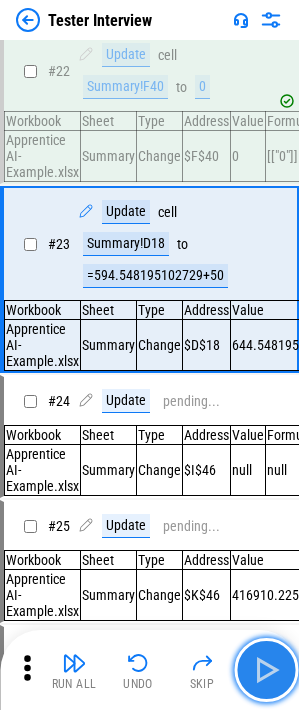 click at bounding box center [266, 670] 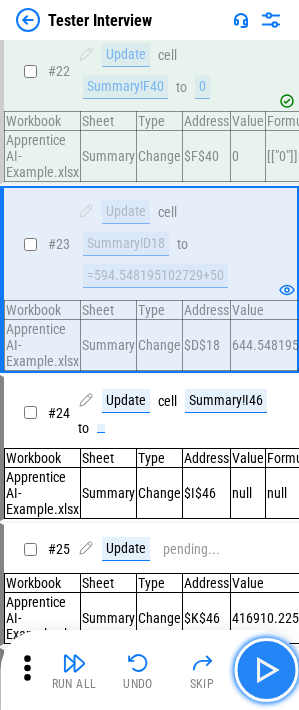 click at bounding box center [266, 670] 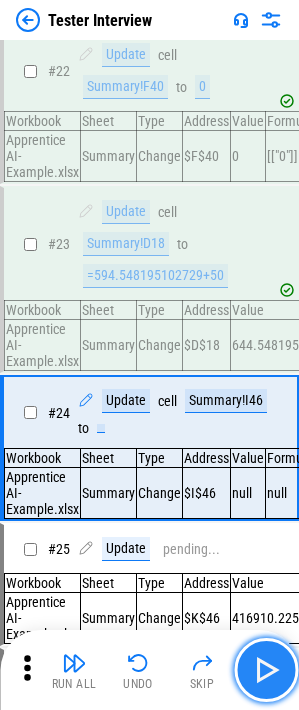click at bounding box center (266, 670) 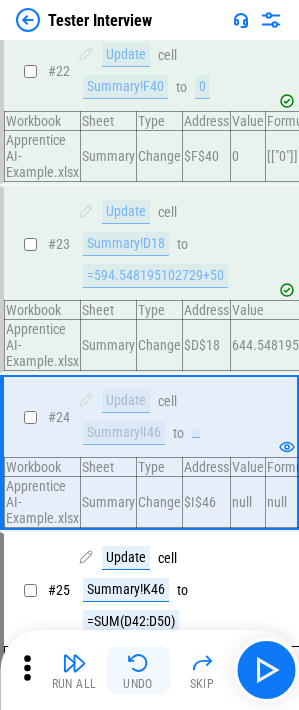 click at bounding box center [138, 663] 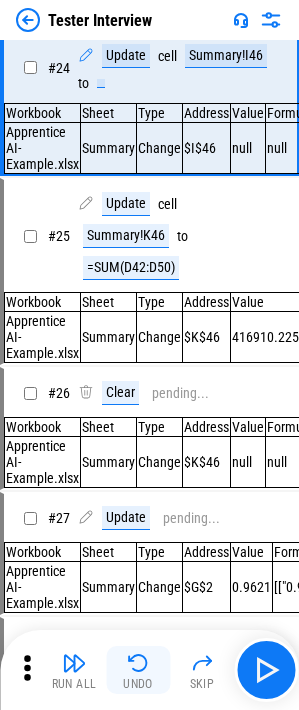 click at bounding box center (138, 663) 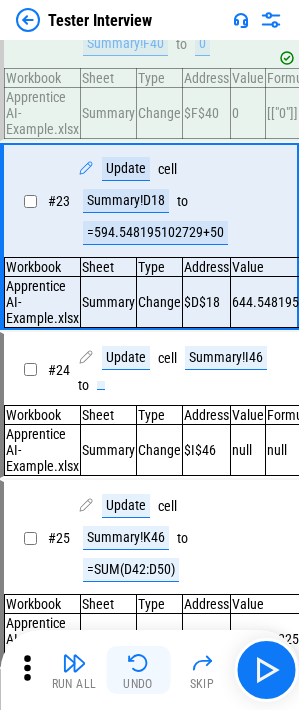 scroll, scrollTop: 3694, scrollLeft: 0, axis: vertical 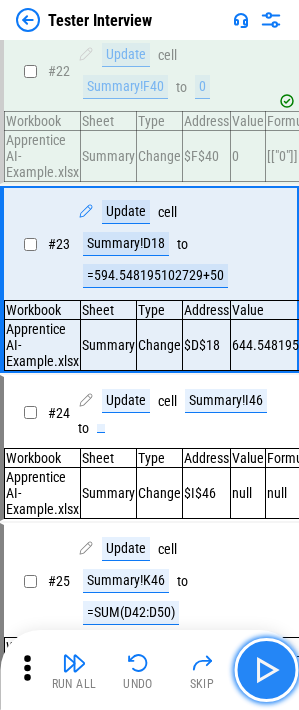 click at bounding box center [266, 670] 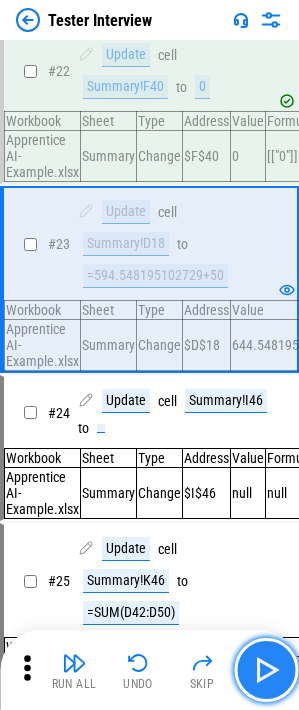 click at bounding box center (266, 670) 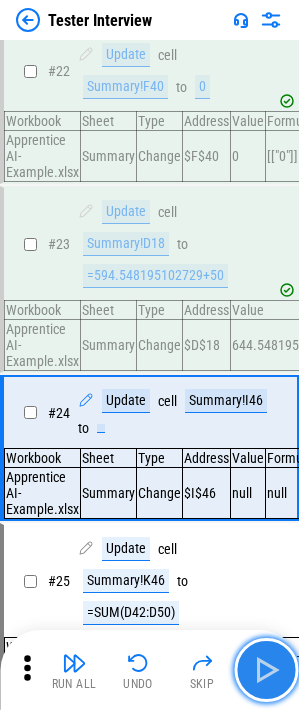 click at bounding box center [266, 670] 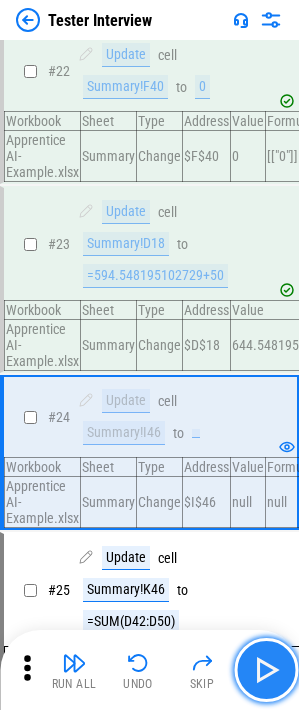 click at bounding box center [266, 670] 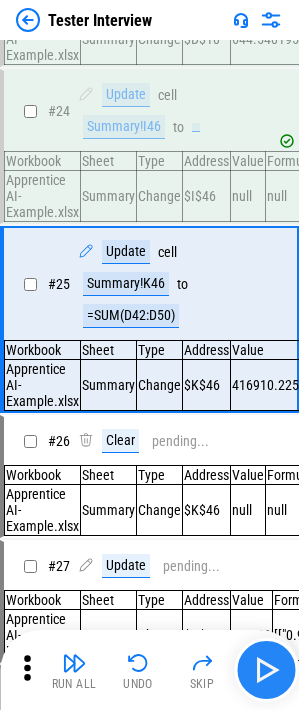 scroll, scrollTop: 4048, scrollLeft: 0, axis: vertical 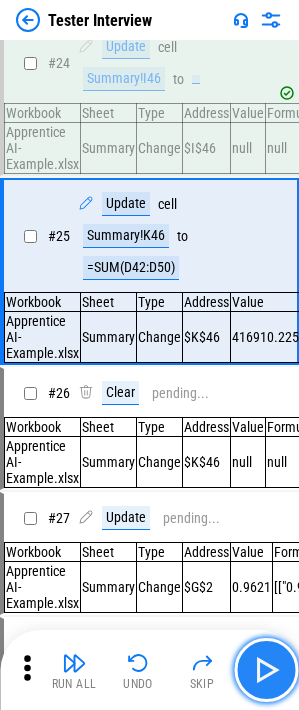 click at bounding box center (266, 670) 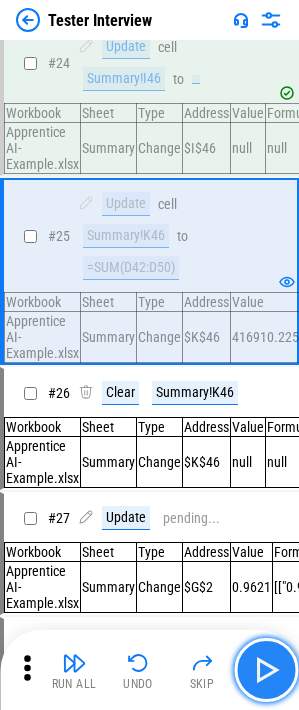 click at bounding box center (266, 670) 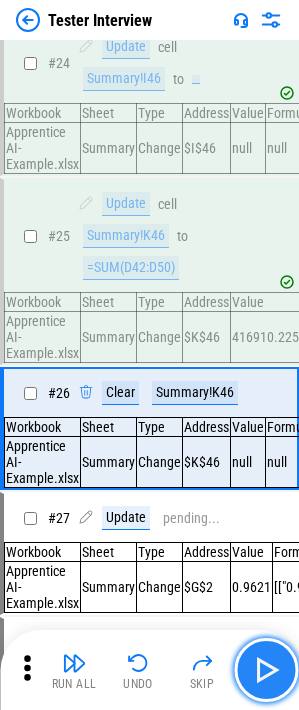 click at bounding box center [266, 670] 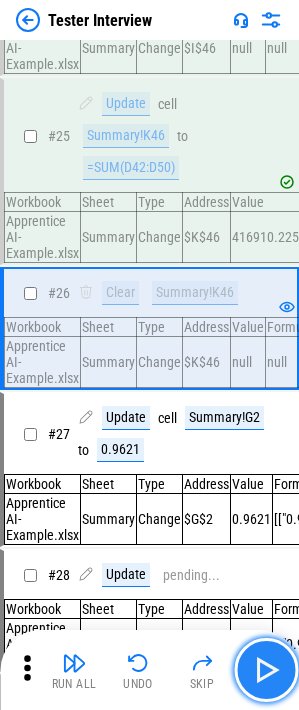 click at bounding box center (266, 670) 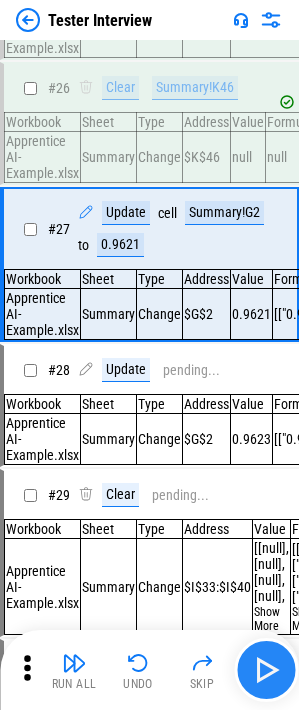 scroll, scrollTop: 4354, scrollLeft: 0, axis: vertical 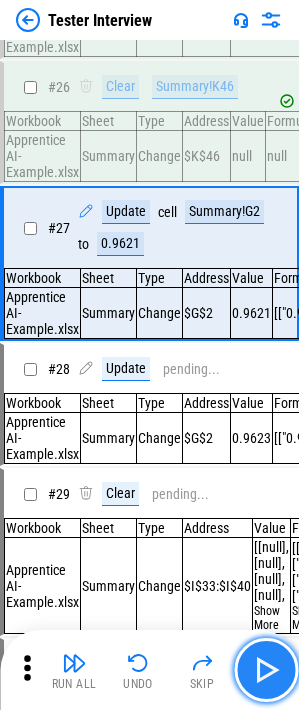 click at bounding box center [266, 670] 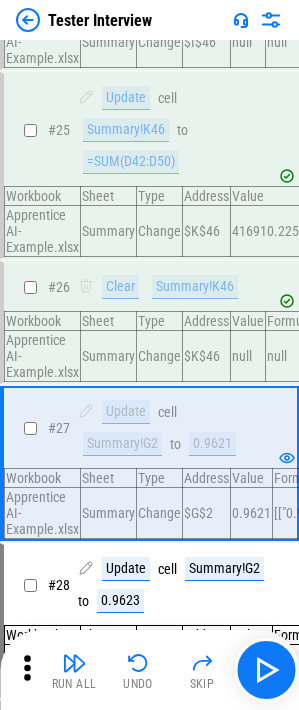 scroll, scrollTop: 4254, scrollLeft: 0, axis: vertical 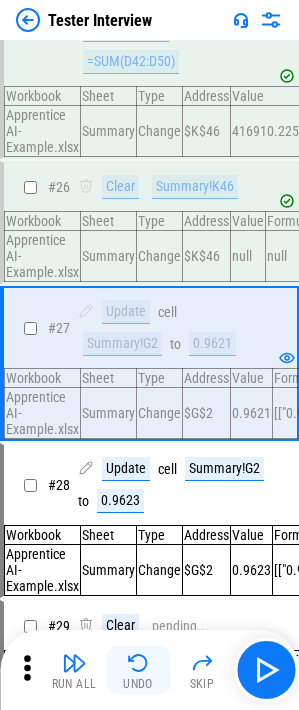 click at bounding box center (138, 663) 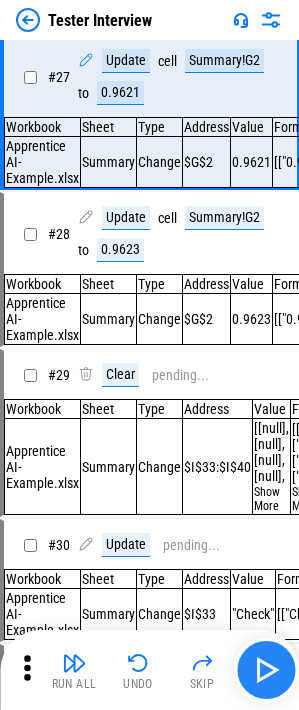 scroll, scrollTop: 4515, scrollLeft: 0, axis: vertical 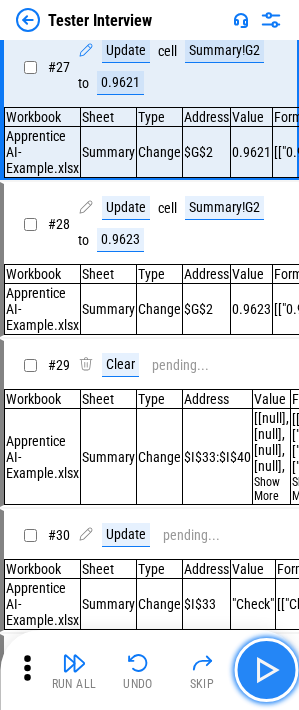 click at bounding box center (266, 670) 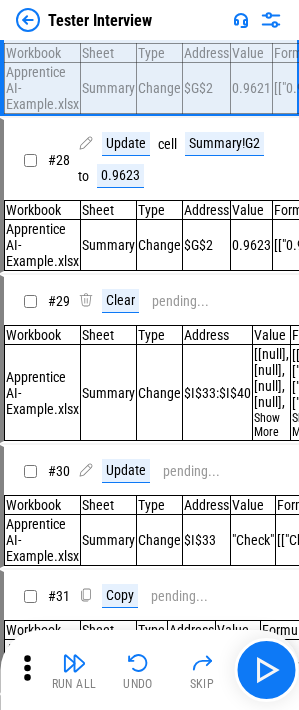 scroll, scrollTop: 4615, scrollLeft: 0, axis: vertical 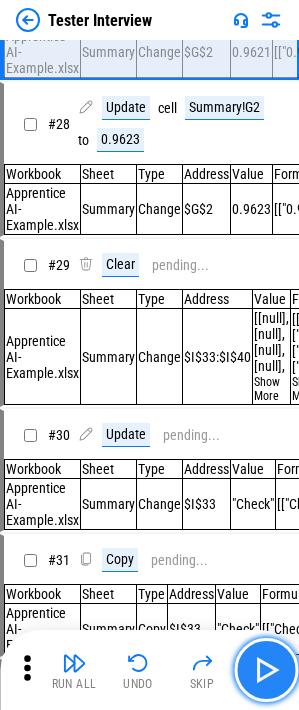 click at bounding box center [266, 670] 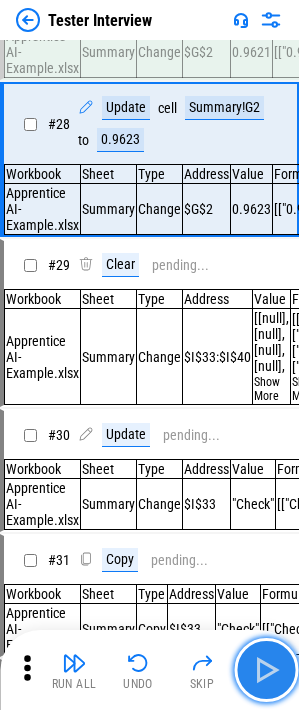 click at bounding box center (266, 670) 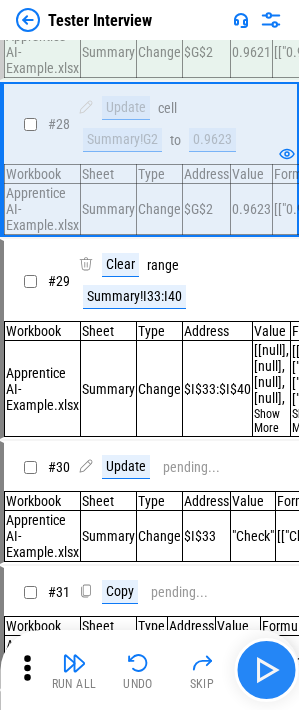click at bounding box center [266, 670] 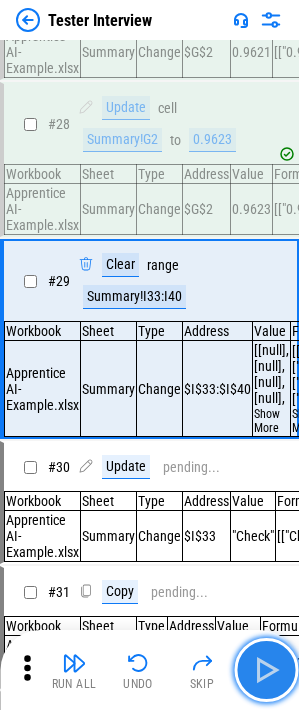 click at bounding box center [266, 670] 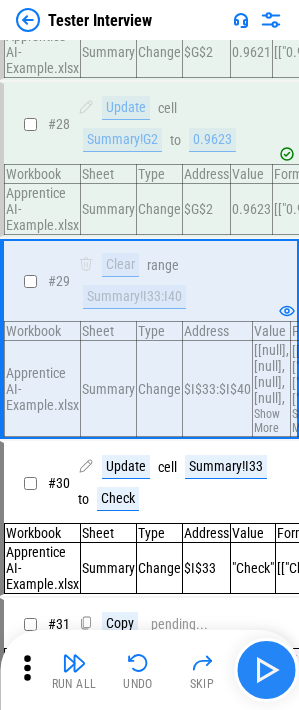 click at bounding box center [266, 670] 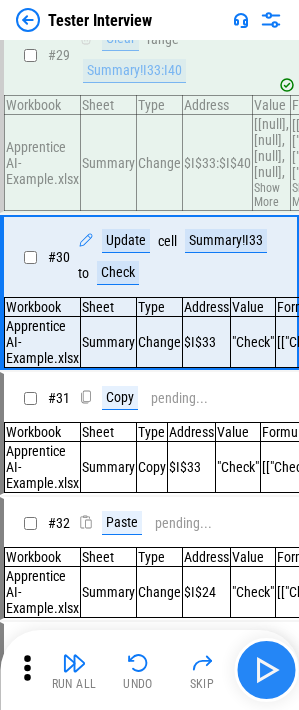scroll, scrollTop: 4879, scrollLeft: 0, axis: vertical 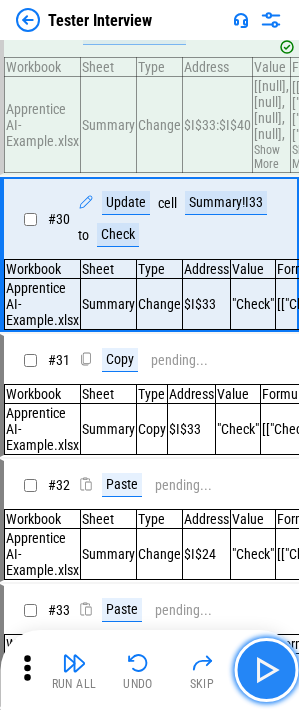 click at bounding box center (266, 670) 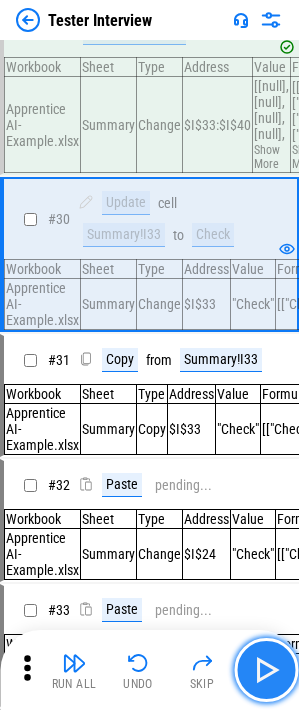 click at bounding box center [266, 670] 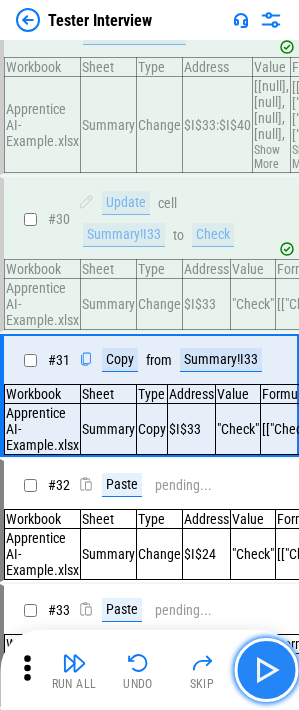 click at bounding box center [266, 670] 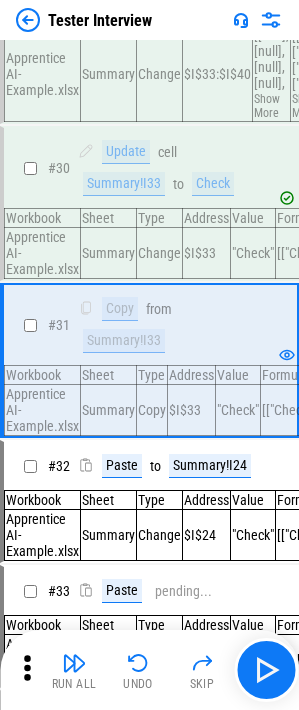 scroll, scrollTop: 4979, scrollLeft: 0, axis: vertical 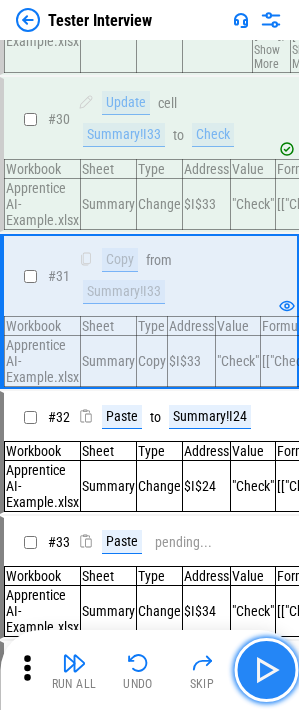 click at bounding box center (266, 670) 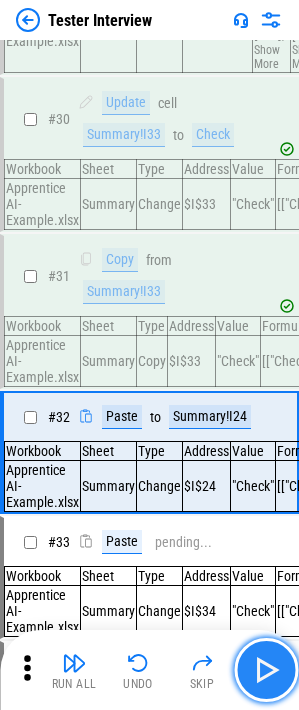 click at bounding box center [266, 670] 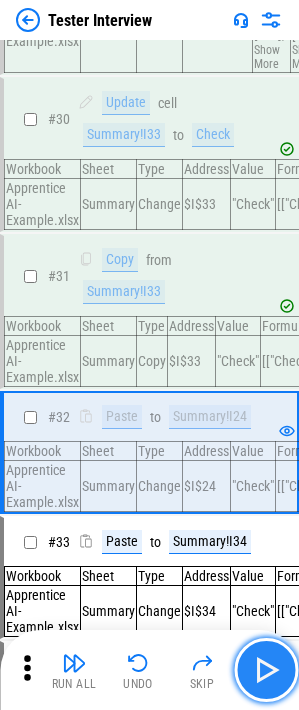 click at bounding box center (266, 670) 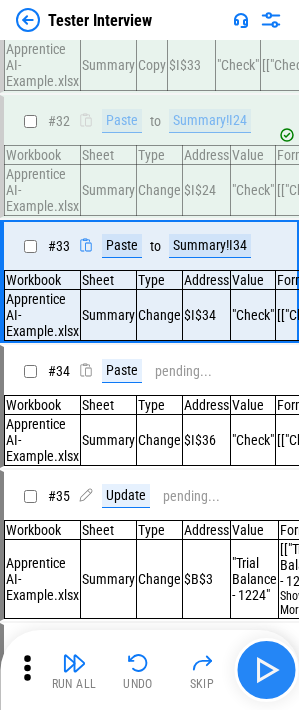 scroll, scrollTop: 5314, scrollLeft: 0, axis: vertical 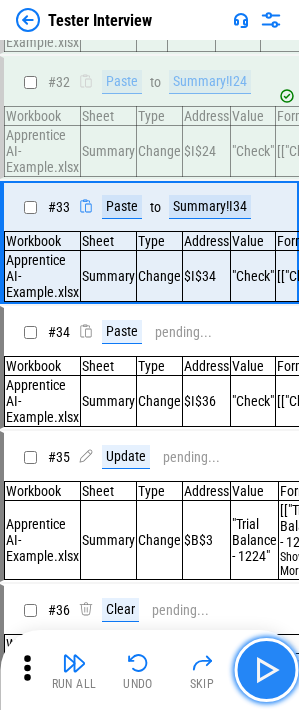 click at bounding box center (266, 670) 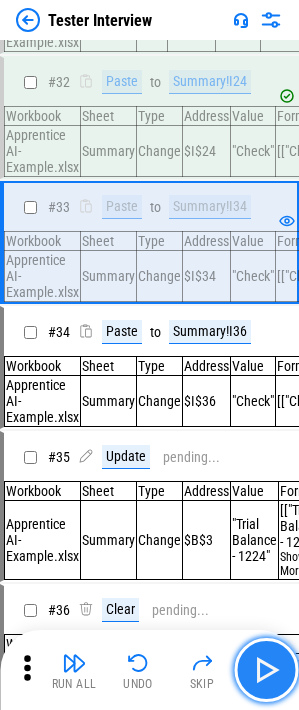 click at bounding box center [266, 670] 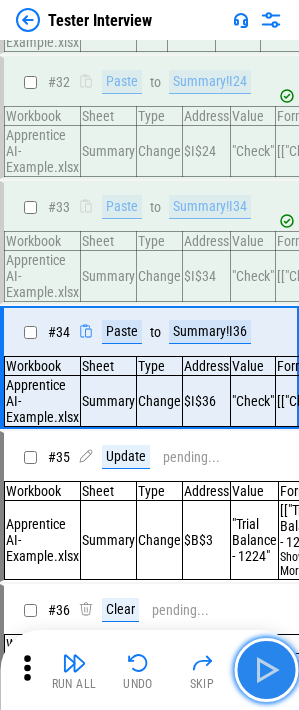 click at bounding box center (266, 670) 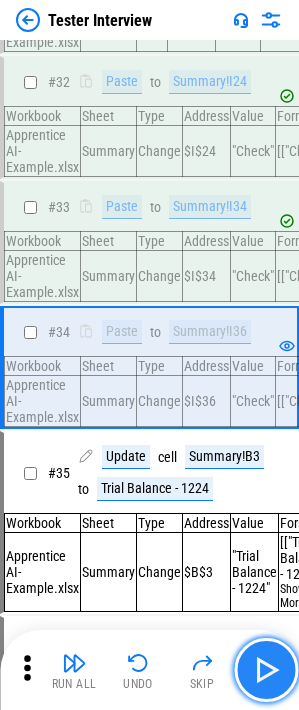 click at bounding box center [266, 670] 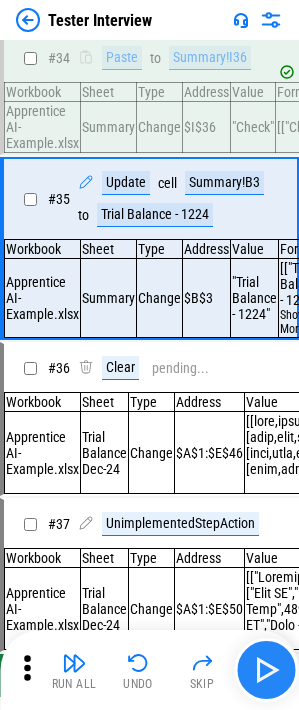 scroll, scrollTop: 5609, scrollLeft: 0, axis: vertical 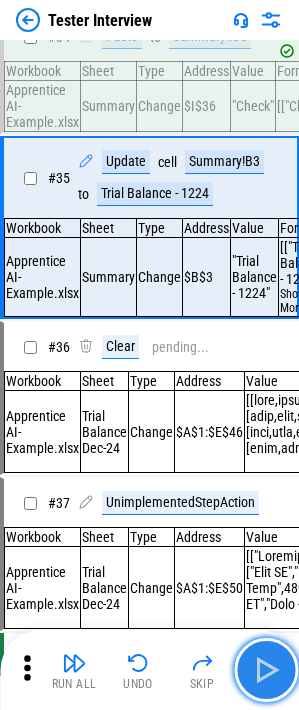click at bounding box center [266, 670] 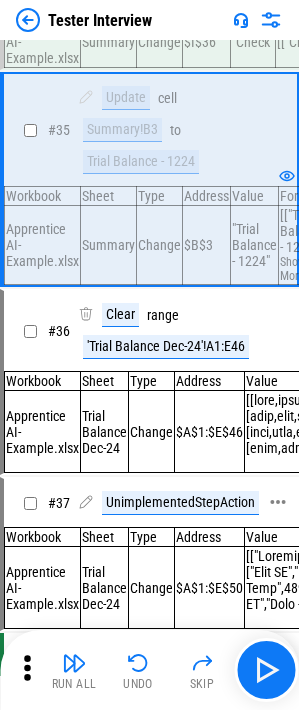 scroll, scrollTop: 5809, scrollLeft: 0, axis: vertical 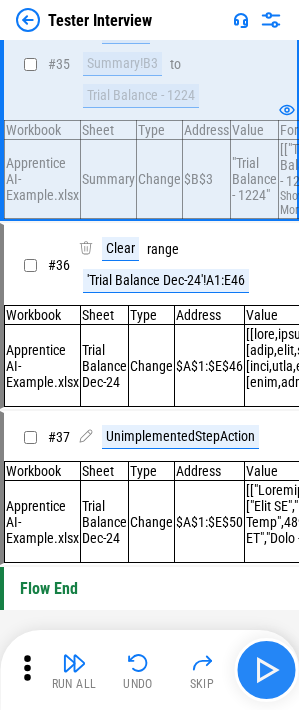 click at bounding box center [266, 670] 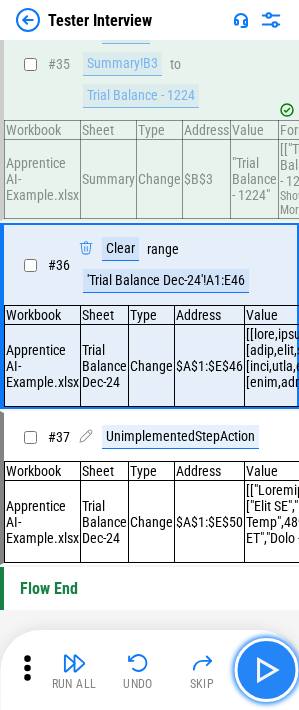 click at bounding box center [266, 670] 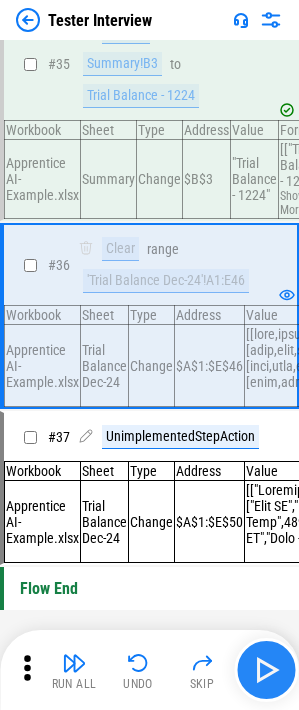 scroll, scrollTop: 5877, scrollLeft: 0, axis: vertical 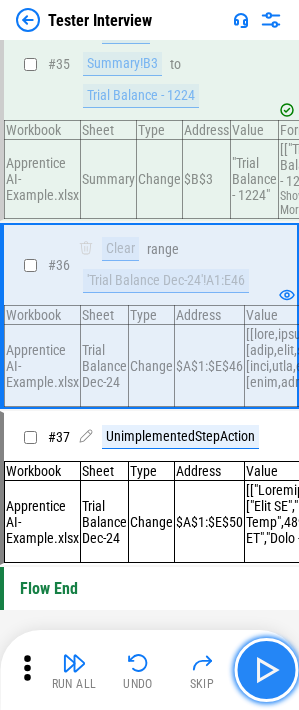 click at bounding box center [266, 670] 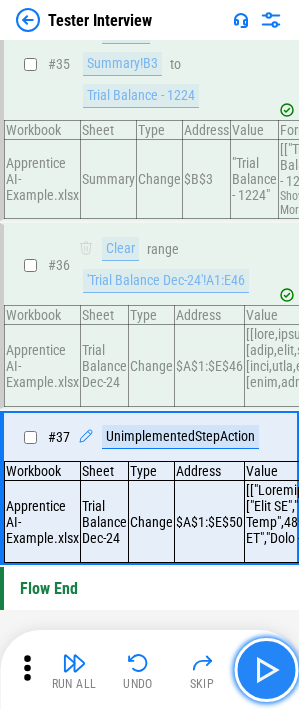 click at bounding box center [266, 670] 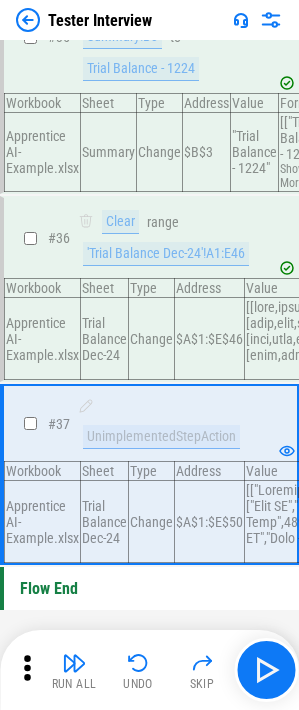 scroll, scrollTop: 5904, scrollLeft: 0, axis: vertical 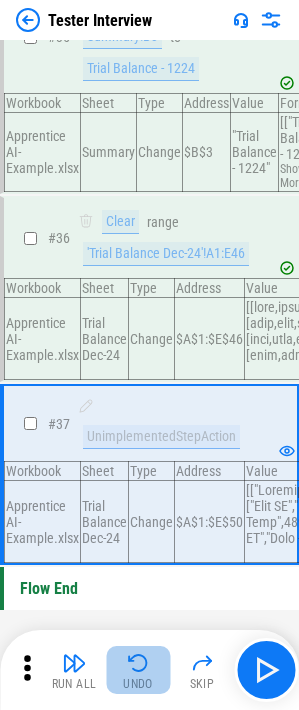 click on "Undo" at bounding box center [138, 670] 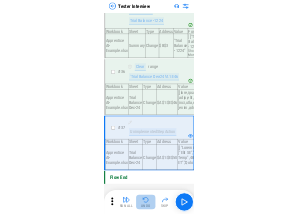 scroll, scrollTop: 5877, scrollLeft: 0, axis: vertical 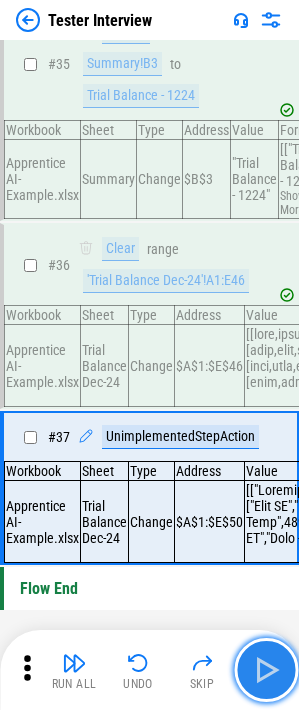 click at bounding box center [266, 670] 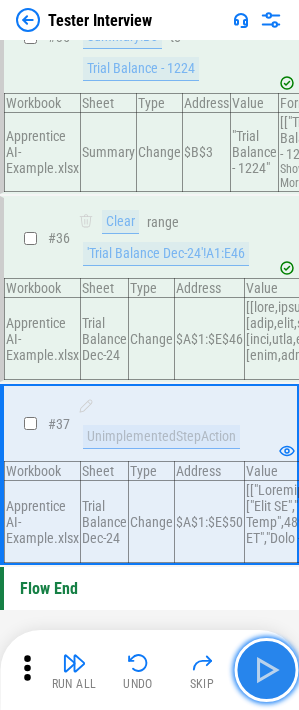 click at bounding box center [266, 670] 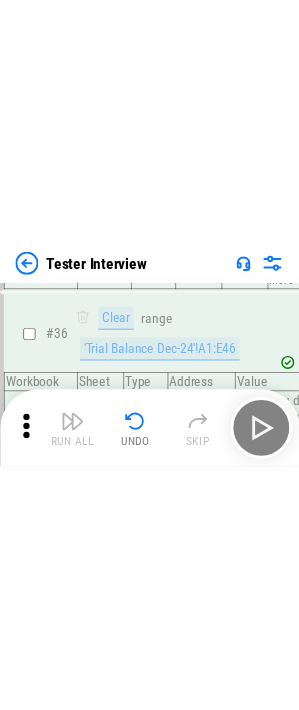 scroll, scrollTop: 5874, scrollLeft: 0, axis: vertical 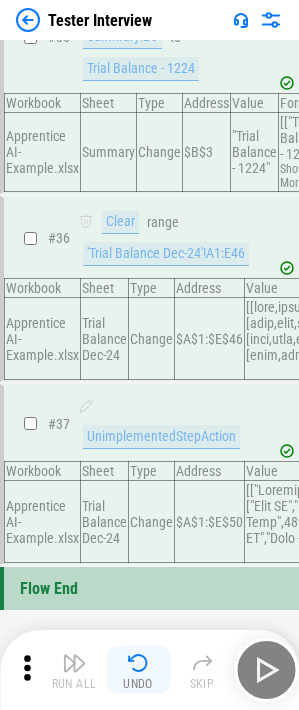click on "Undo" at bounding box center (138, 670) 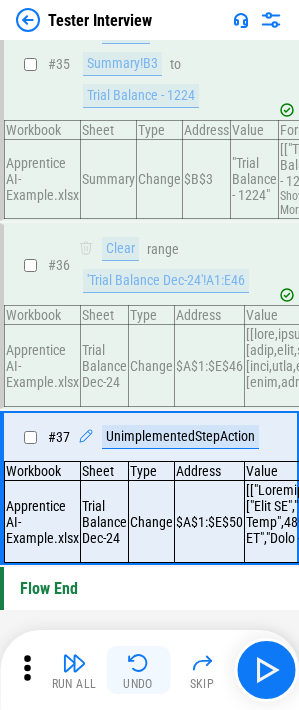 click on "Undo" at bounding box center (138, 670) 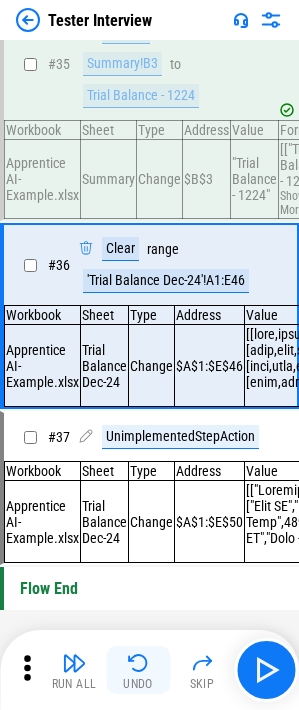 click on "Undo" at bounding box center [138, 670] 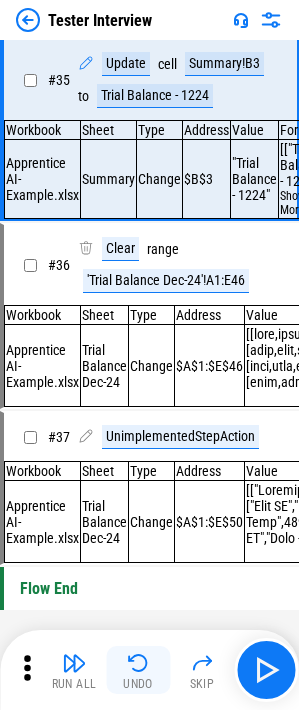 click on "Undo" at bounding box center (138, 670) 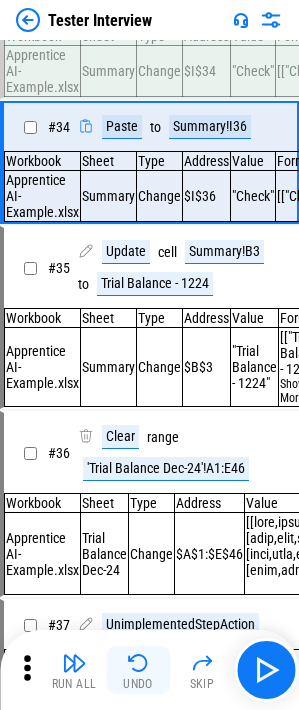 click on "Undo" at bounding box center [138, 670] 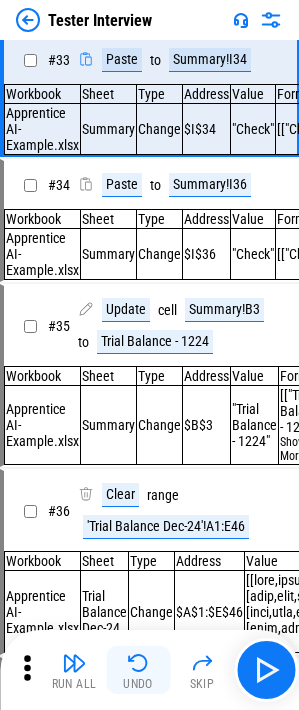 click on "Undo" at bounding box center (138, 670) 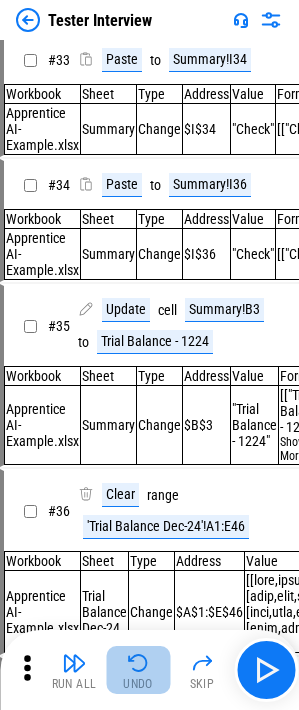click on "Undo" at bounding box center (138, 670) 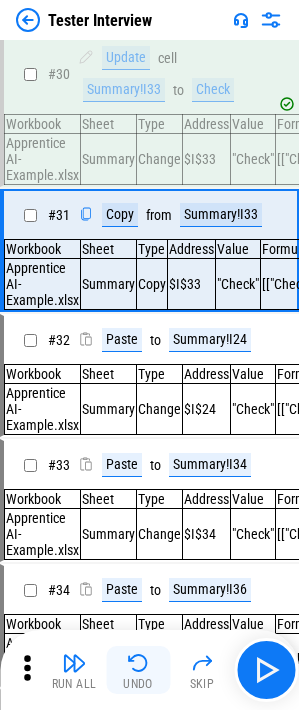 click on "Undo" at bounding box center (138, 670) 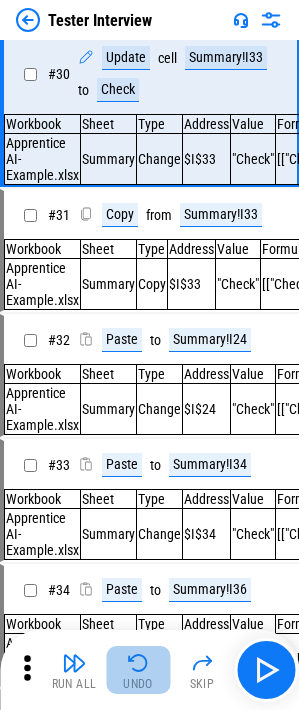 click on "Undo" at bounding box center (138, 670) 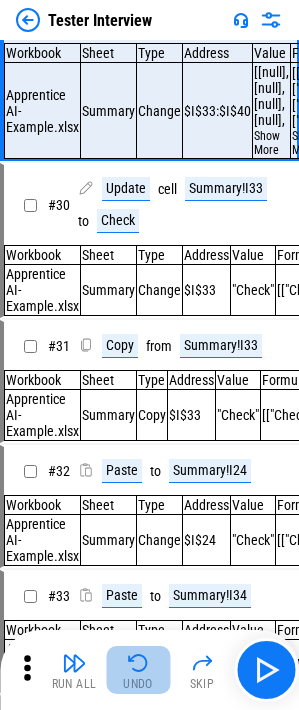 click on "Undo" at bounding box center [138, 670] 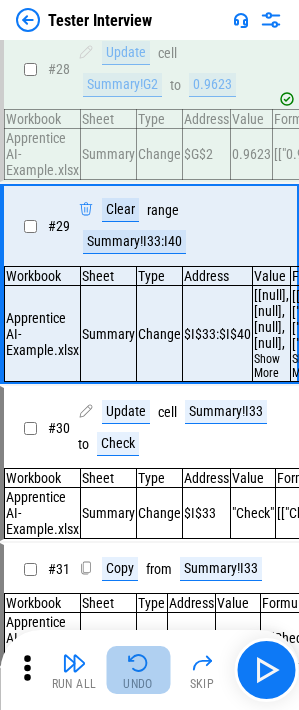 click on "Undo" at bounding box center (138, 670) 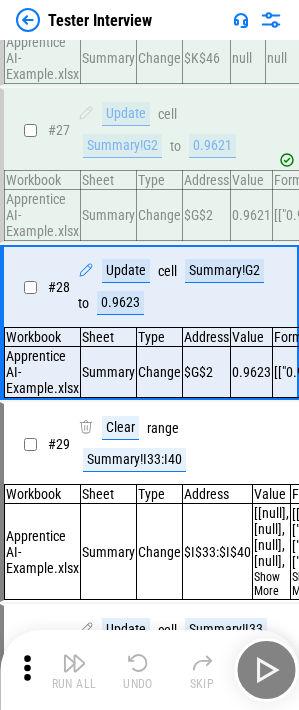 click on "Undo" at bounding box center (138, 670) 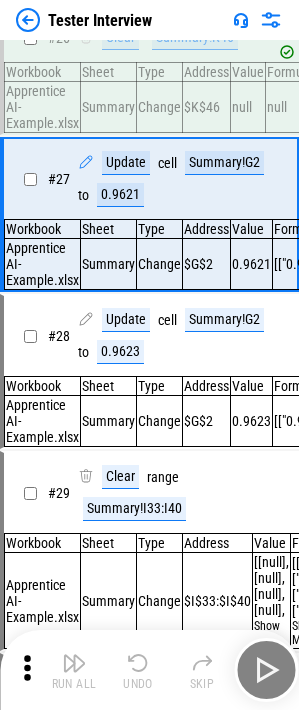 click on "Undo" at bounding box center [138, 670] 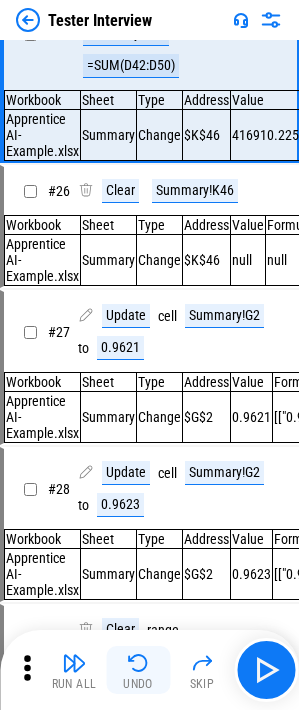 click on "Undo" at bounding box center [138, 670] 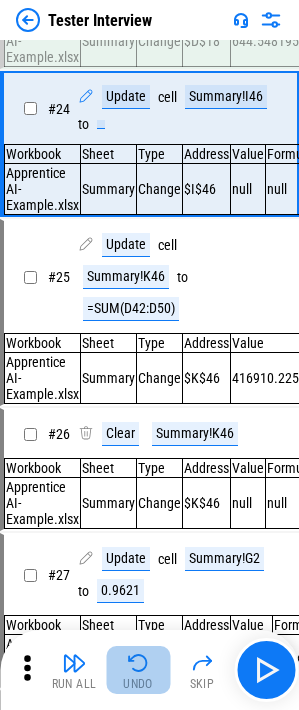 click on "Undo" at bounding box center (138, 670) 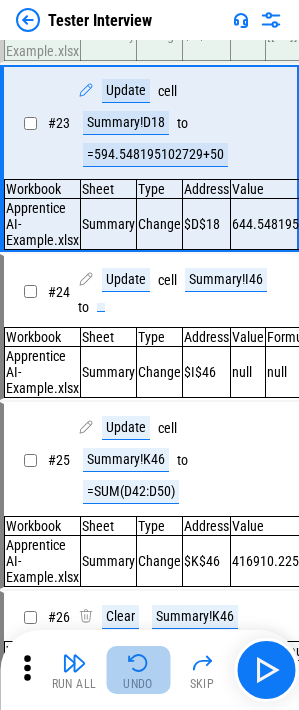 click on "Undo" at bounding box center (138, 670) 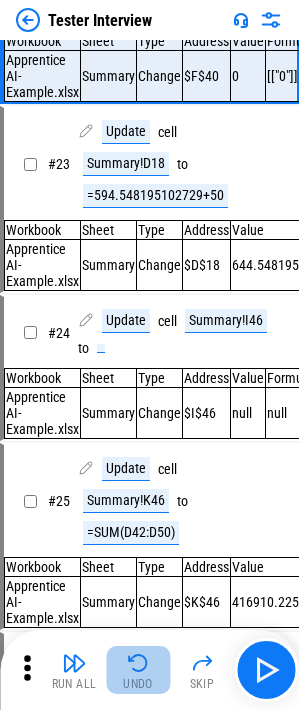 click on "Undo" at bounding box center (138, 670) 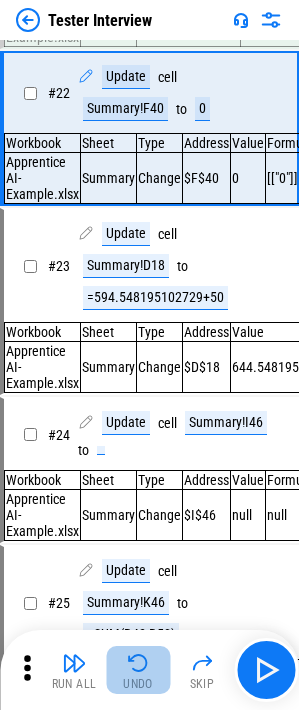 click on "Undo" at bounding box center [138, 670] 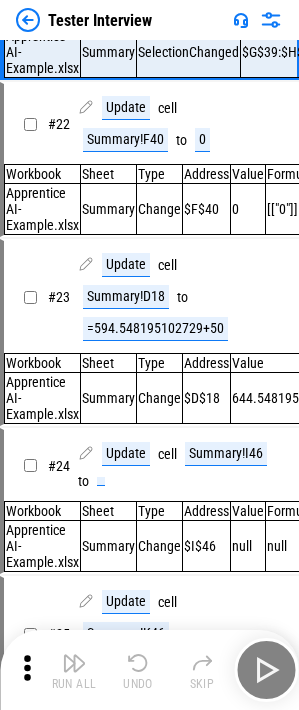 click on "Run All Undo Skip" at bounding box center [151, 670] 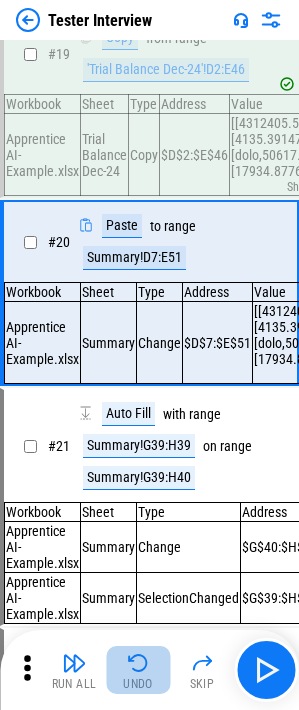 click on "Undo" at bounding box center [138, 670] 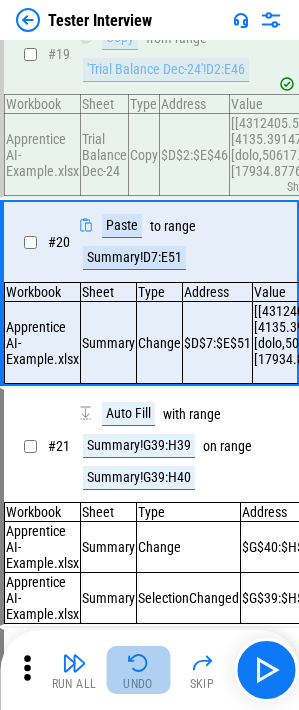 click on "Undo" at bounding box center [138, 670] 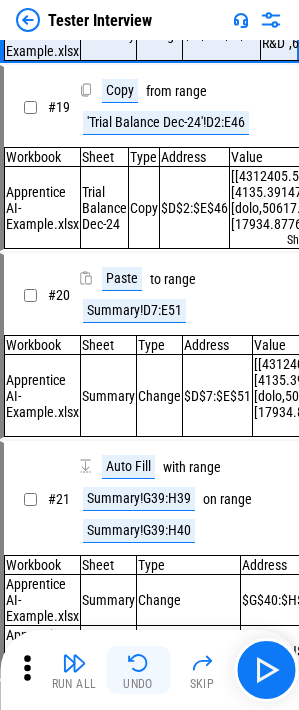 click on "Undo" at bounding box center (138, 670) 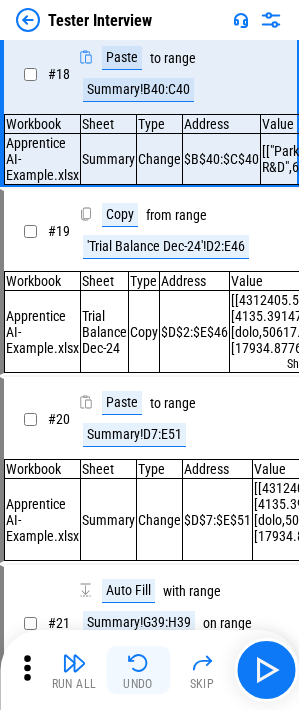 click on "Undo" at bounding box center (138, 670) 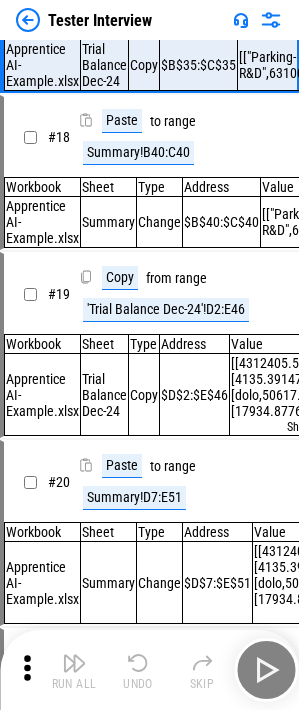 click on "Undo" at bounding box center [138, 670] 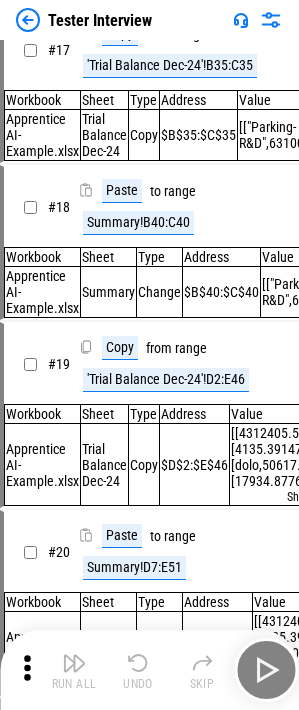 click on "Run All Undo Skip" at bounding box center (151, 670) 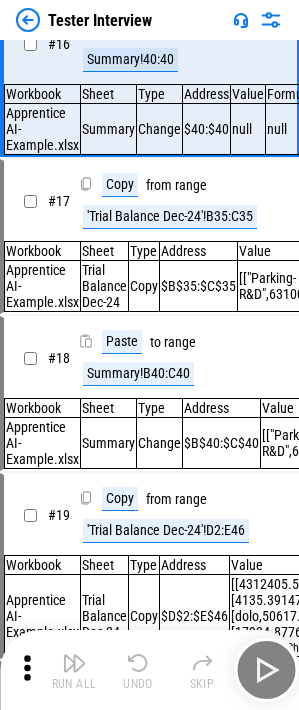 click on "Undo" at bounding box center (138, 670) 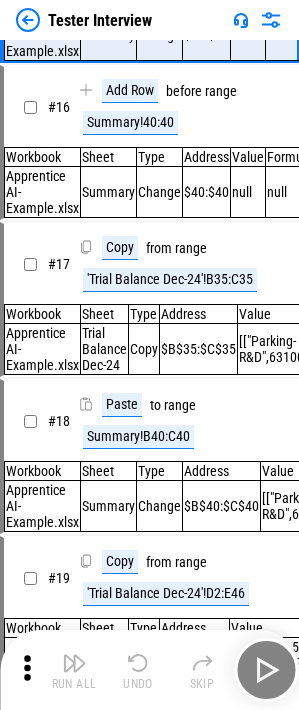 click on "Undo" at bounding box center [138, 670] 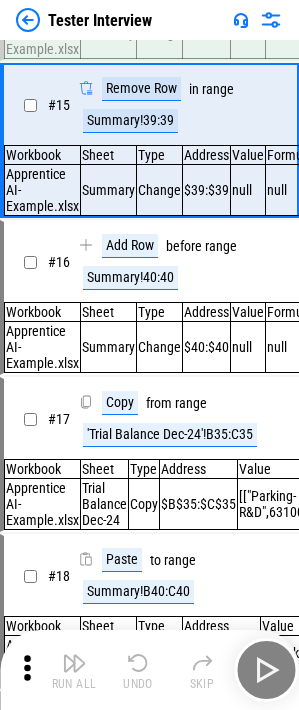 click on "Undo" at bounding box center [138, 670] 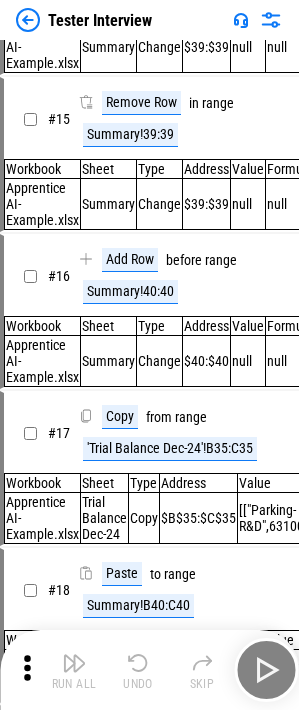 click on "Undo" at bounding box center (138, 670) 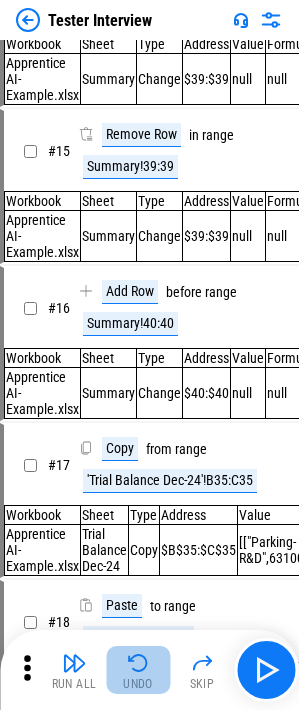 click on "Undo" at bounding box center (138, 670) 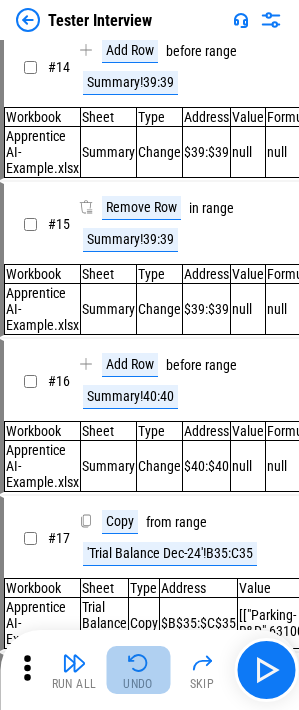 click on "Undo" at bounding box center [138, 670] 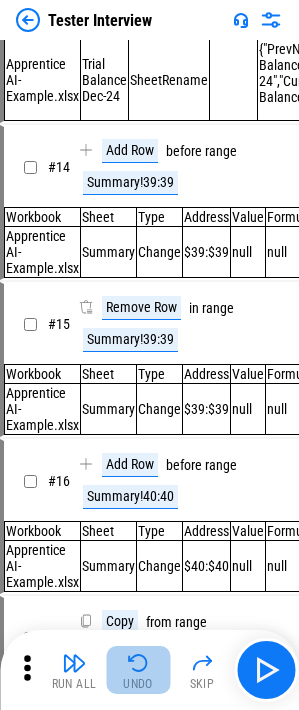 click on "Undo" at bounding box center (138, 670) 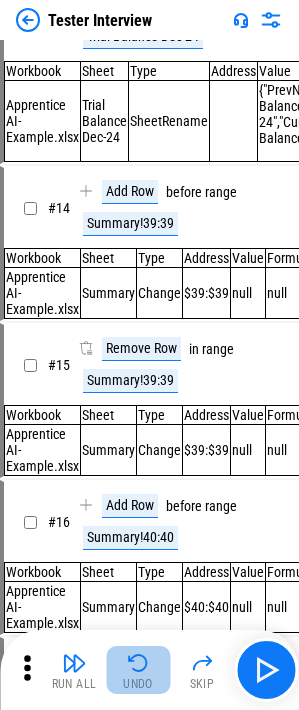 click on "Undo" at bounding box center [138, 670] 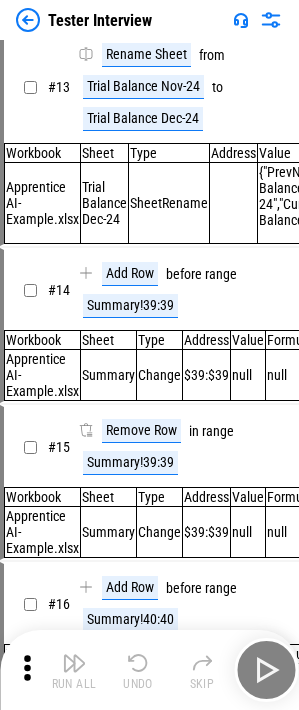 click on "Undo" at bounding box center (138, 670) 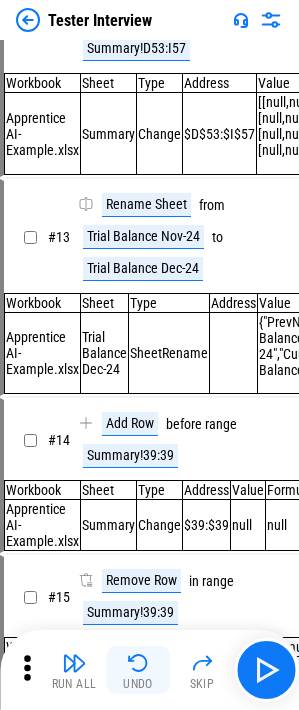 click on "Undo" at bounding box center [138, 670] 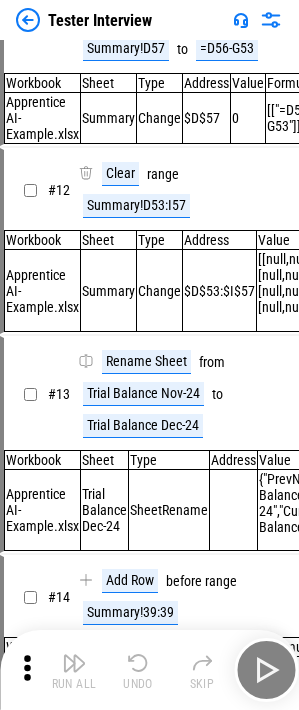 click on "Run All Undo Skip" at bounding box center [151, 670] 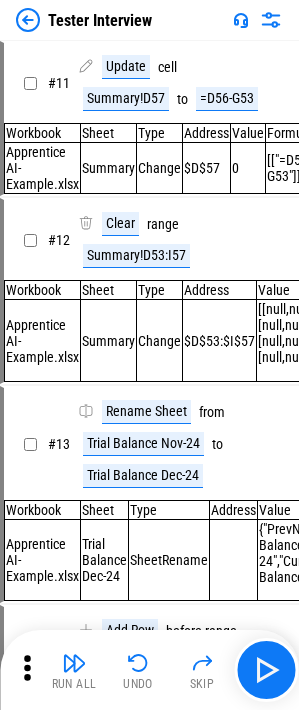 click on "Undo" at bounding box center [138, 670] 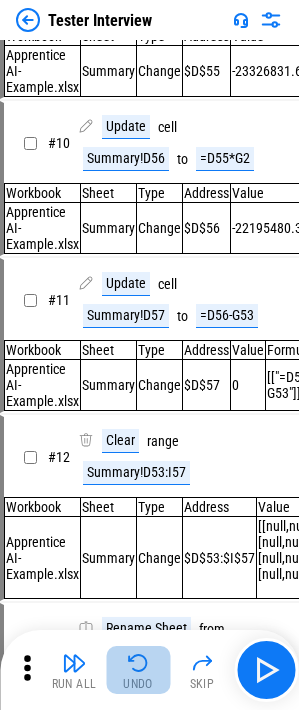 click on "Undo" at bounding box center [138, 670] 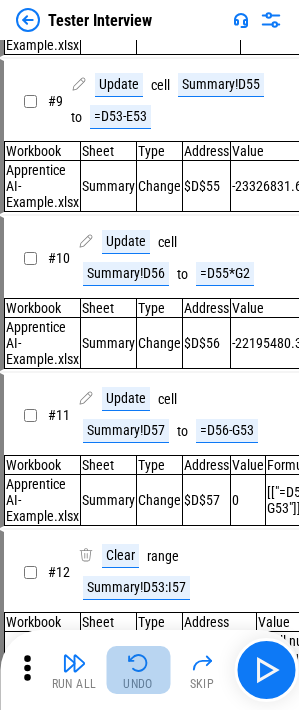 click on "Undo" at bounding box center [138, 670] 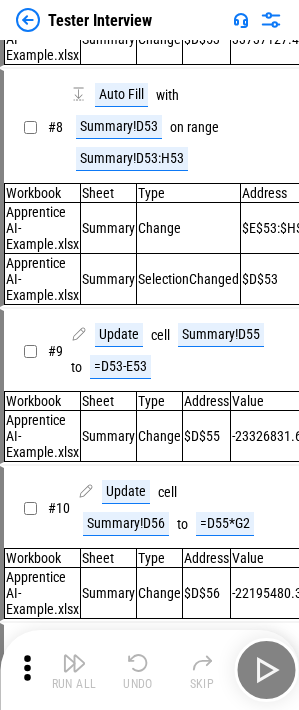 click on "Run All Undo Skip" at bounding box center (151, 670) 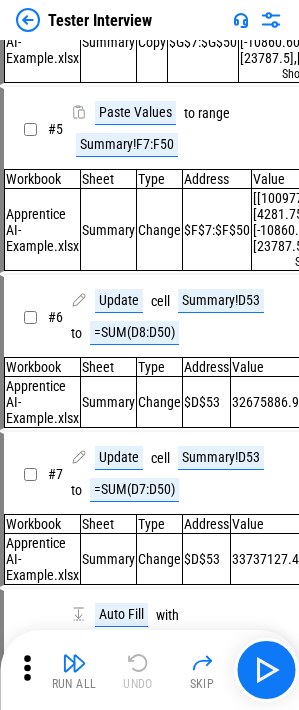 click on "Run All Undo Skip" at bounding box center (151, 670) 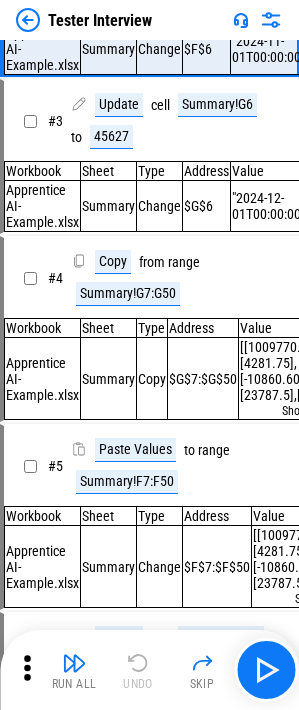 click on "Run All Undo Skip" at bounding box center (151, 670) 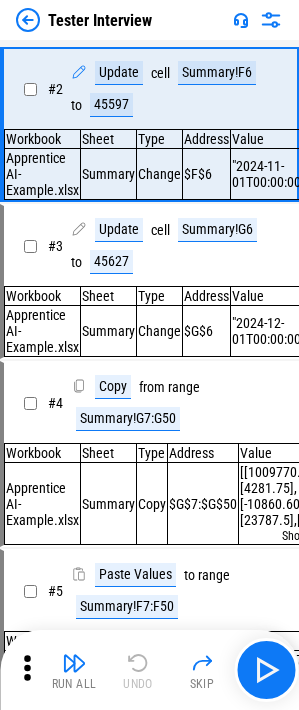 scroll, scrollTop: 0, scrollLeft: 0, axis: both 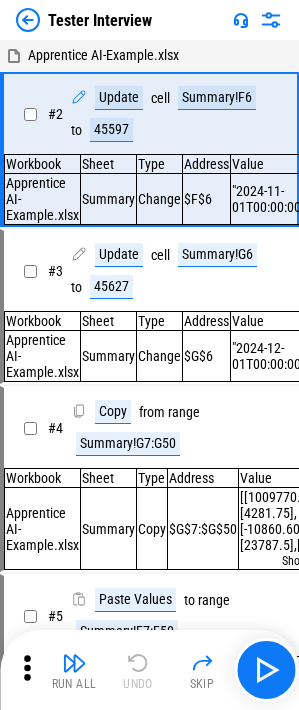 click on "Run All Undo Skip" at bounding box center [151, 670] 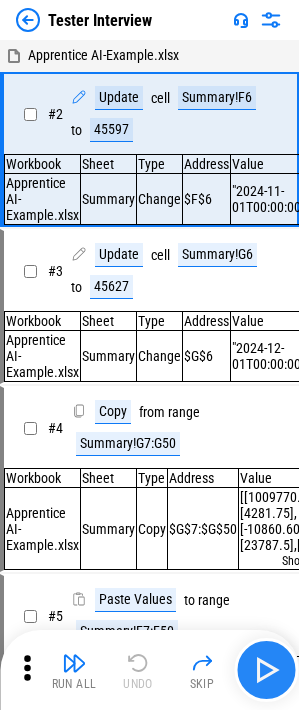 click at bounding box center [266, 670] 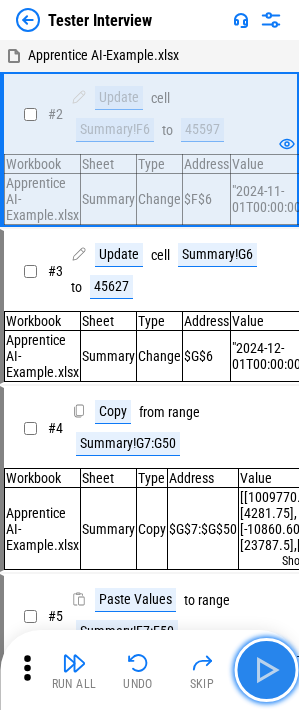 click at bounding box center (266, 670) 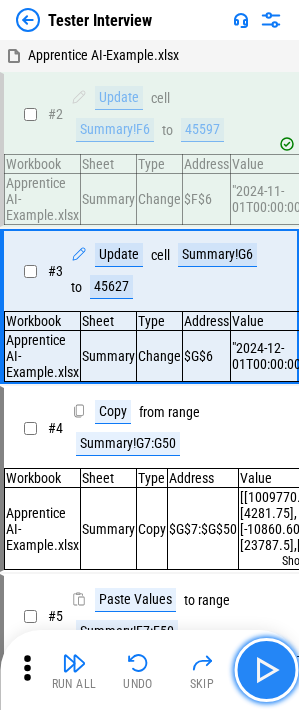 click at bounding box center (266, 670) 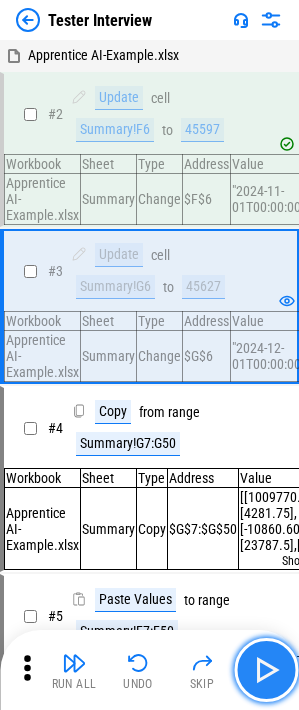 click at bounding box center [266, 670] 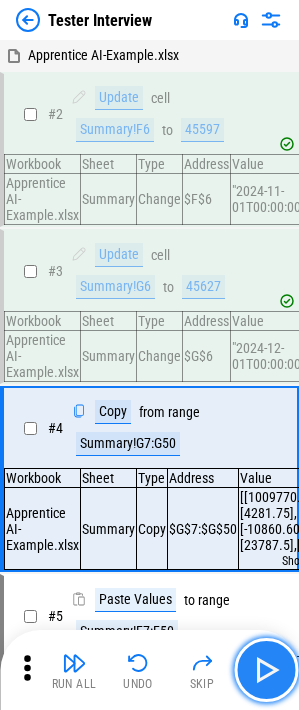 click at bounding box center [266, 670] 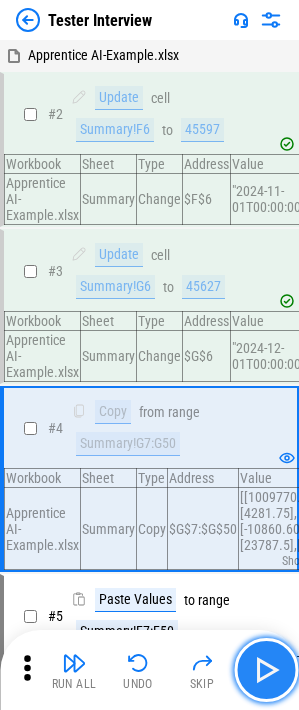 click at bounding box center [266, 670] 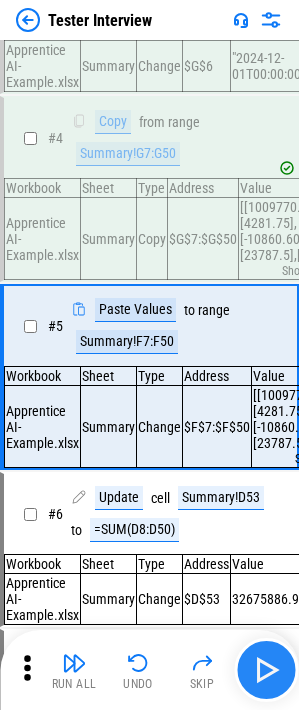 scroll, scrollTop: 322, scrollLeft: 0, axis: vertical 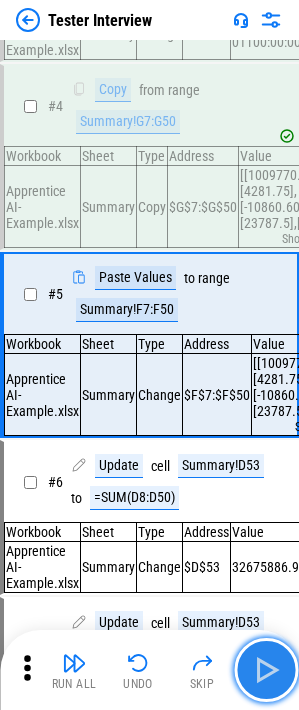 click at bounding box center [266, 670] 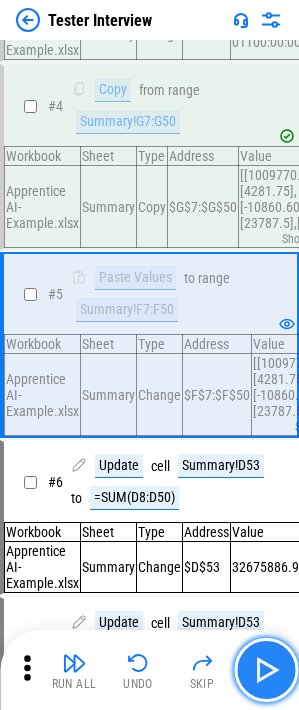 click at bounding box center [266, 670] 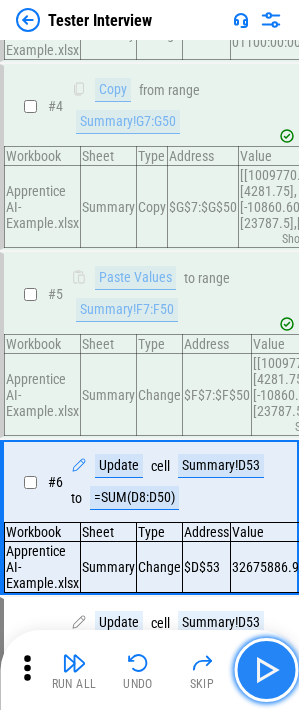 click at bounding box center (266, 670) 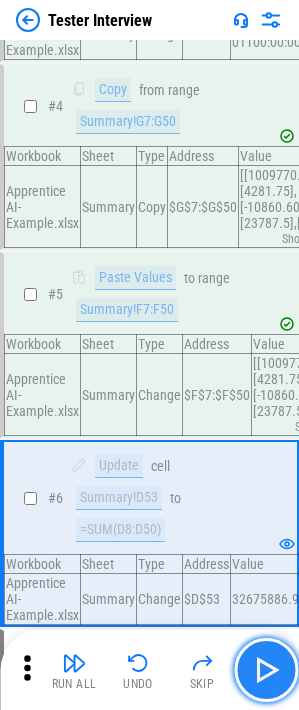 click at bounding box center [266, 670] 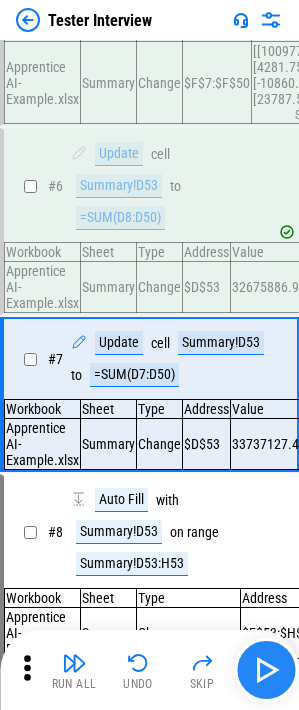 scroll, scrollTop: 690, scrollLeft: 0, axis: vertical 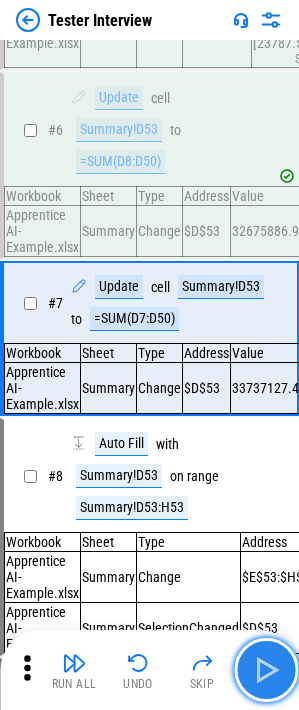 click at bounding box center (266, 670) 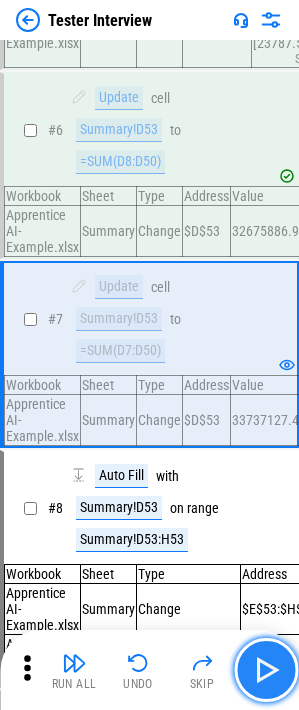 click at bounding box center [266, 670] 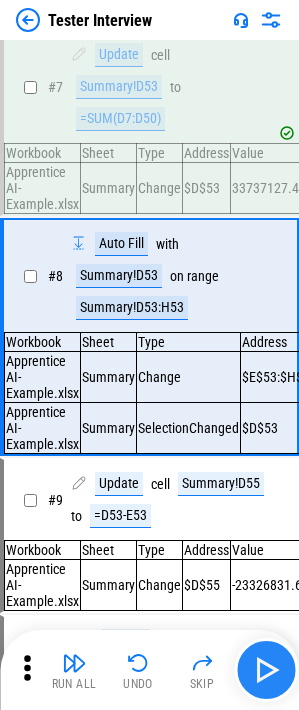 scroll, scrollTop: 926, scrollLeft: 0, axis: vertical 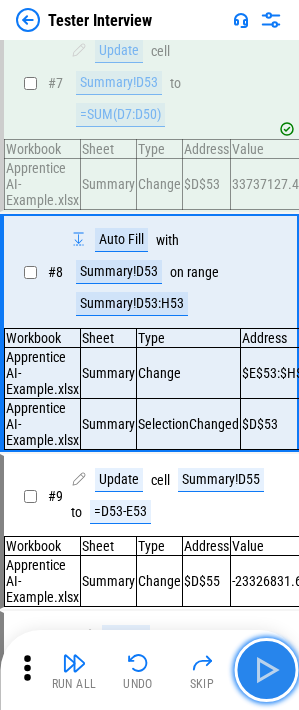 click at bounding box center [266, 670] 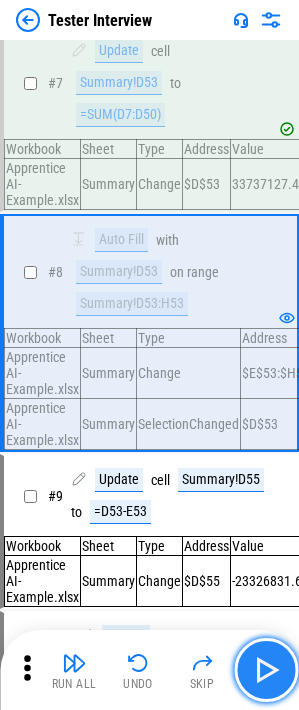 click at bounding box center (266, 670) 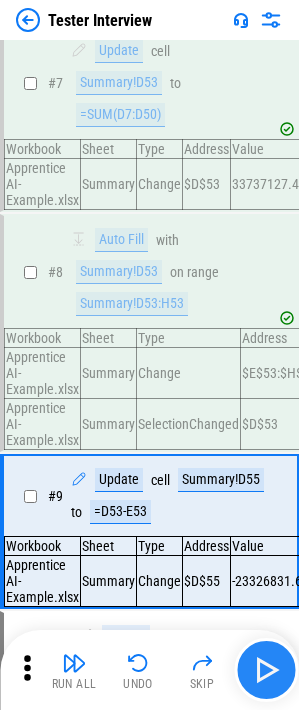 scroll, scrollTop: 1130, scrollLeft: 0, axis: vertical 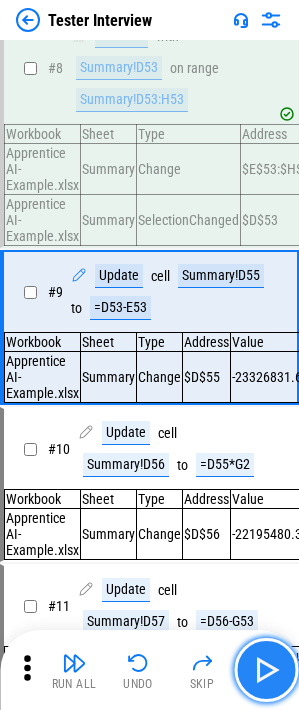 click at bounding box center [266, 670] 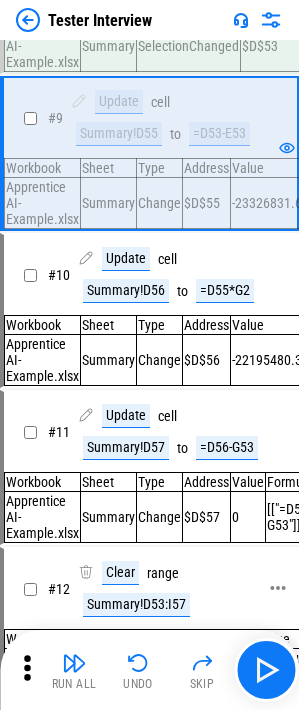 scroll, scrollTop: 1330, scrollLeft: 0, axis: vertical 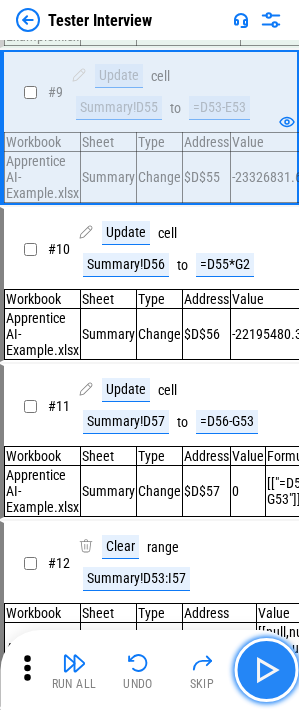 click at bounding box center [266, 670] 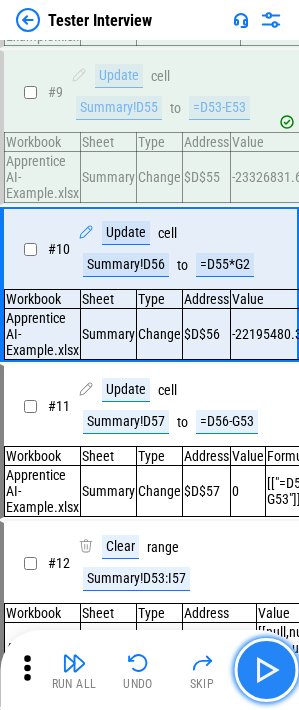 click at bounding box center [266, 670] 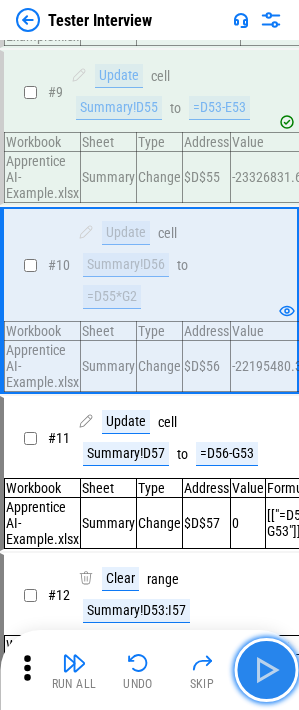 click at bounding box center [266, 670] 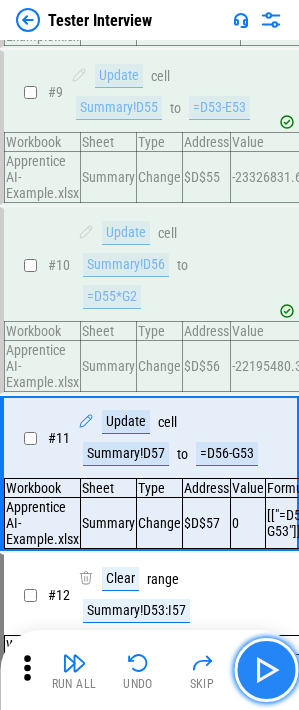 click at bounding box center (266, 670) 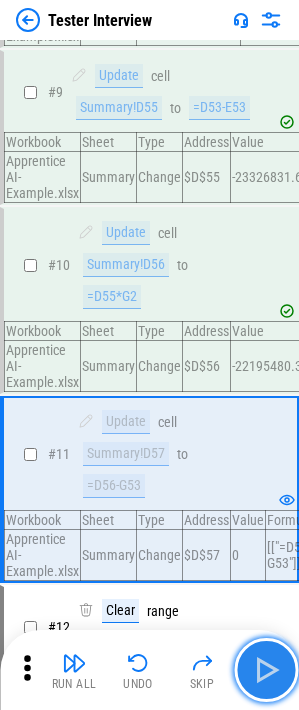 click at bounding box center [266, 670] 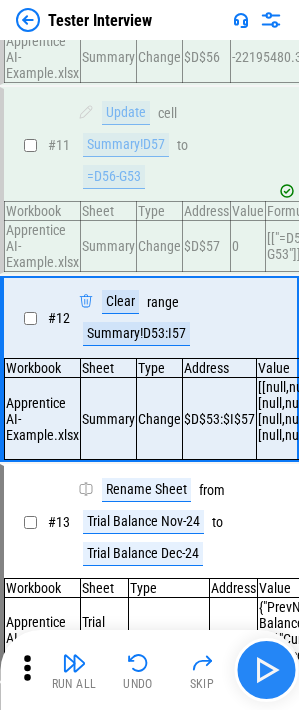 scroll, scrollTop: 1691, scrollLeft: 0, axis: vertical 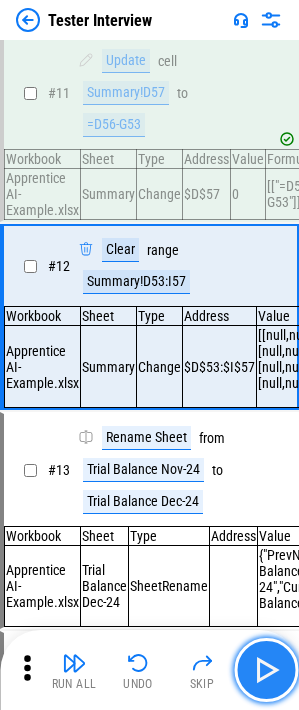 click at bounding box center (266, 670) 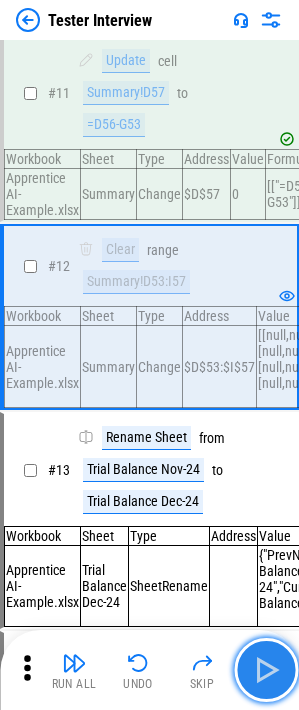 click at bounding box center (266, 670) 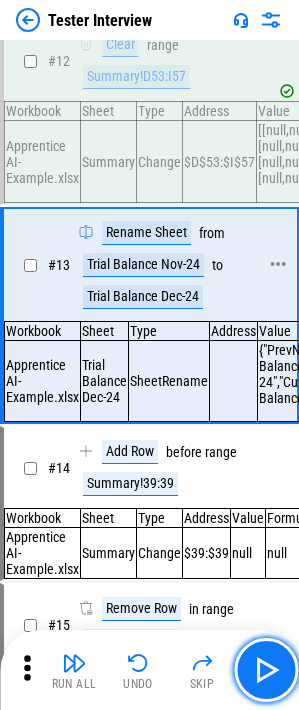 drag, startPoint x: 266, startPoint y: 668, endPoint x: 202, endPoint y: 318, distance: 355.8033 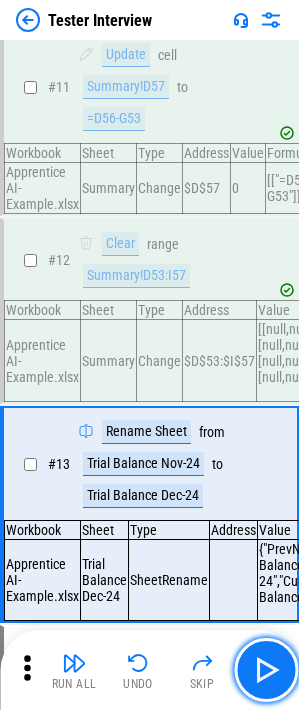 scroll, scrollTop: 1696, scrollLeft: 0, axis: vertical 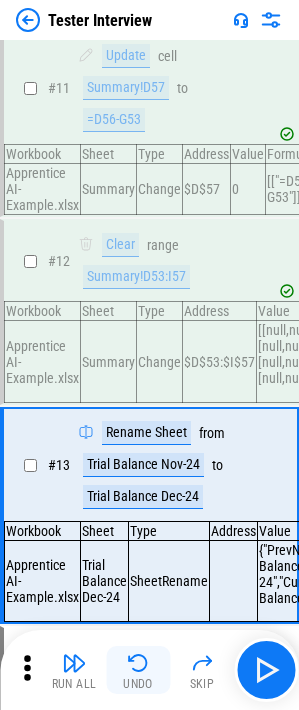 click at bounding box center (138, 663) 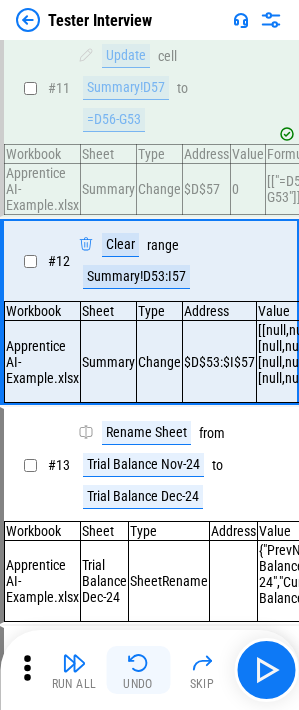 click at bounding box center (138, 663) 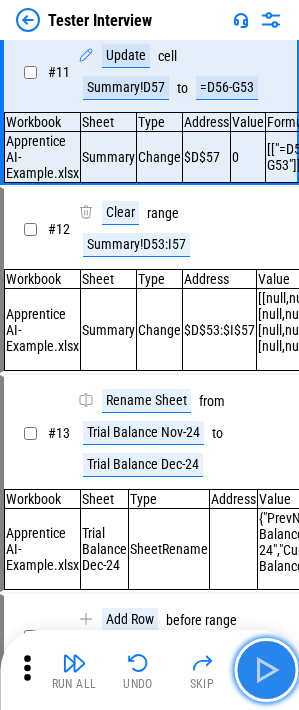 click at bounding box center (266, 670) 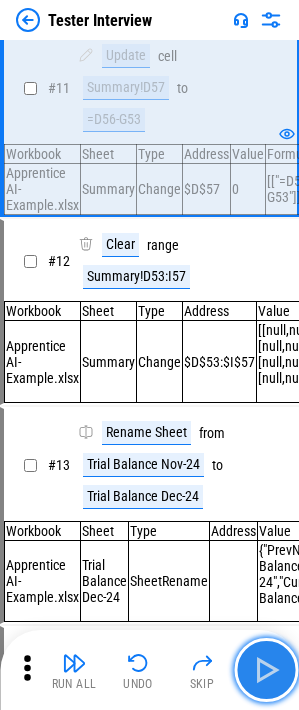 click at bounding box center [266, 670] 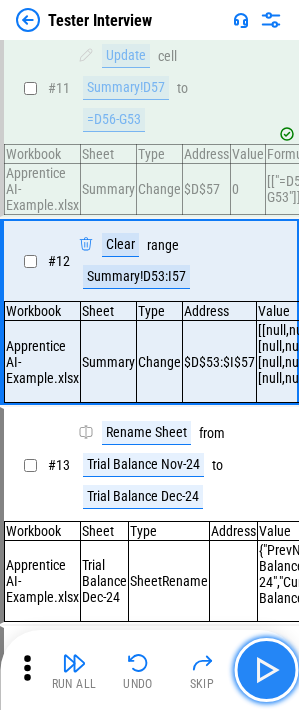 click at bounding box center (266, 670) 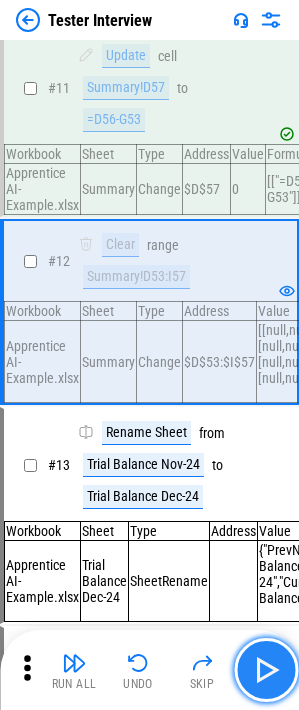click at bounding box center (266, 670) 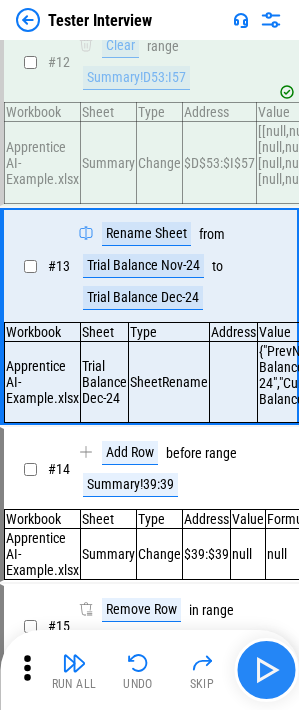 scroll, scrollTop: 1896, scrollLeft: 0, axis: vertical 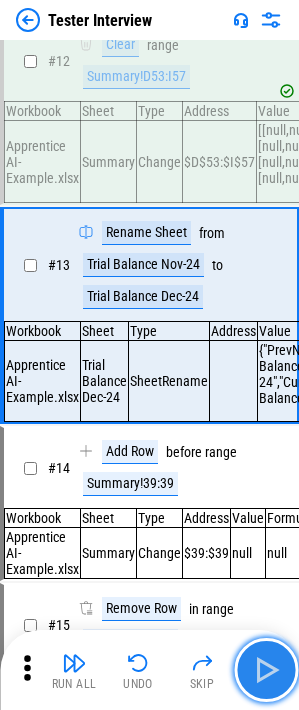 click at bounding box center [266, 670] 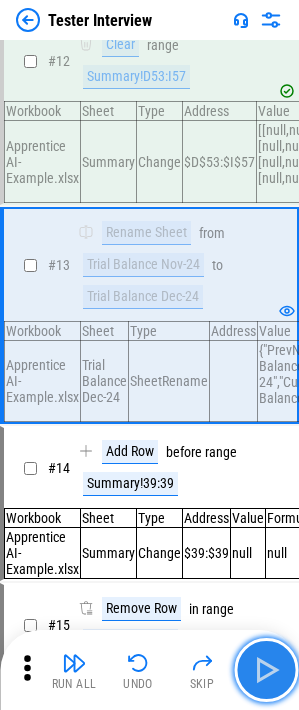 click at bounding box center (266, 670) 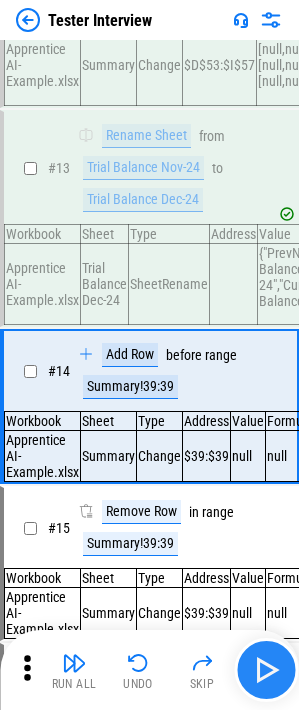 scroll, scrollTop: 2087, scrollLeft: 0, axis: vertical 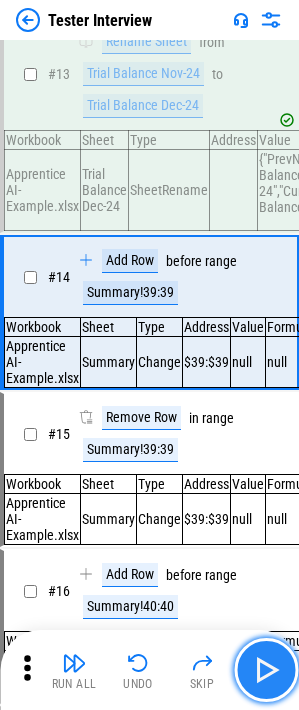 click at bounding box center (266, 670) 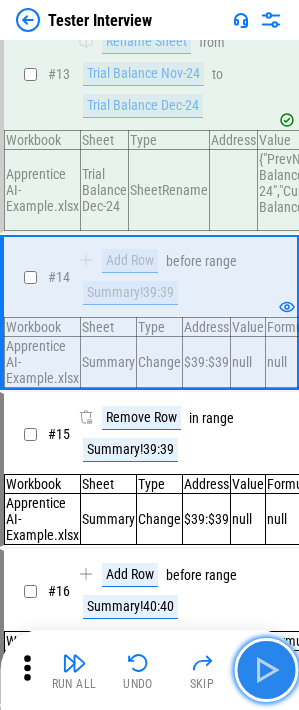 click at bounding box center (266, 670) 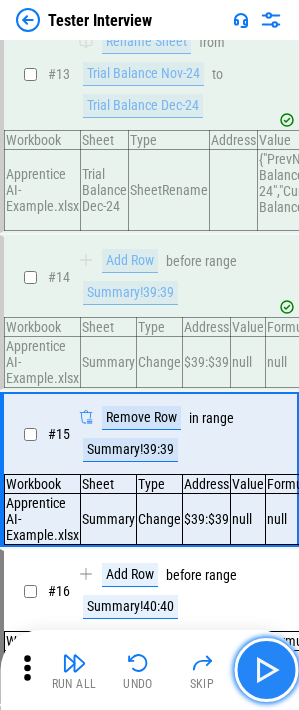 click at bounding box center [266, 670] 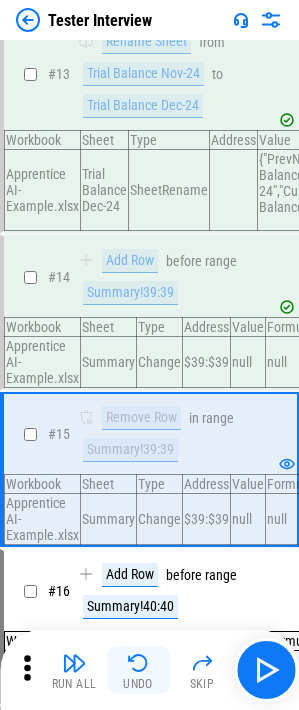 click on "Undo" at bounding box center [138, 670] 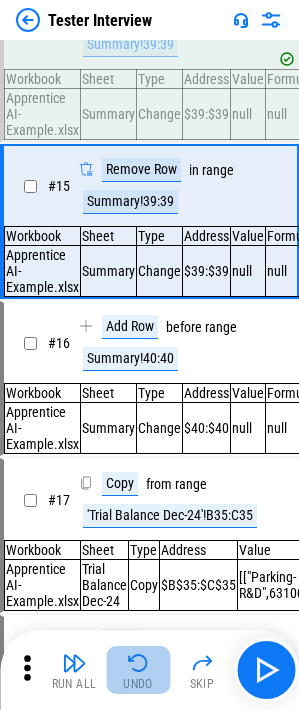click on "Undo" at bounding box center [138, 670] 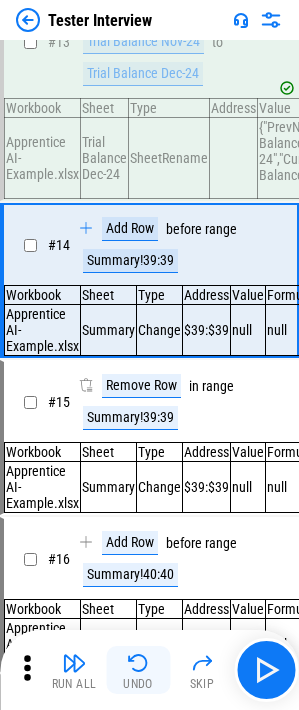 scroll, scrollTop: 2087, scrollLeft: 0, axis: vertical 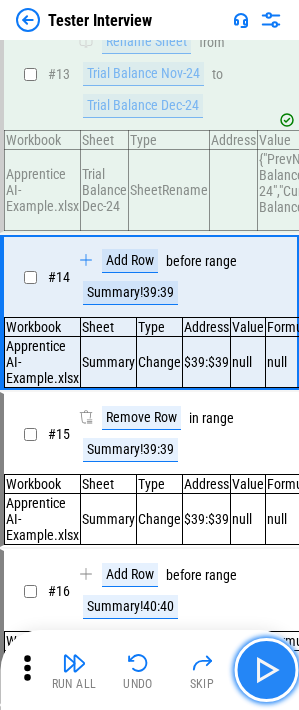 click at bounding box center [266, 670] 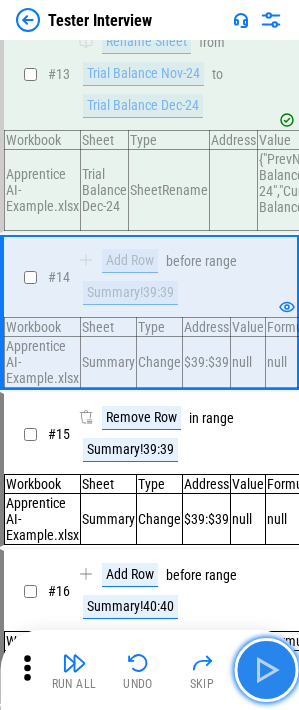 click at bounding box center (266, 670) 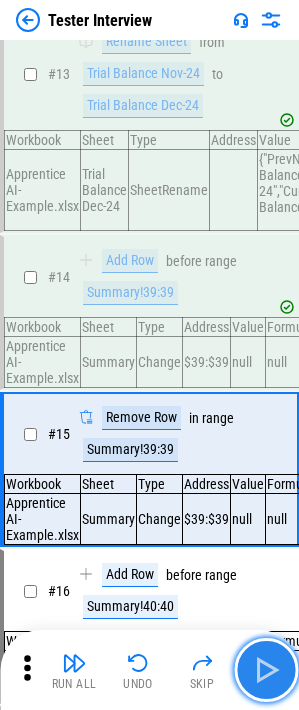 click at bounding box center (266, 670) 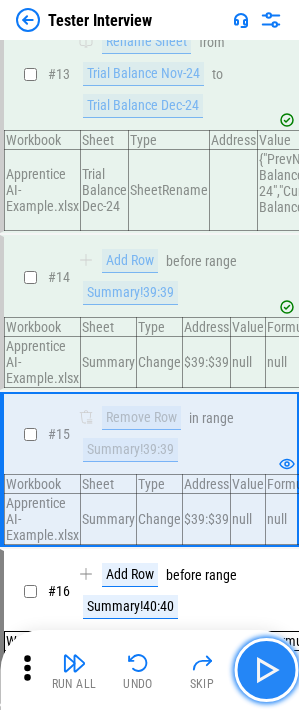 click at bounding box center [266, 670] 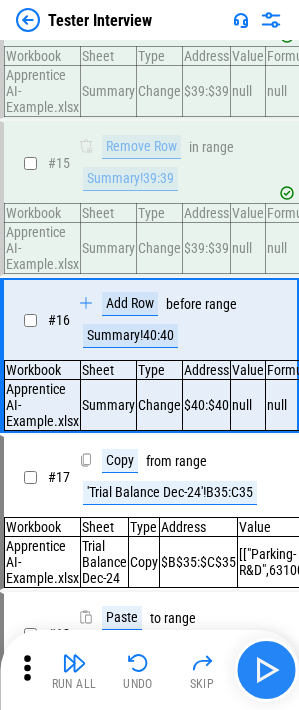 scroll, scrollTop: 2409, scrollLeft: 0, axis: vertical 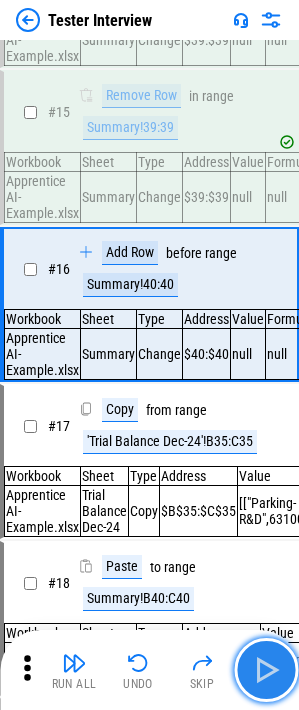 click at bounding box center (266, 670) 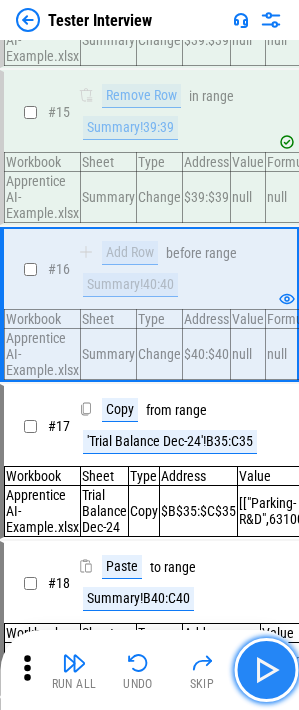 click at bounding box center (266, 670) 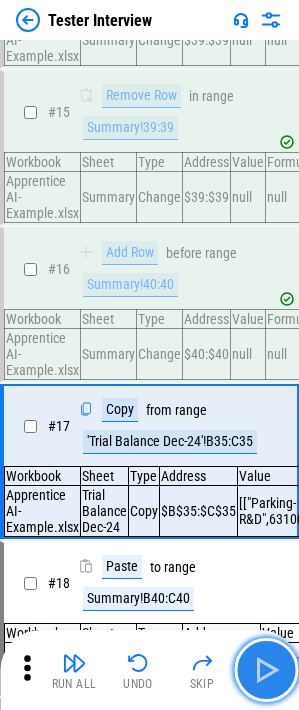 click at bounding box center [266, 670] 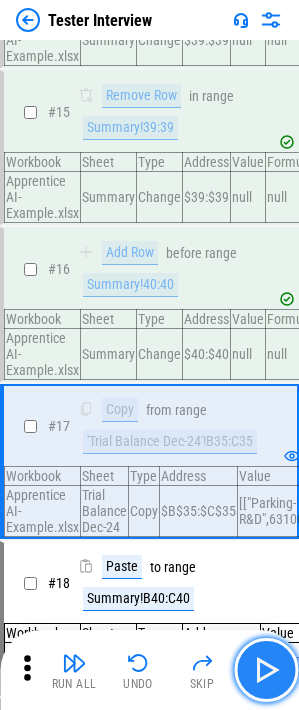 click at bounding box center [266, 670] 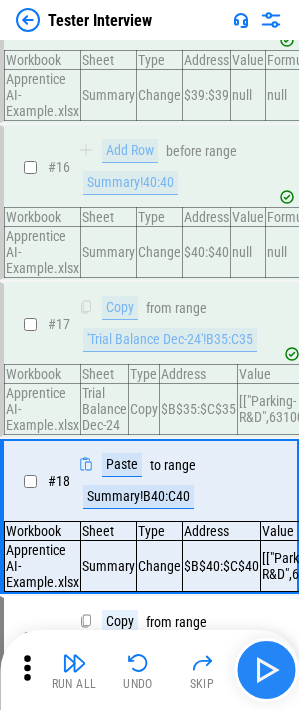 scroll, scrollTop: 2731, scrollLeft: 0, axis: vertical 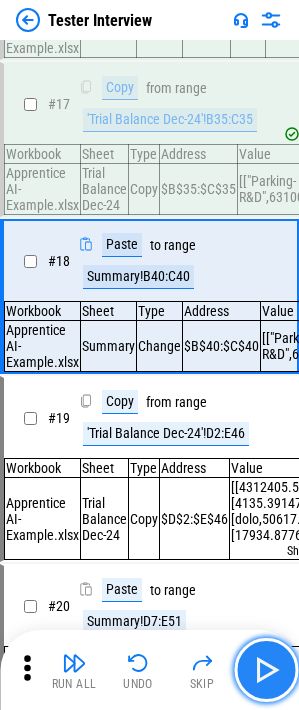 click at bounding box center [266, 670] 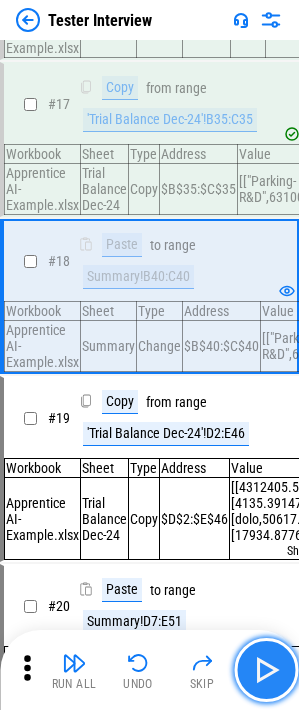 click at bounding box center (266, 670) 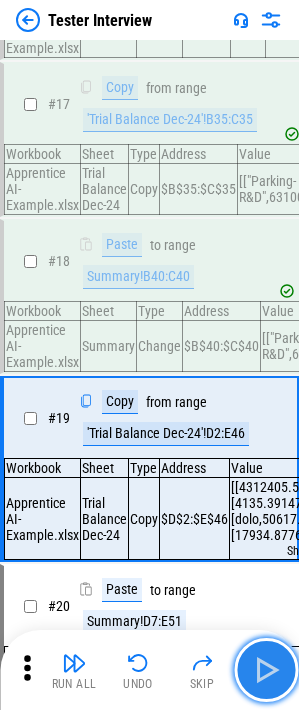 click at bounding box center [266, 670] 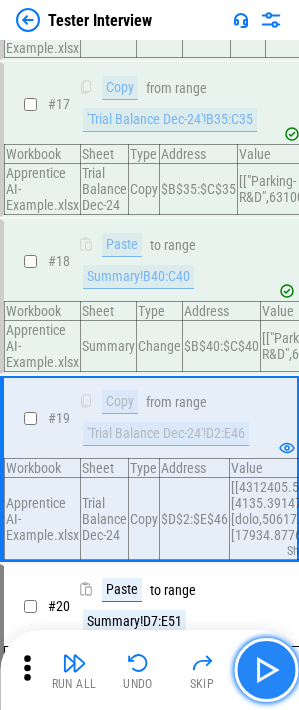 click at bounding box center (266, 670) 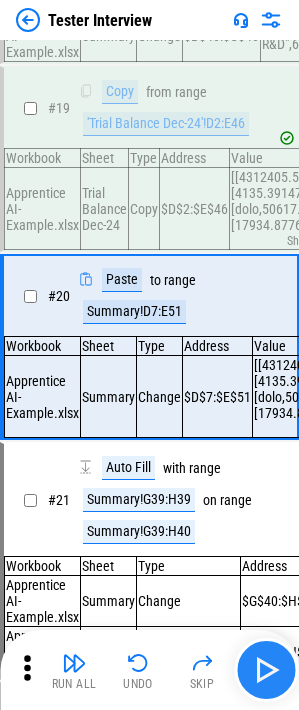 scroll, scrollTop: 3095, scrollLeft: 0, axis: vertical 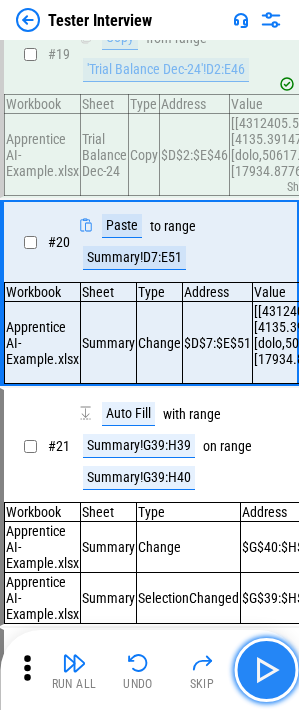 click at bounding box center (266, 670) 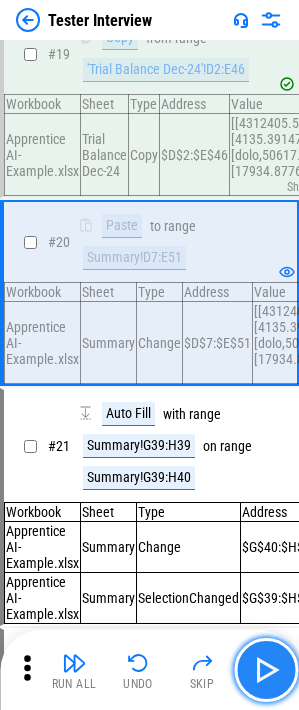 click at bounding box center [266, 670] 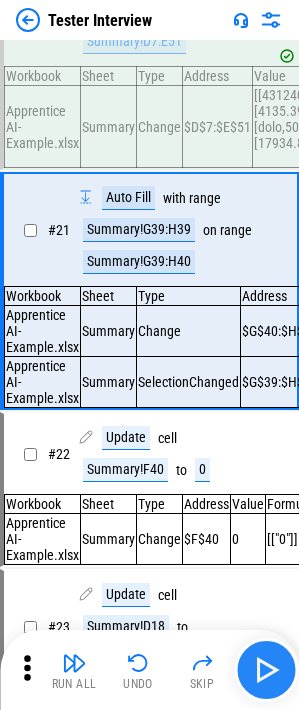 scroll, scrollTop: 3313, scrollLeft: 0, axis: vertical 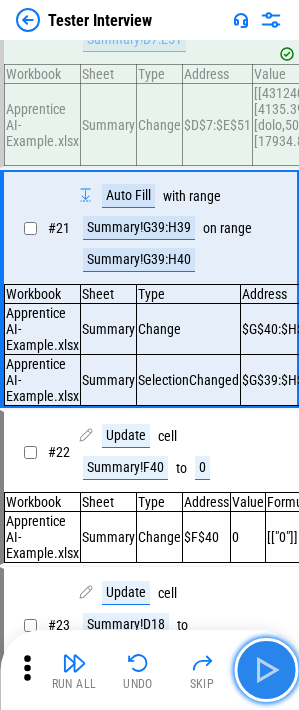 click at bounding box center (266, 670) 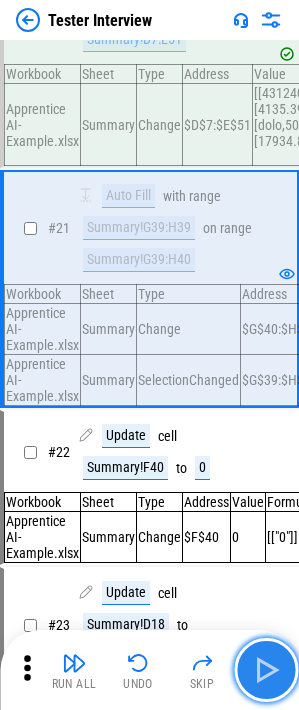 click at bounding box center (266, 670) 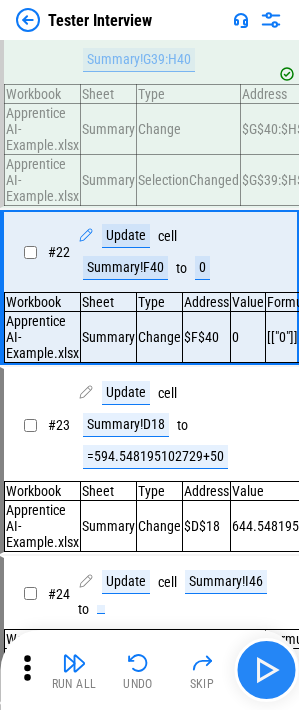 scroll, scrollTop: 3517, scrollLeft: 0, axis: vertical 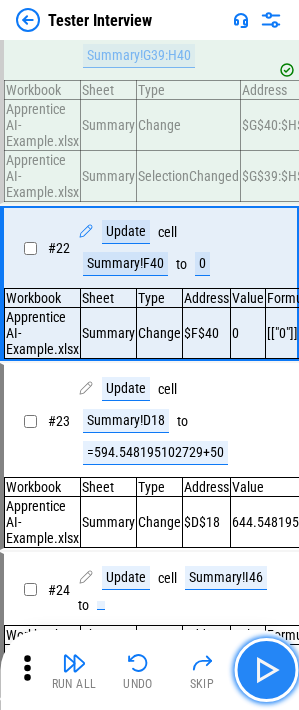 click at bounding box center [266, 670] 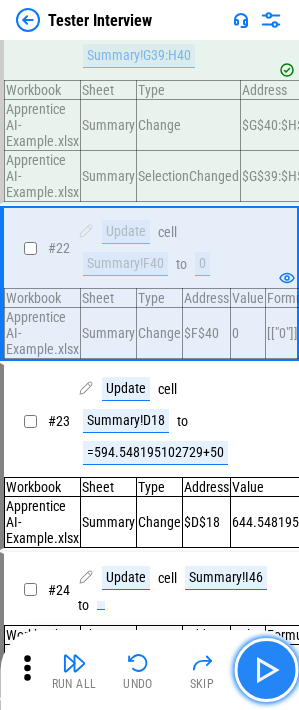 click at bounding box center (266, 670) 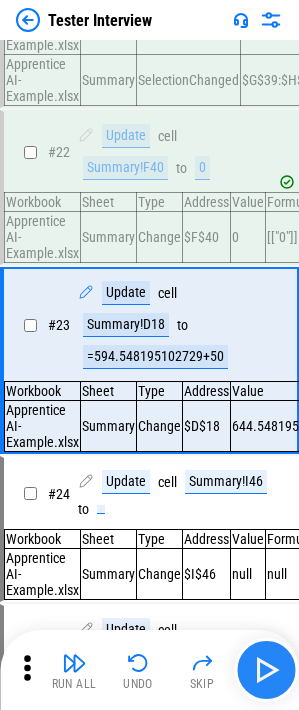 scroll, scrollTop: 3694, scrollLeft: 0, axis: vertical 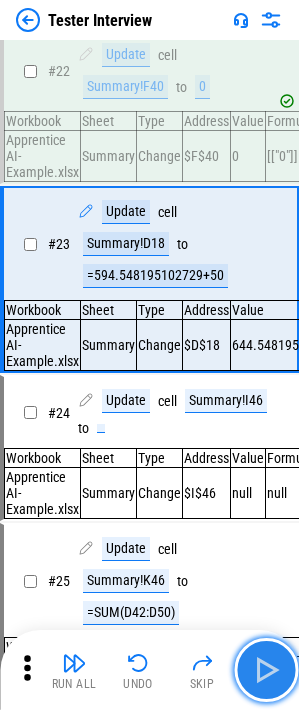 click at bounding box center (266, 670) 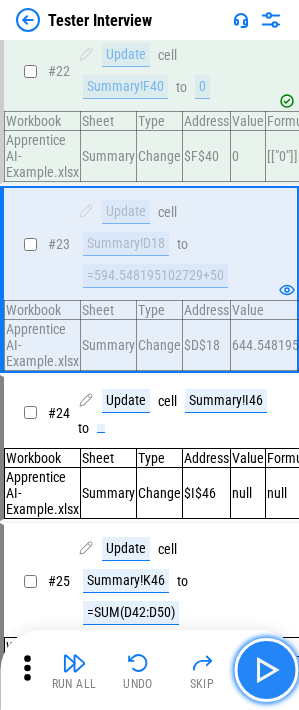click at bounding box center (266, 670) 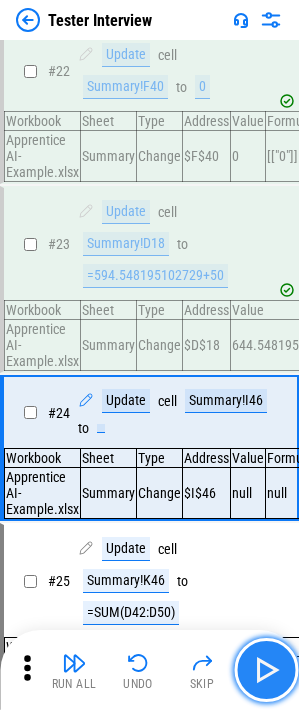 click at bounding box center (266, 670) 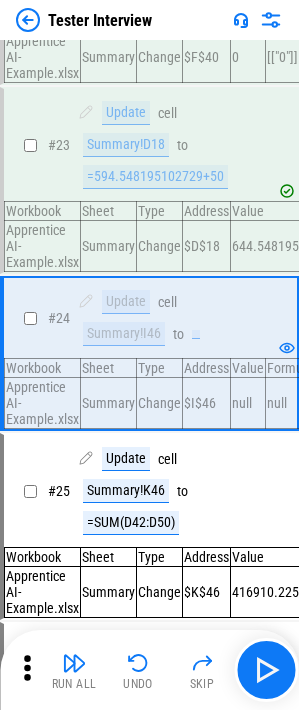 scroll, scrollTop: 3794, scrollLeft: 0, axis: vertical 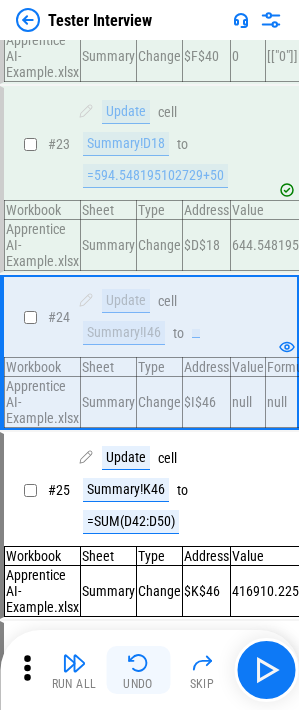 click at bounding box center (138, 663) 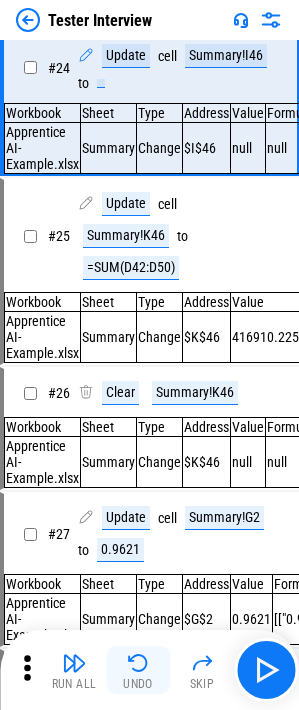click at bounding box center [138, 663] 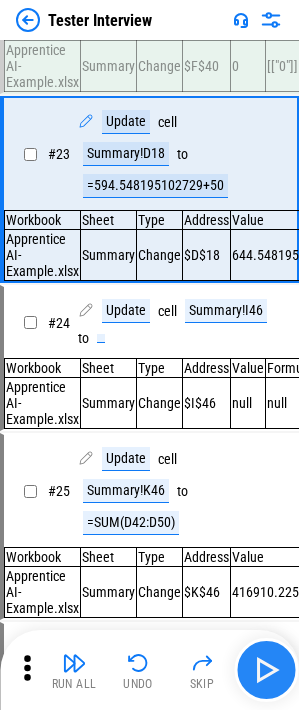 scroll, scrollTop: 3694, scrollLeft: 0, axis: vertical 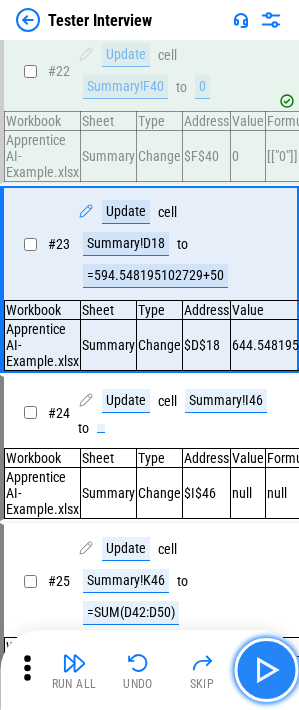 click at bounding box center (266, 670) 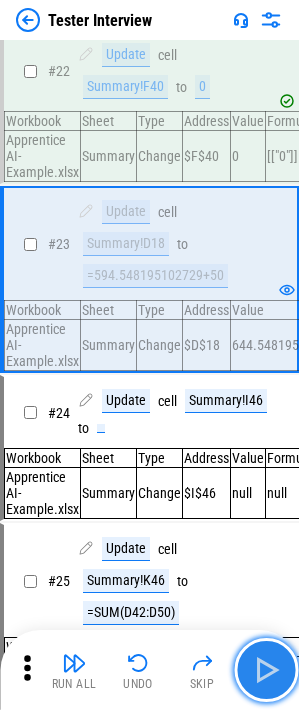 click at bounding box center [266, 670] 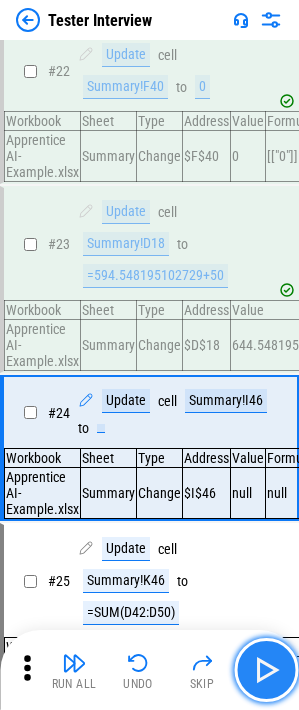 click at bounding box center [266, 670] 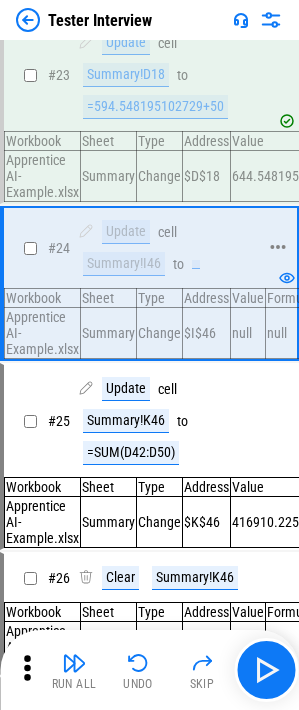 scroll, scrollTop: 3894, scrollLeft: 0, axis: vertical 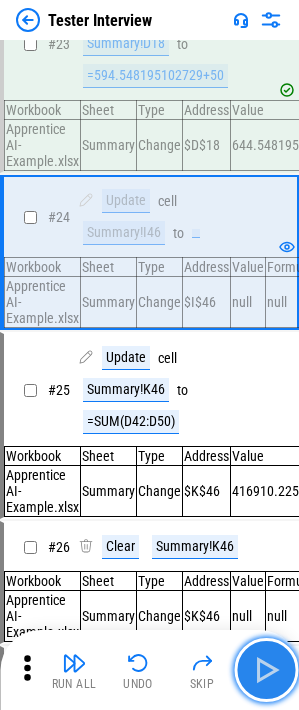 click at bounding box center [266, 670] 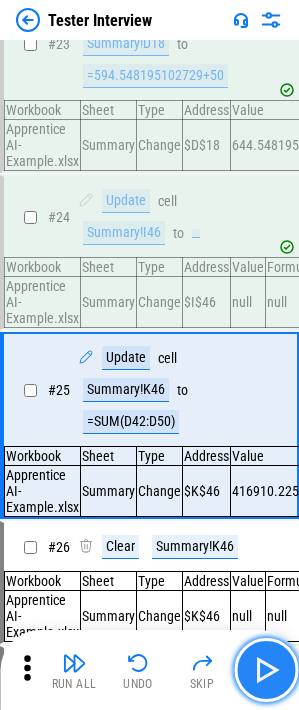 click at bounding box center (266, 670) 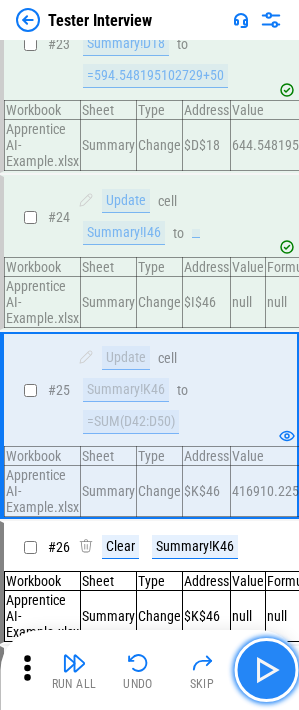 click at bounding box center (266, 670) 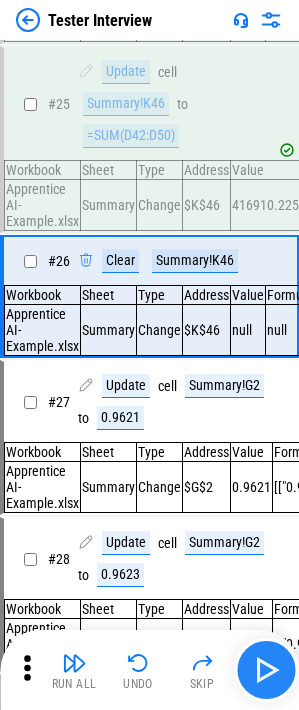 scroll, scrollTop: 4209, scrollLeft: 0, axis: vertical 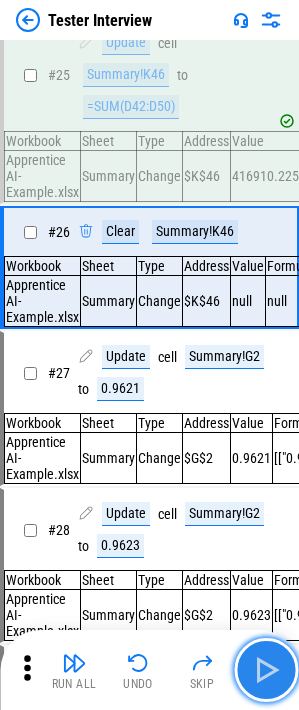 click at bounding box center (266, 670) 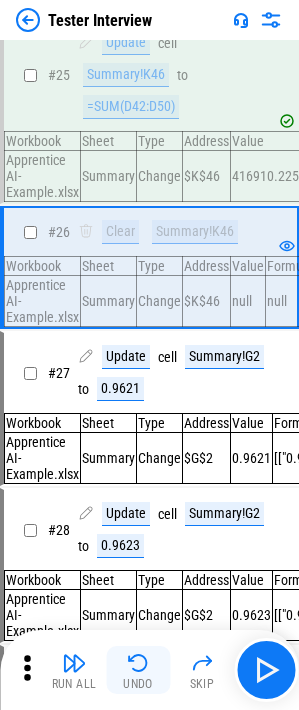 click on "Undo" at bounding box center [138, 684] 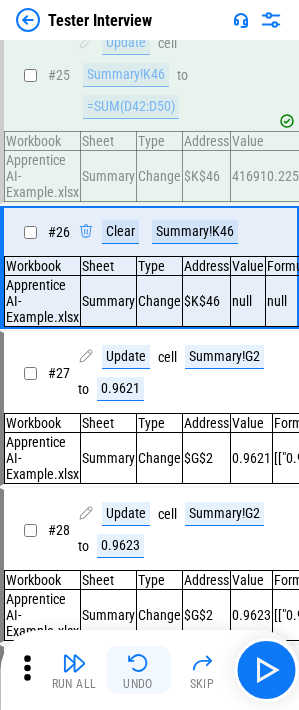 click at bounding box center (138, 663) 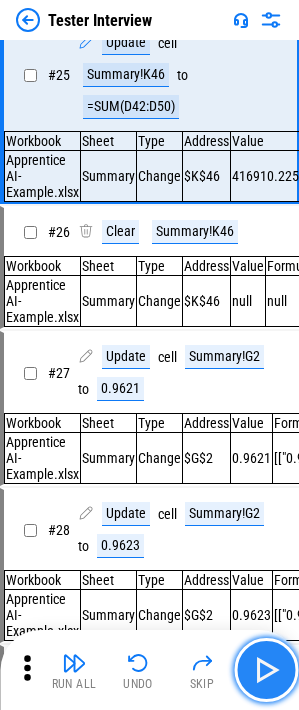 click at bounding box center [266, 670] 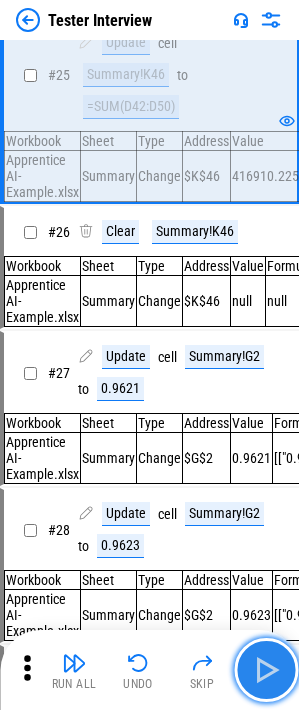 click at bounding box center [266, 670] 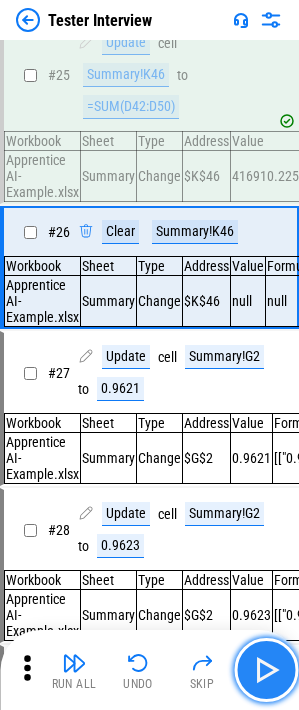 click at bounding box center [266, 670] 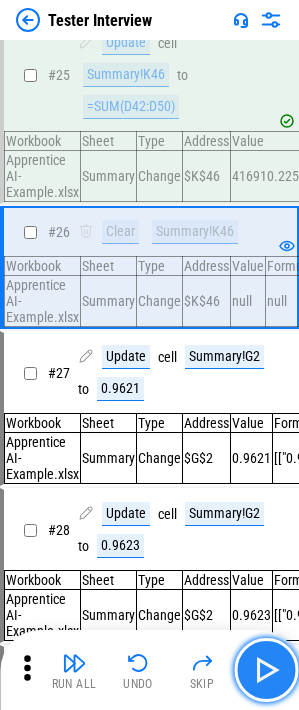 click at bounding box center (266, 670) 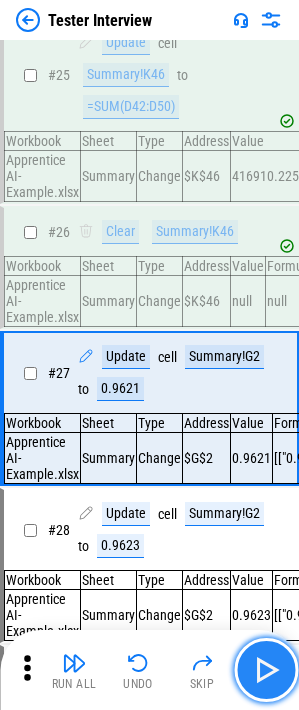 click at bounding box center (266, 670) 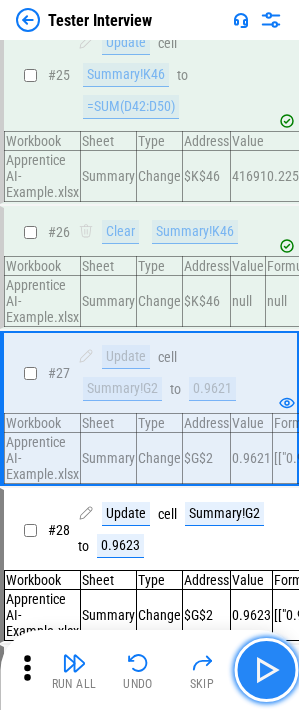 click at bounding box center [266, 670] 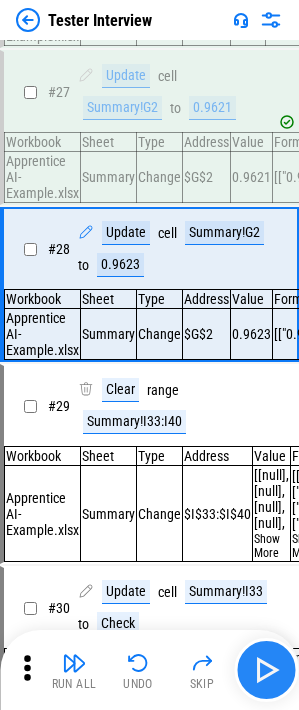 scroll, scrollTop: 4515, scrollLeft: 0, axis: vertical 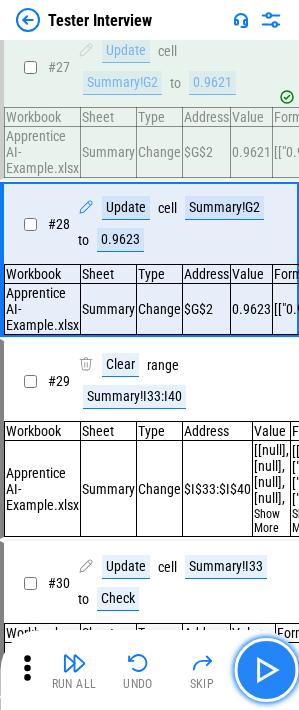 click at bounding box center [266, 670] 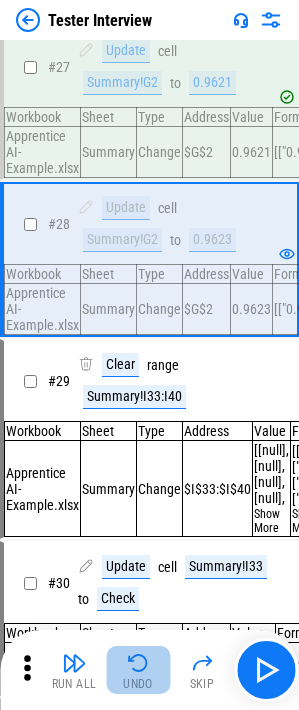 click on "Undo" at bounding box center [138, 670] 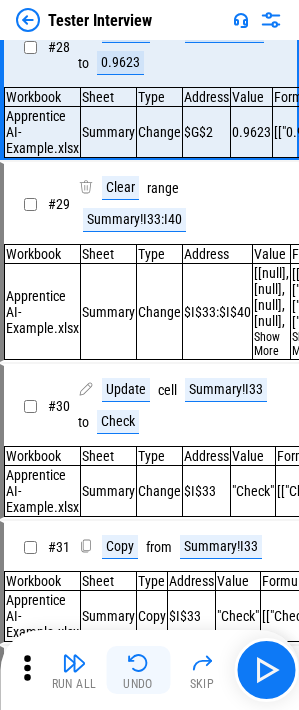 scroll, scrollTop: 4697, scrollLeft: 0, axis: vertical 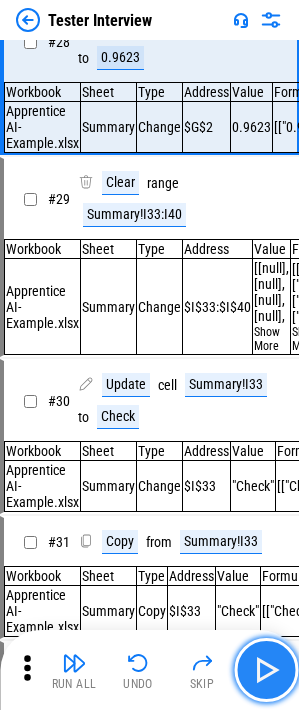 click at bounding box center (266, 670) 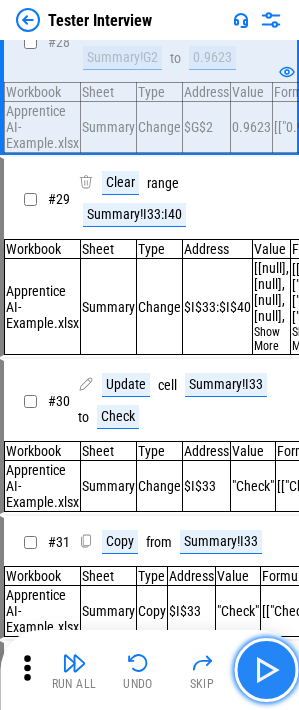 click at bounding box center [266, 670] 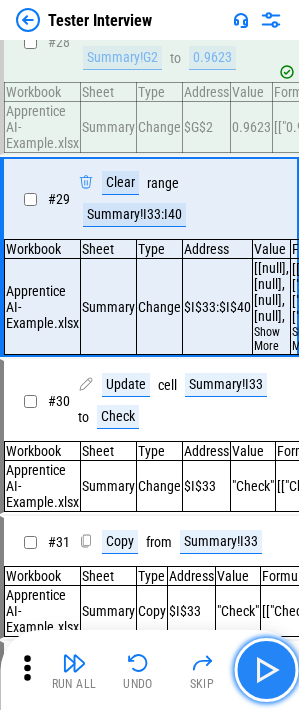 click at bounding box center (266, 670) 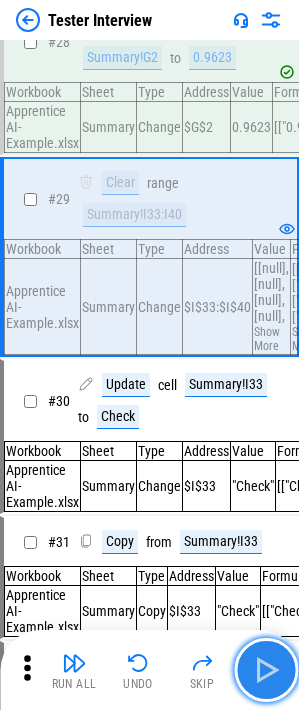click at bounding box center (266, 670) 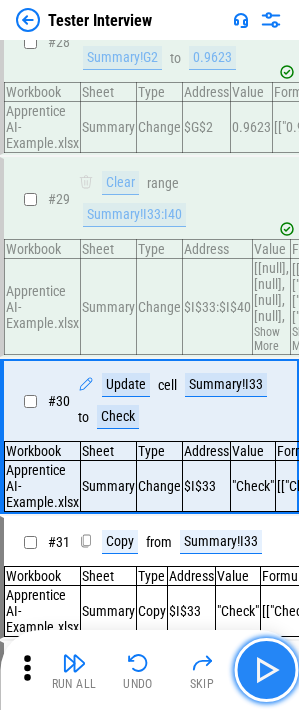 click at bounding box center [266, 670] 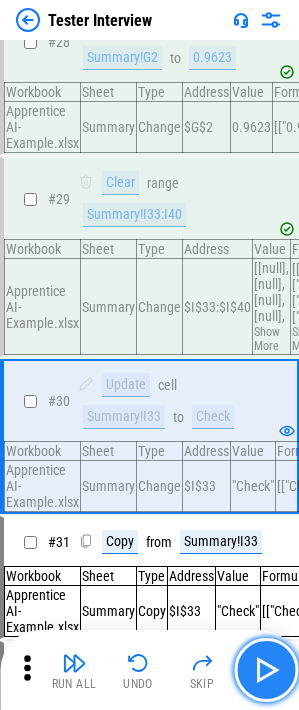 click at bounding box center (266, 670) 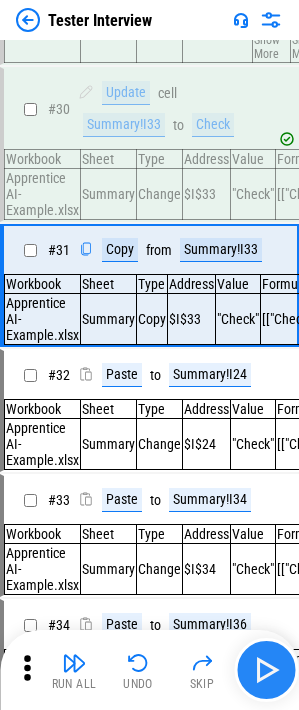 scroll, scrollTop: 5024, scrollLeft: 0, axis: vertical 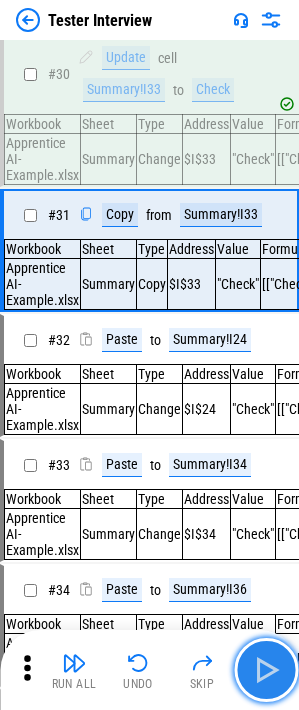 click at bounding box center [266, 670] 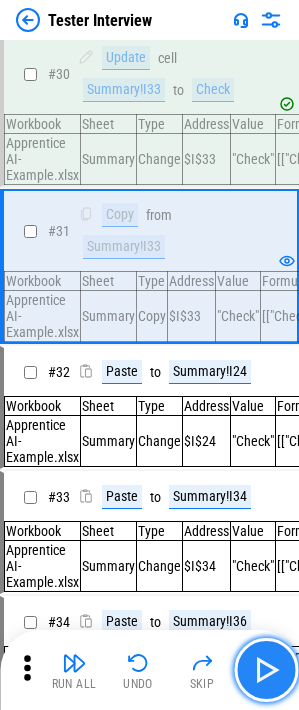 click at bounding box center [266, 670] 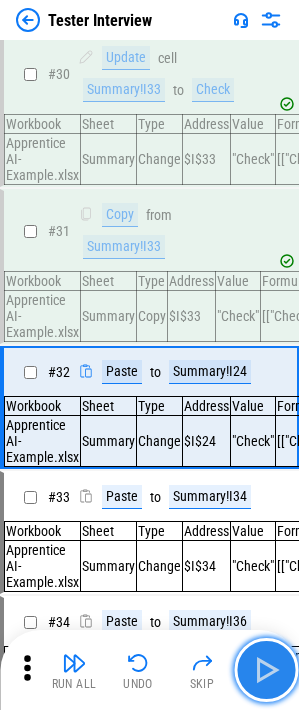 click at bounding box center [266, 670] 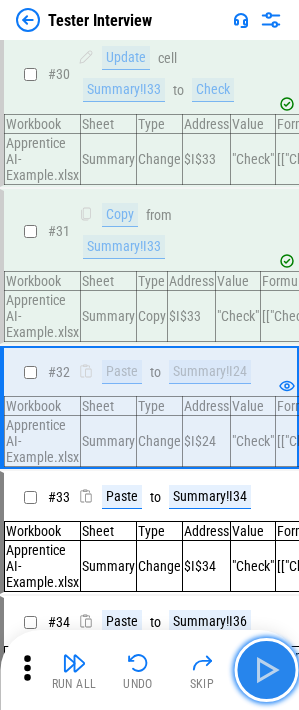 click at bounding box center [266, 670] 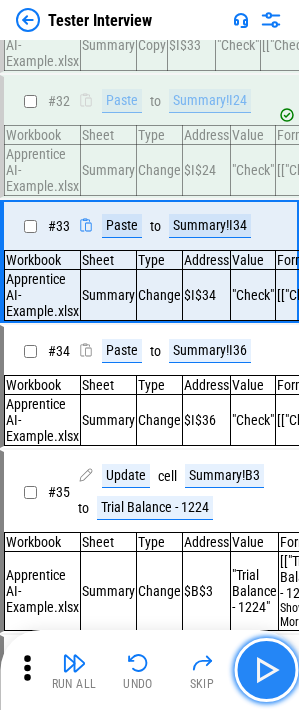 click at bounding box center (266, 670) 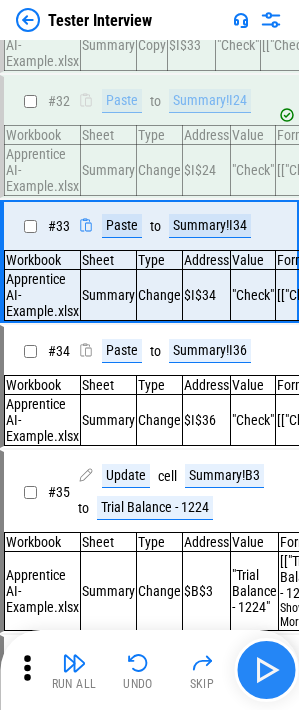 scroll, scrollTop: 5314, scrollLeft: 0, axis: vertical 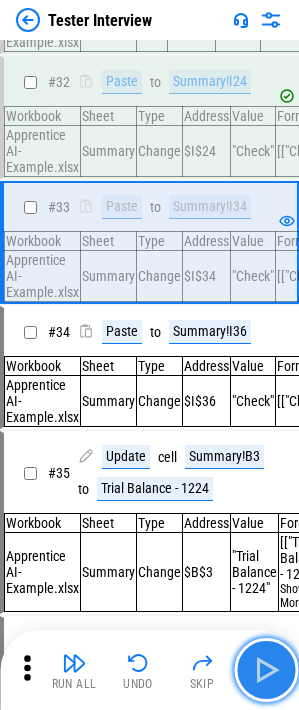 click at bounding box center (266, 670) 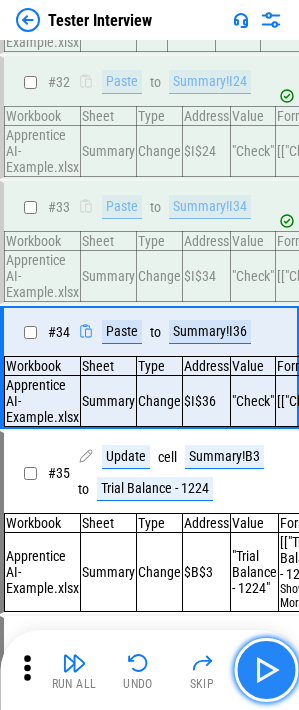 click at bounding box center (266, 670) 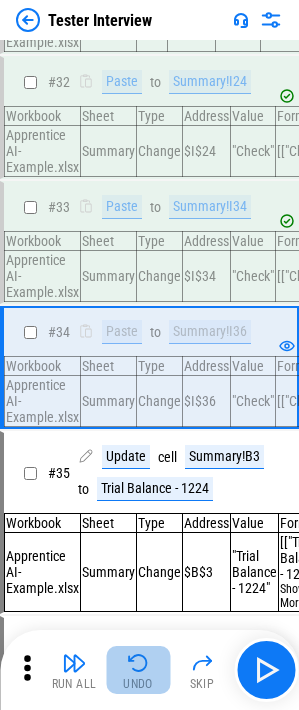 click on "Undo" at bounding box center (138, 670) 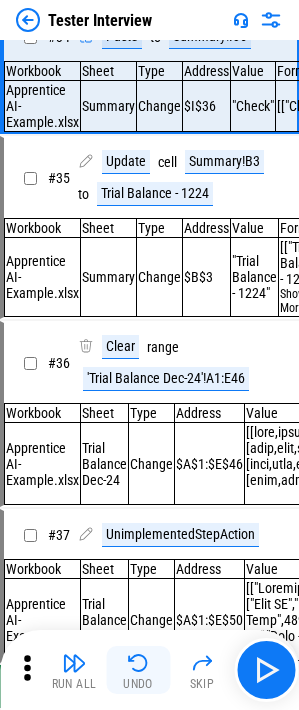 click on "Undo" at bounding box center [138, 670] 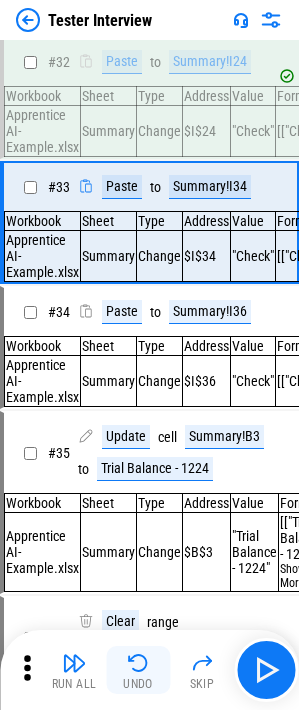 scroll, scrollTop: 5314, scrollLeft: 0, axis: vertical 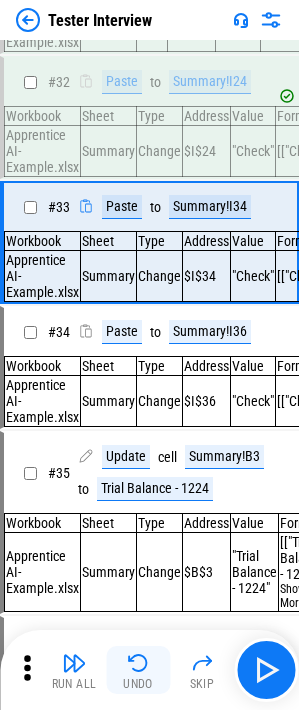 click on "Undo" at bounding box center [138, 670] 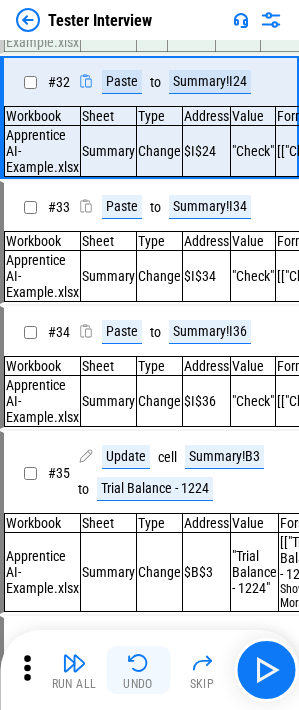 click on "Undo" at bounding box center [138, 670] 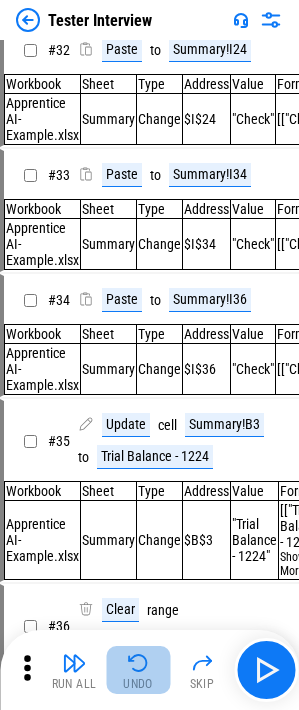click on "Undo" at bounding box center [138, 670] 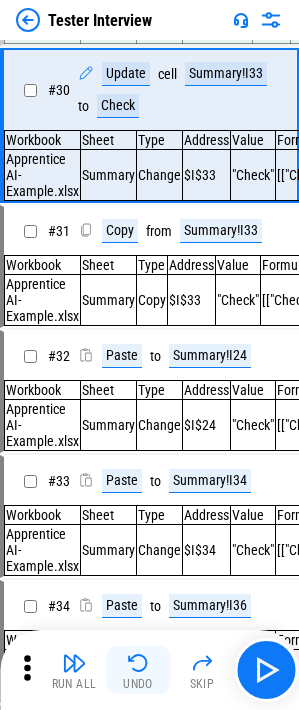 scroll, scrollTop: 4879, scrollLeft: 0, axis: vertical 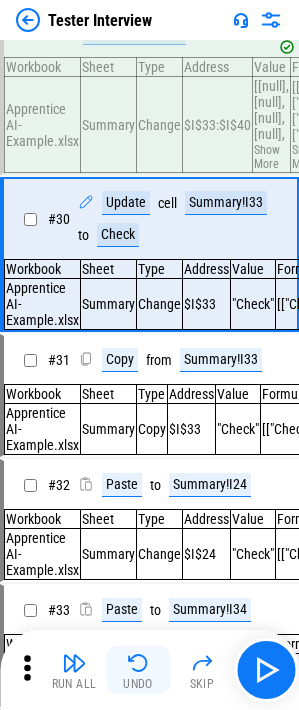 click on "Undo" at bounding box center [138, 670] 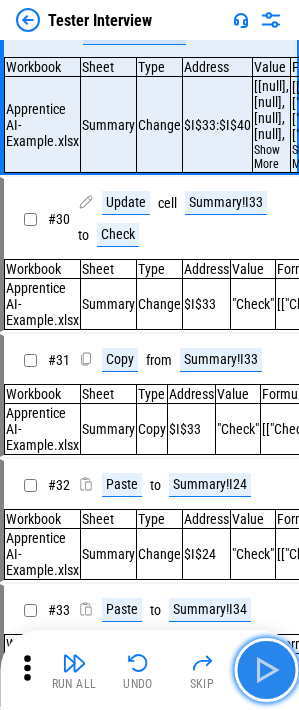 click at bounding box center [266, 670] 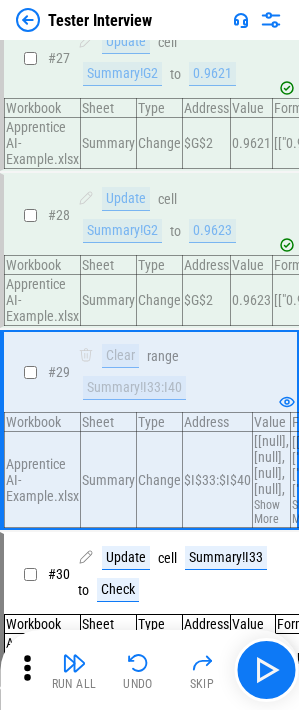 scroll, scrollTop: 4879, scrollLeft: 0, axis: vertical 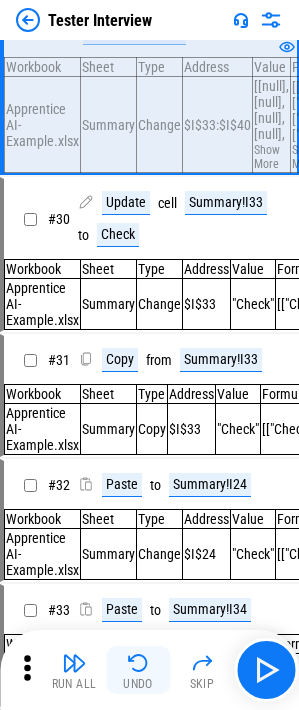 click on "Undo" at bounding box center [138, 670] 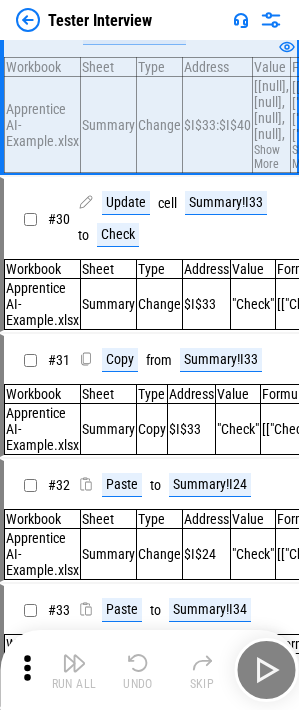 click on "Run All Undo Skip" at bounding box center (151, 670) 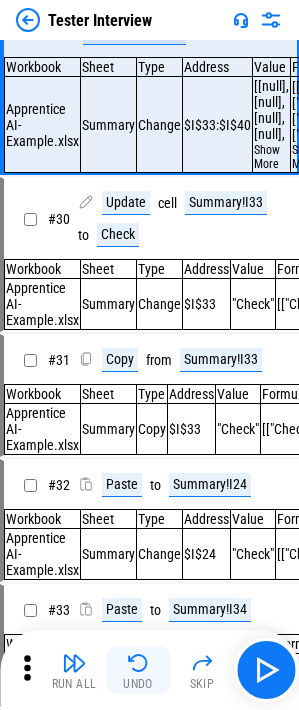 click on "Undo" at bounding box center [138, 670] 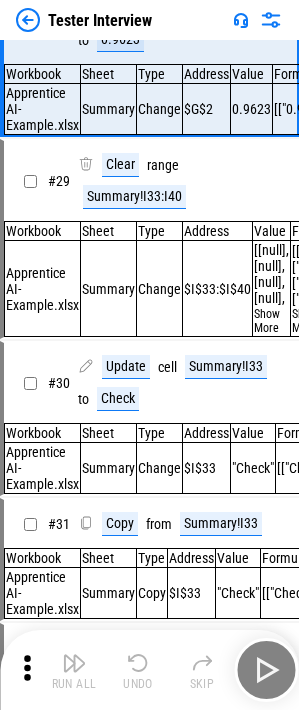click on "Undo" at bounding box center (138, 670) 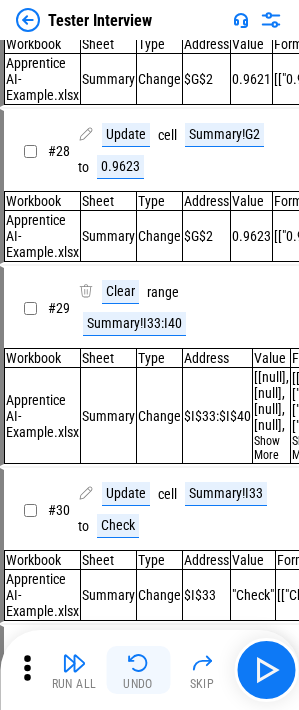 click on "Undo" at bounding box center [138, 670] 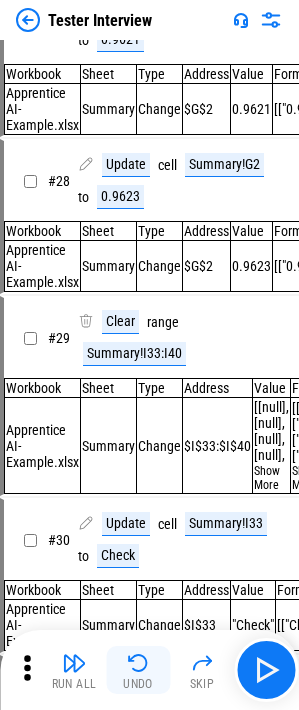 click on "Undo" at bounding box center (138, 670) 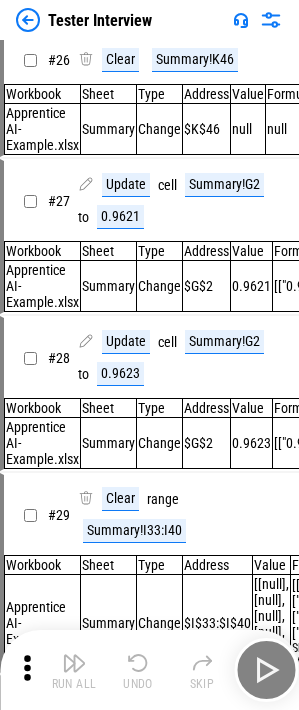 click on "Run All Undo Skip" at bounding box center [151, 670] 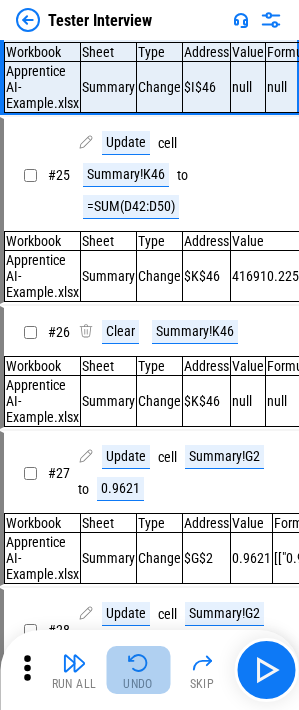 click on "Undo" at bounding box center (138, 670) 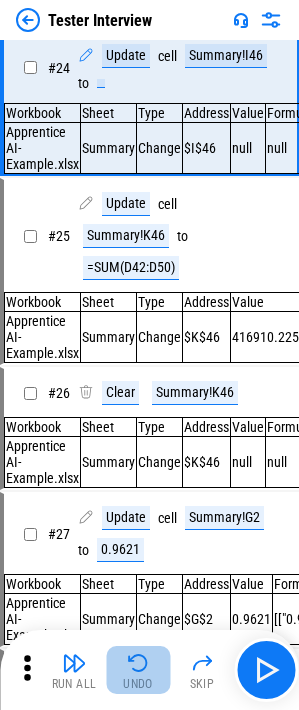 click on "Undo" at bounding box center [138, 670] 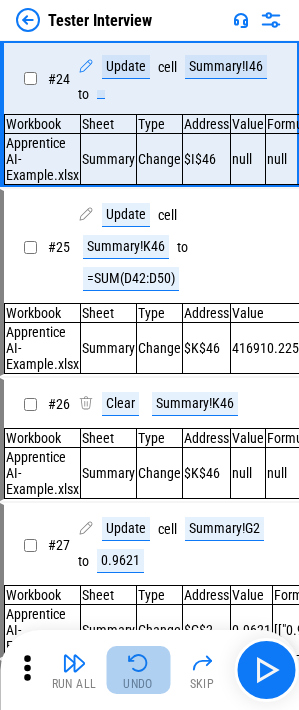 click on "Run All Undo Skip" at bounding box center [151, 670] 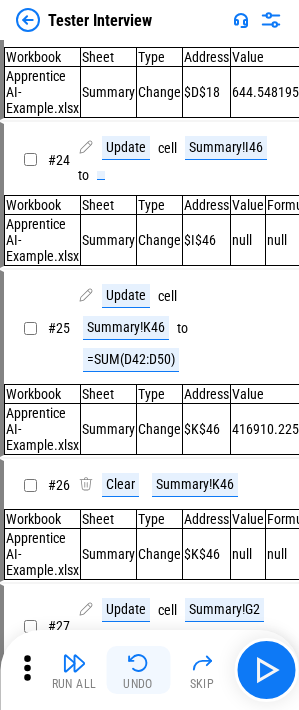 click on "Undo" at bounding box center (138, 670) 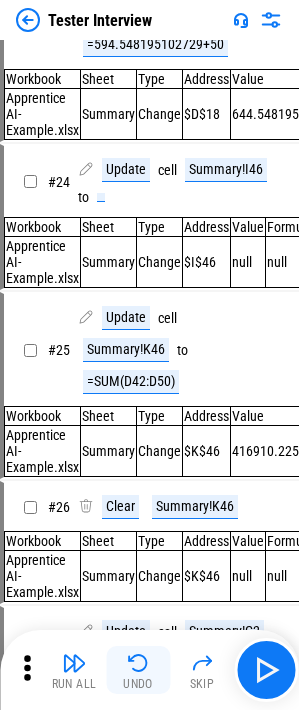 click on "Undo" at bounding box center (138, 670) 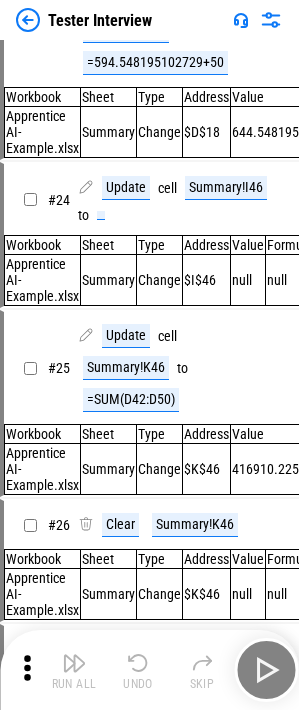 click on "Run All Undo Skip" at bounding box center (151, 670) 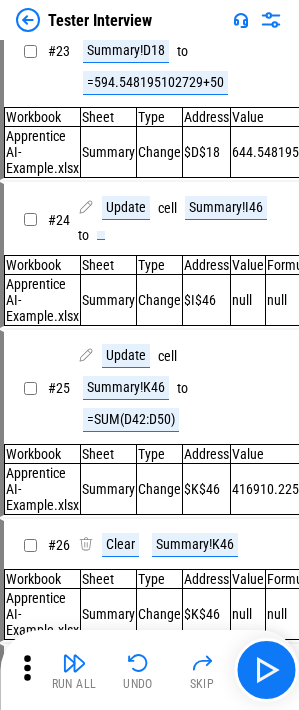 click on "Undo" at bounding box center [138, 670] 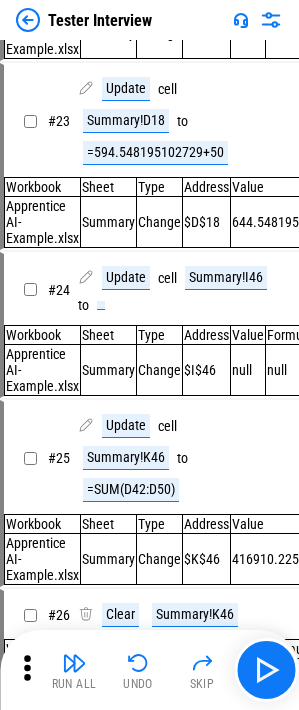click on "Undo" at bounding box center [138, 670] 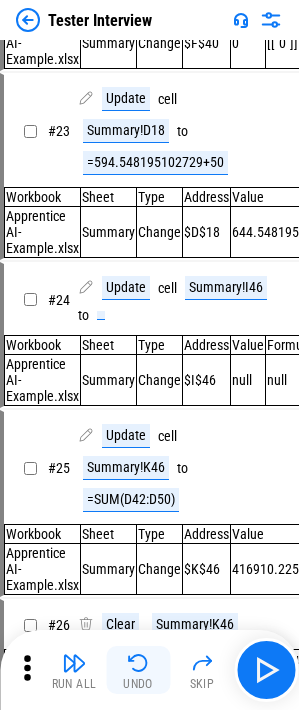 click on "Undo" at bounding box center (138, 670) 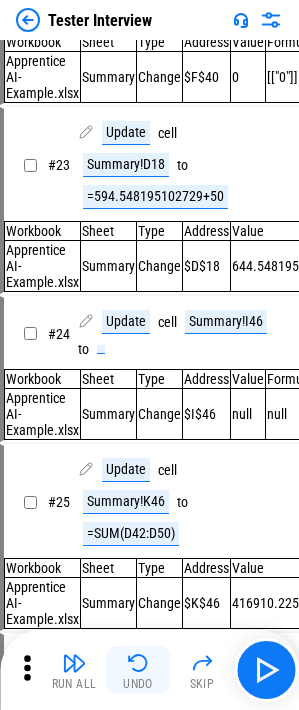 click on "Undo" at bounding box center (138, 670) 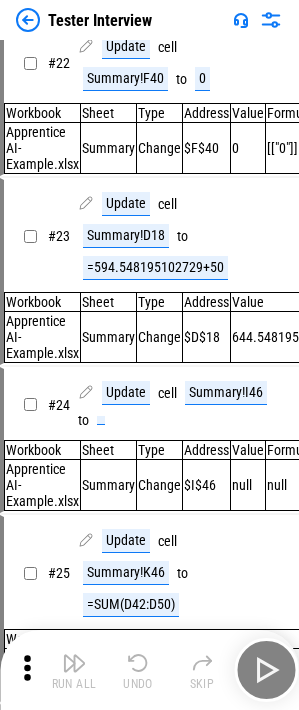 click on "Run All Undo Skip" at bounding box center [151, 670] 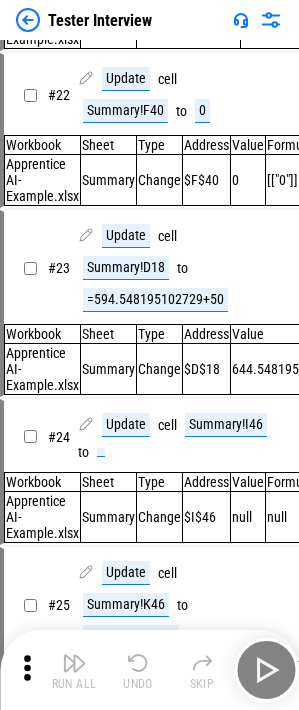 click on "Undo" at bounding box center (138, 670) 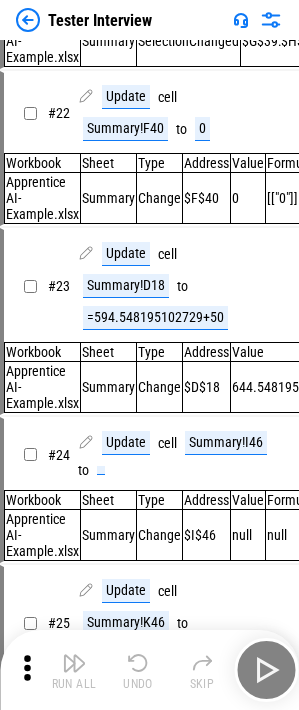 click on "Undo" at bounding box center (138, 670) 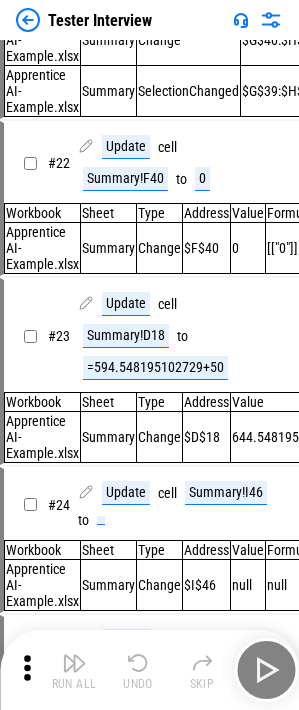 click on "Undo" at bounding box center (138, 670) 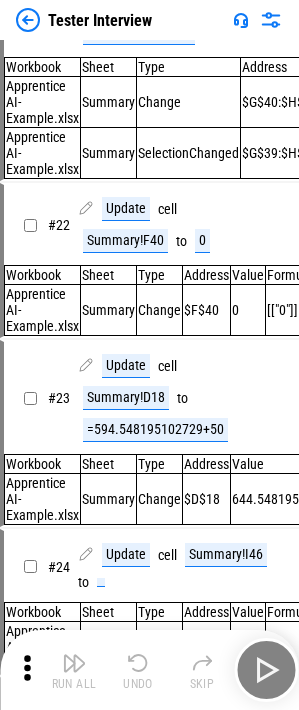 click on "Run All Undo Skip" at bounding box center [151, 670] 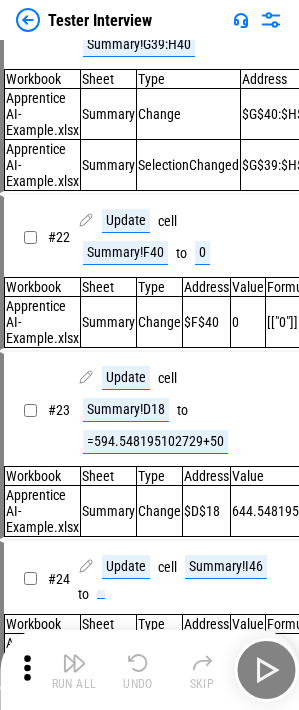 click on "Undo" at bounding box center [138, 670] 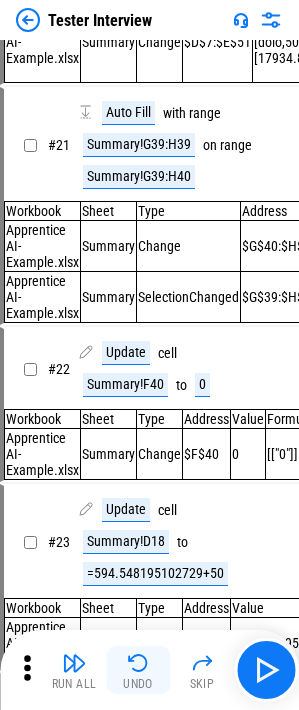 click on "Run All Undo Skip" at bounding box center (151, 670) 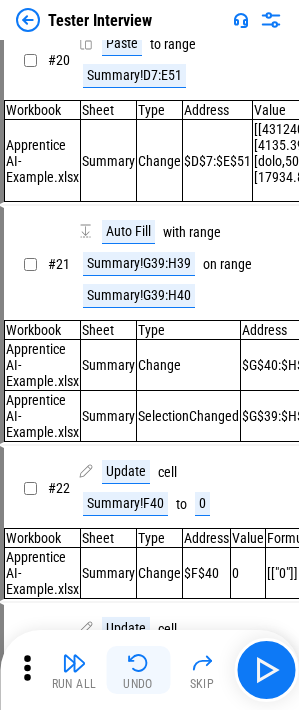 click on "Undo" at bounding box center (138, 670) 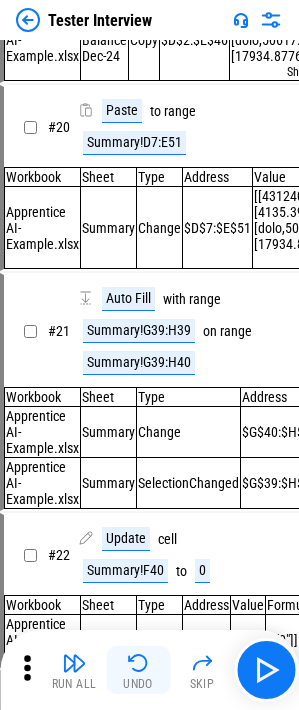 click on "Undo" at bounding box center (138, 670) 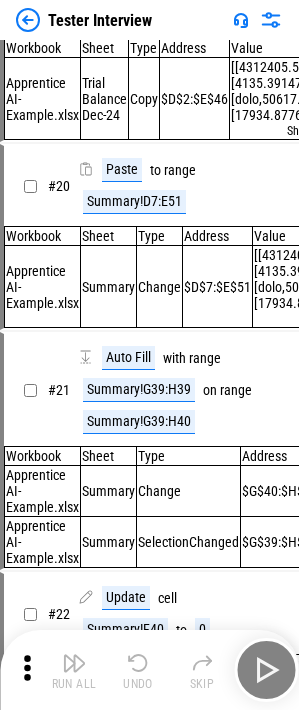 click on "Undo" at bounding box center [138, 670] 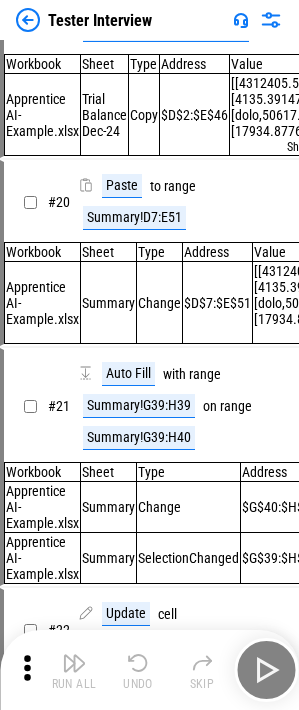 click on "Undo" at bounding box center (138, 670) 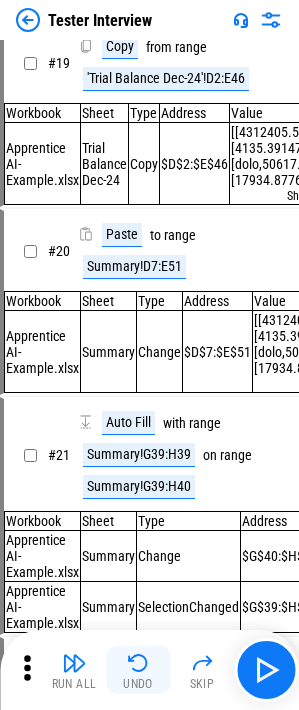 click on "Undo" at bounding box center [138, 670] 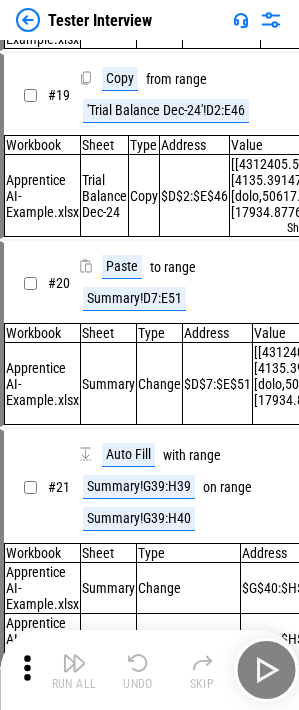 click on "Run All Undo Skip" at bounding box center (151, 670) 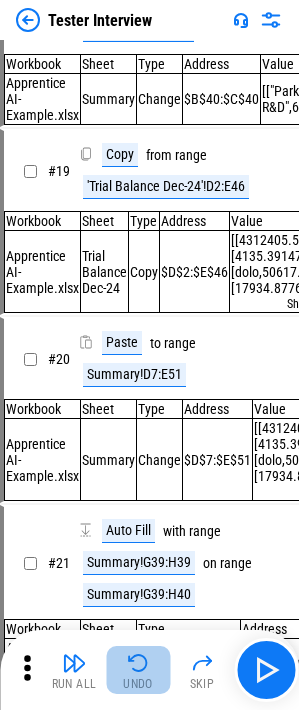 click on "Undo" at bounding box center [138, 670] 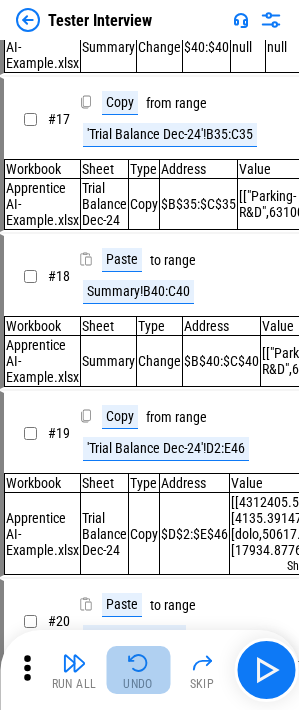 click on "Undo" at bounding box center [138, 670] 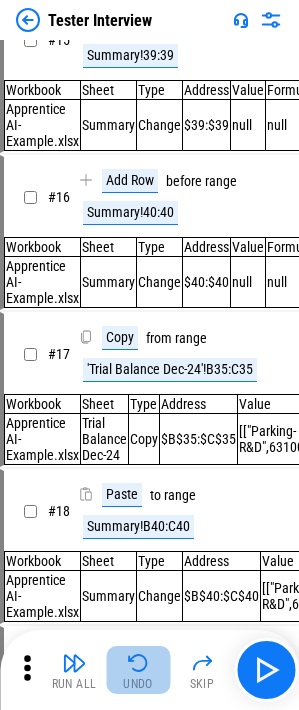 click on "Run All Undo Skip" at bounding box center [151, 670] 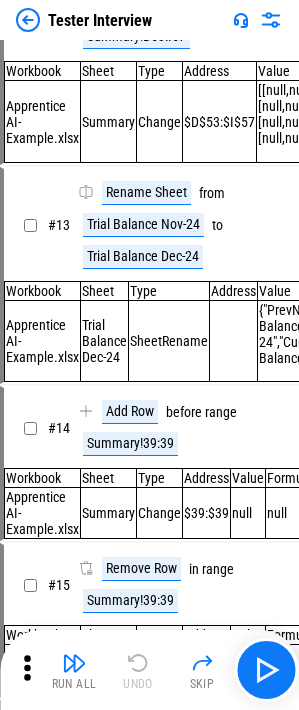 click on "Run All Undo Skip" at bounding box center [151, 670] 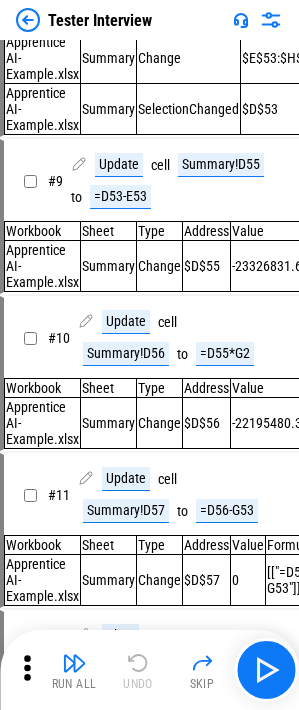 scroll, scrollTop: 546, scrollLeft: 0, axis: vertical 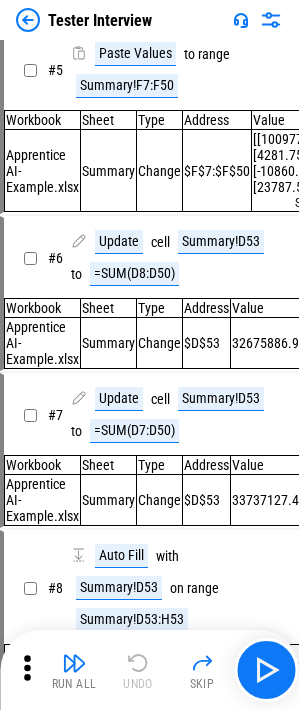 click on "Run All Undo Skip" at bounding box center (151, 670) 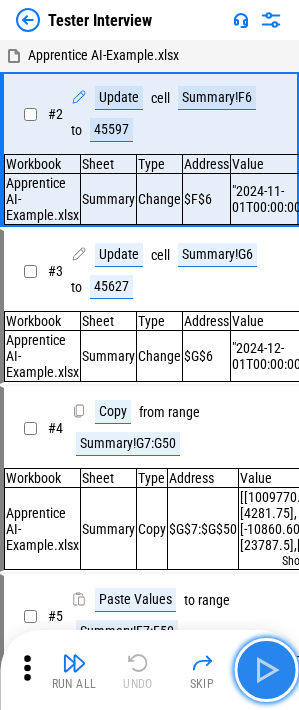 click at bounding box center [266, 670] 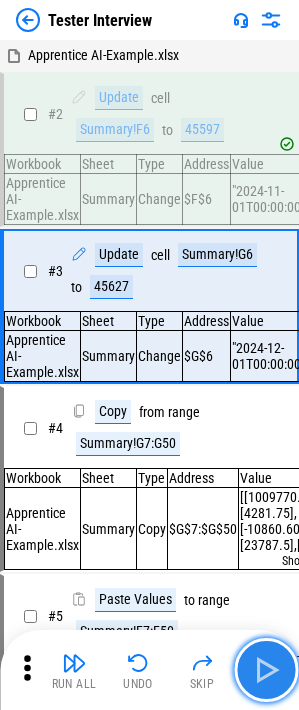 click at bounding box center (266, 670) 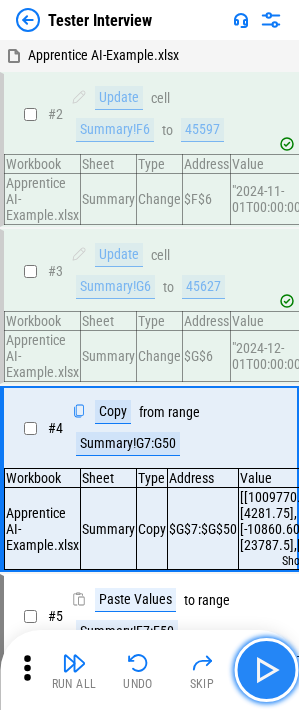 click at bounding box center (266, 670) 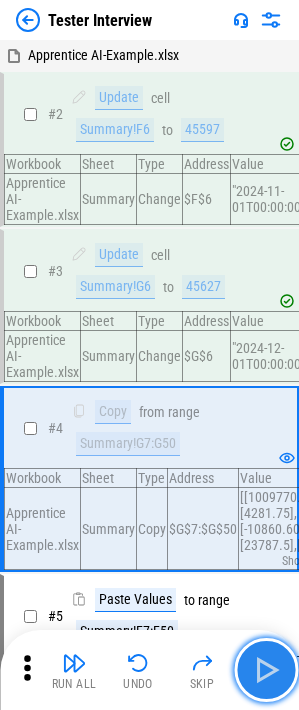 click at bounding box center [266, 670] 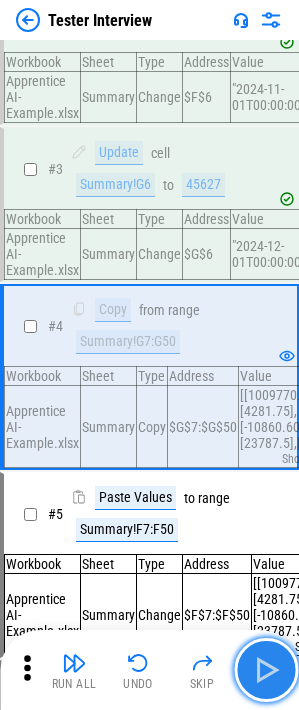 click at bounding box center (266, 670) 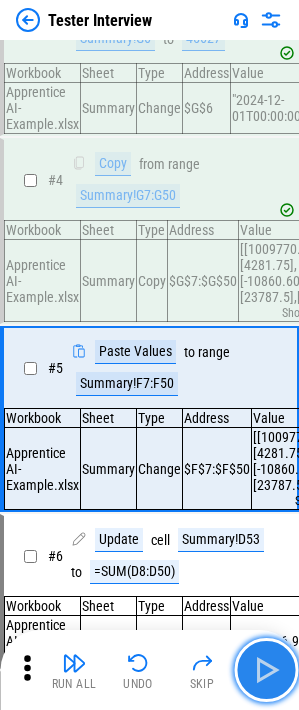 click at bounding box center (266, 670) 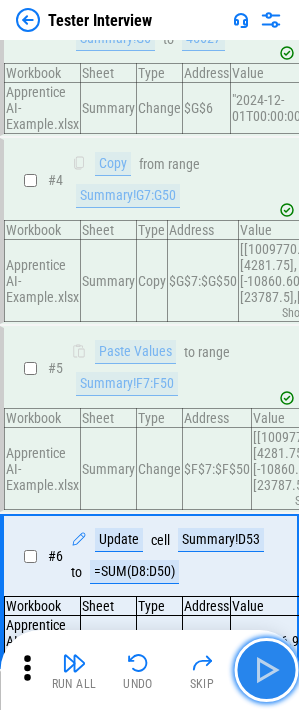 click at bounding box center [266, 670] 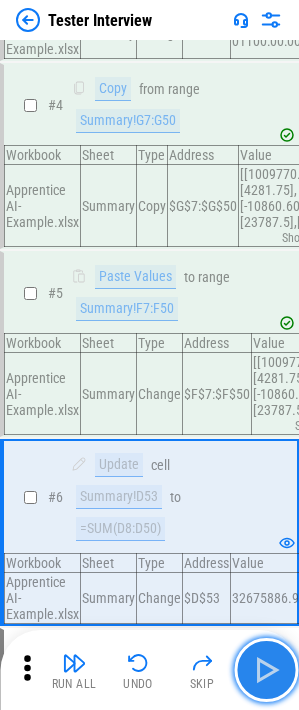 click at bounding box center [266, 670] 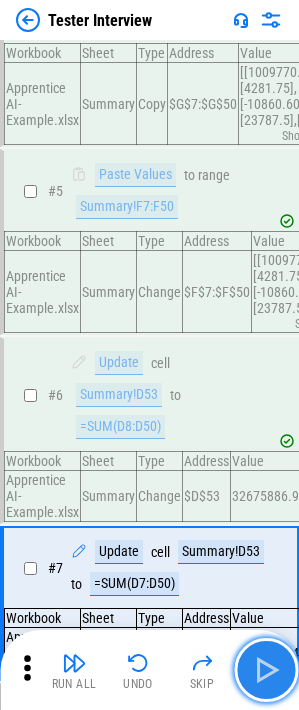 click at bounding box center (266, 670) 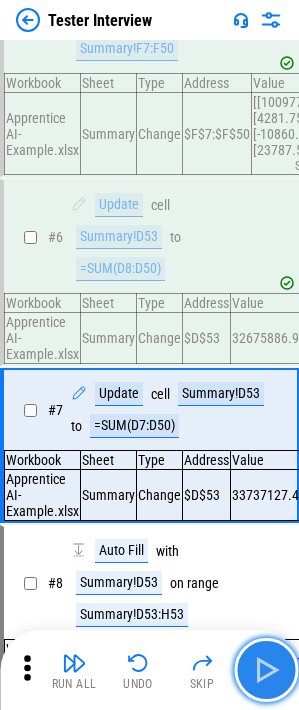 click at bounding box center [266, 670] 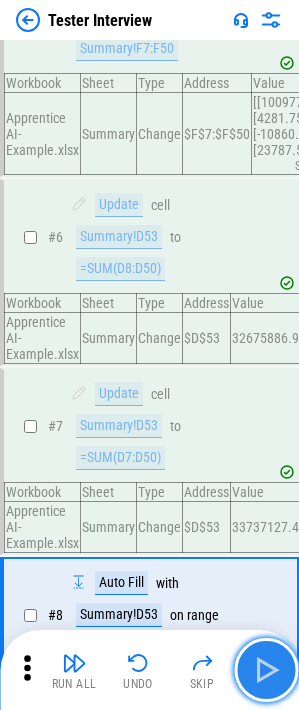 click at bounding box center [266, 670] 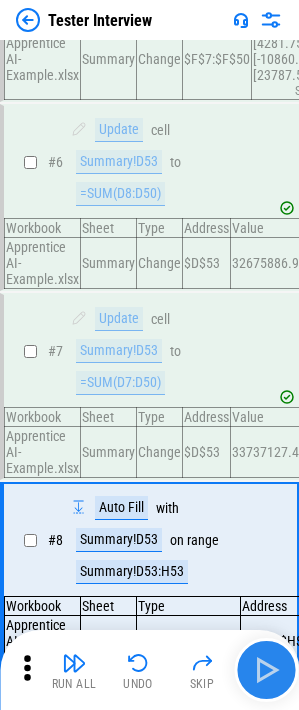 click on "Run All Undo Skip" at bounding box center [151, 670] 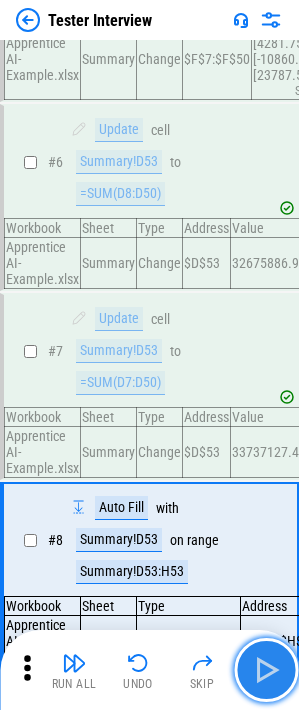 click at bounding box center [266, 670] 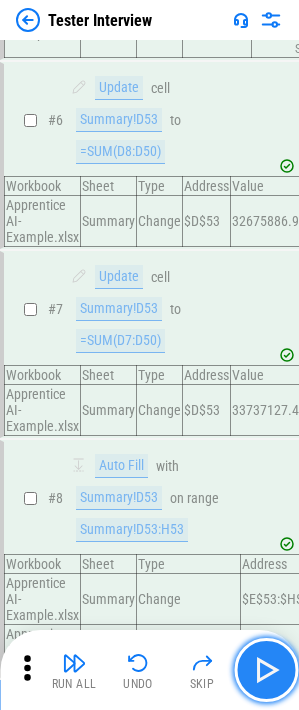 click at bounding box center [266, 670] 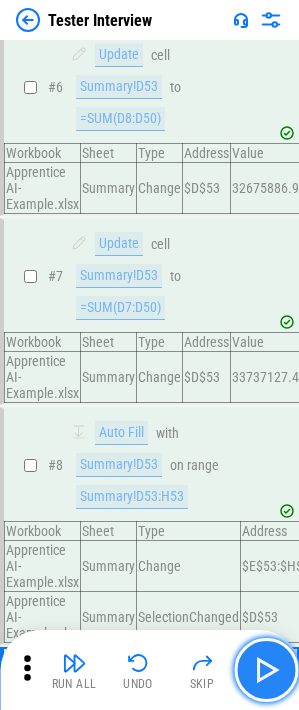 click at bounding box center (266, 670) 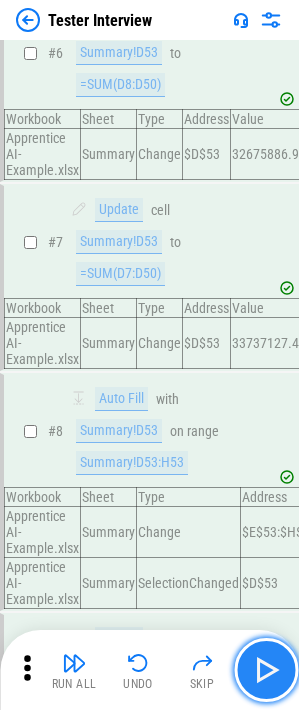 click at bounding box center (266, 670) 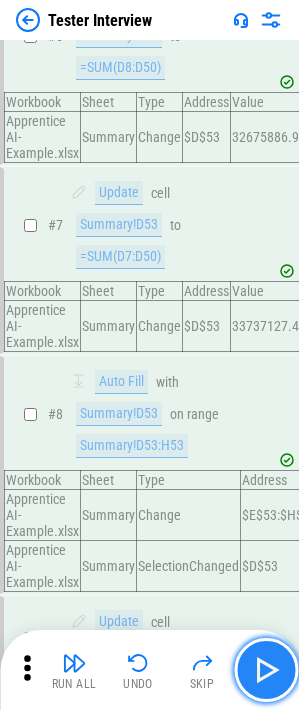 click at bounding box center [266, 670] 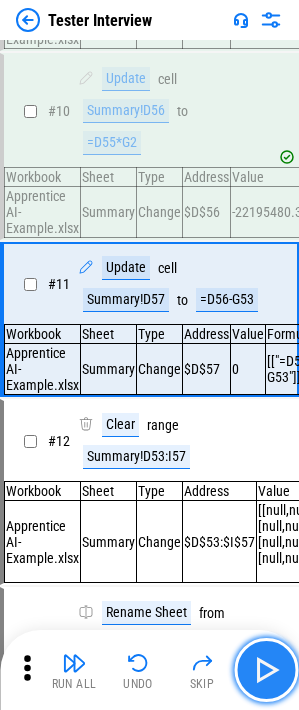 click at bounding box center [266, 670] 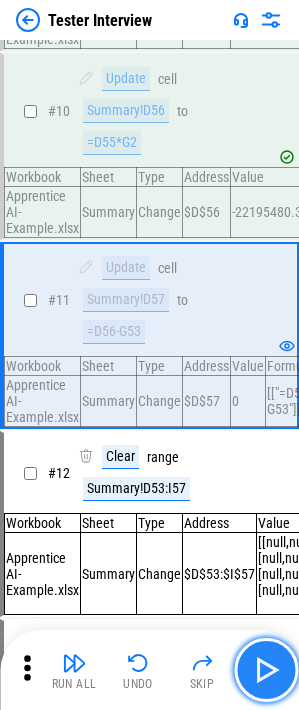 click at bounding box center [266, 670] 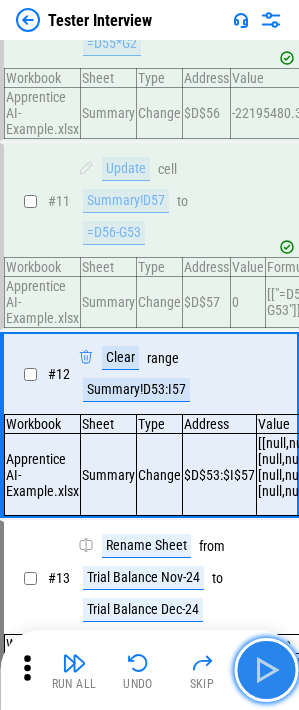 scroll, scrollTop: 1691, scrollLeft: 0, axis: vertical 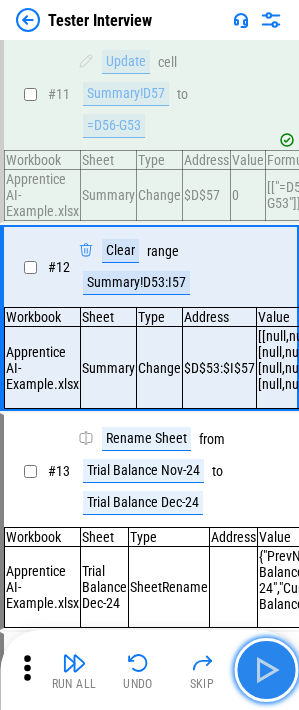 click at bounding box center (266, 670) 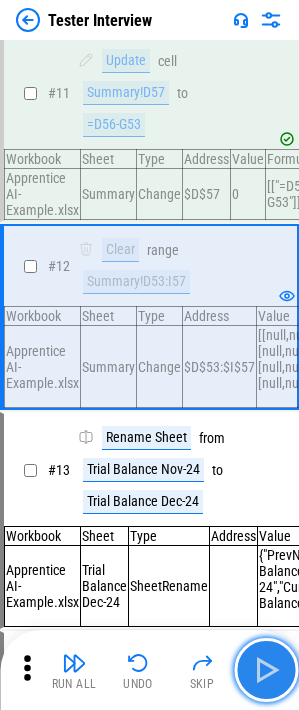 click at bounding box center [266, 670] 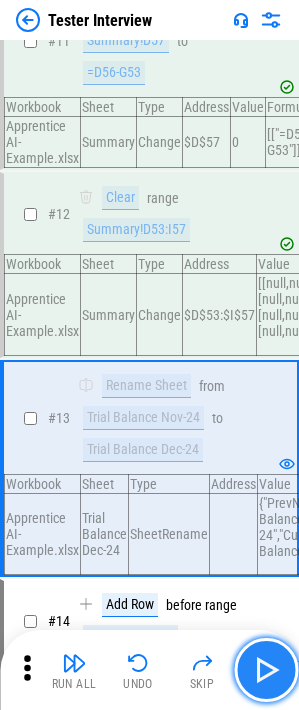 click at bounding box center [266, 670] 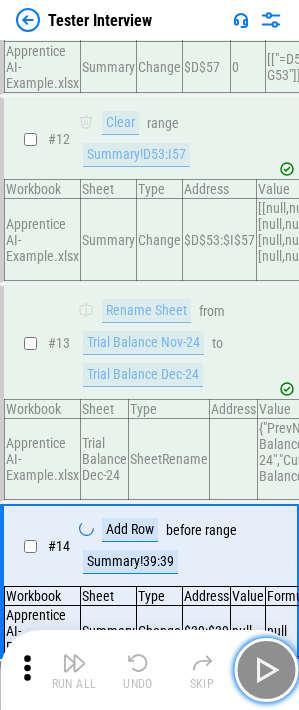 click at bounding box center [266, 670] 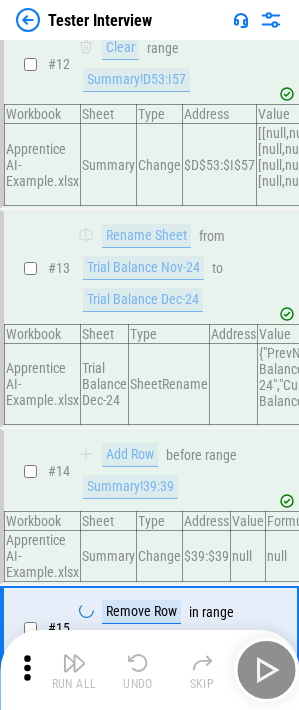 click on "Run All Undo Skip" at bounding box center (151, 670) 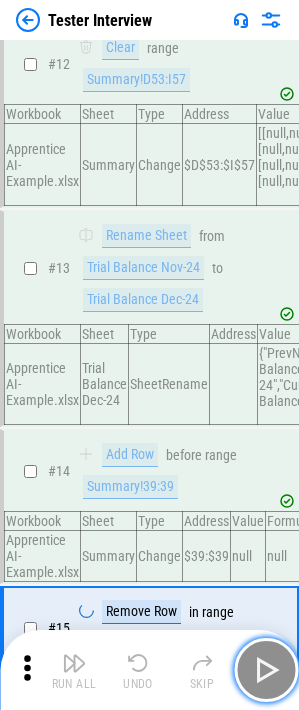 click at bounding box center [266, 670] 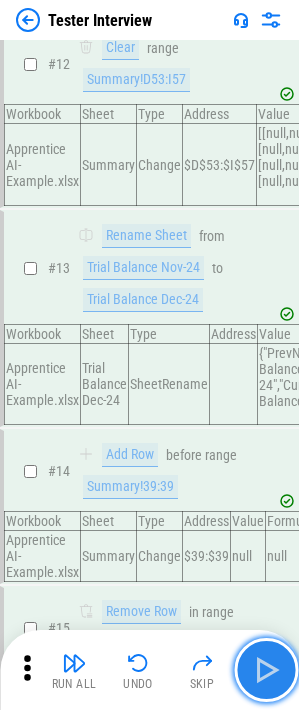 click at bounding box center [266, 670] 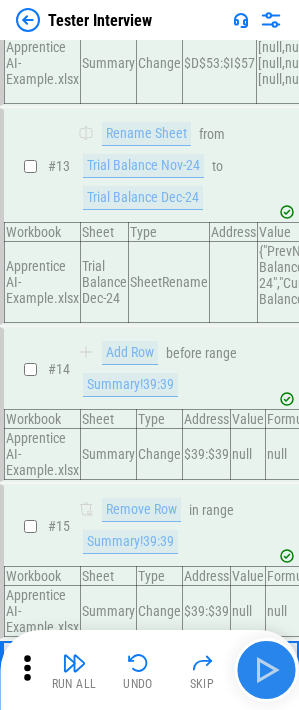 click on "Run All Undo Skip" at bounding box center (151, 670) 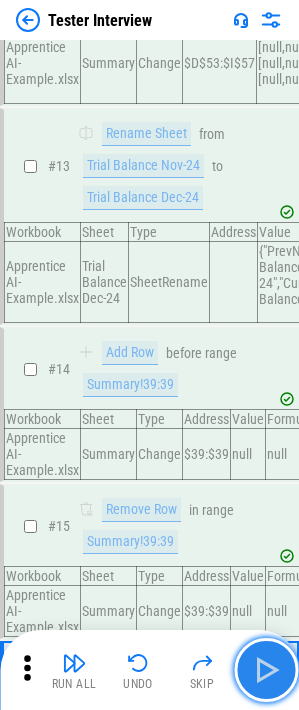 click at bounding box center (266, 670) 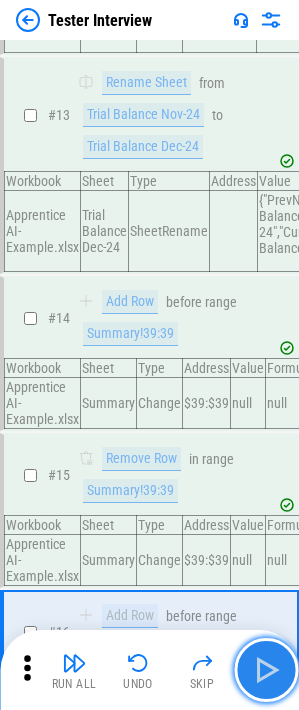 click at bounding box center [266, 670] 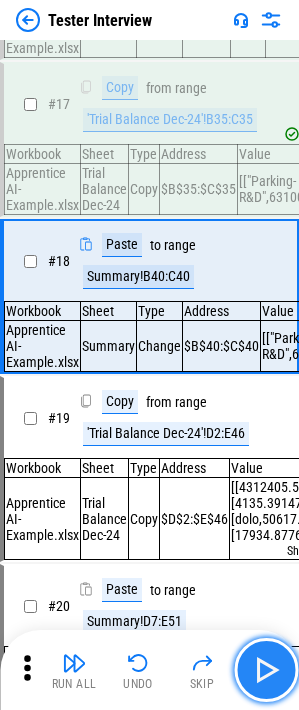 click at bounding box center [266, 670] 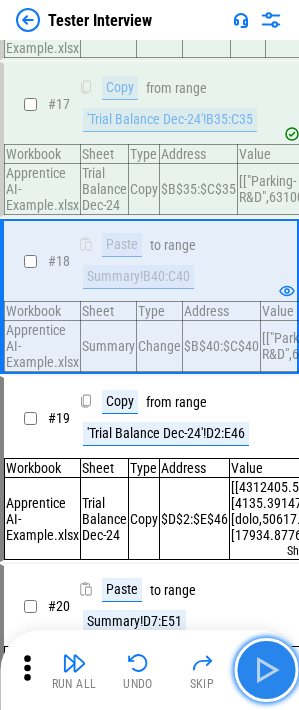 click at bounding box center [266, 670] 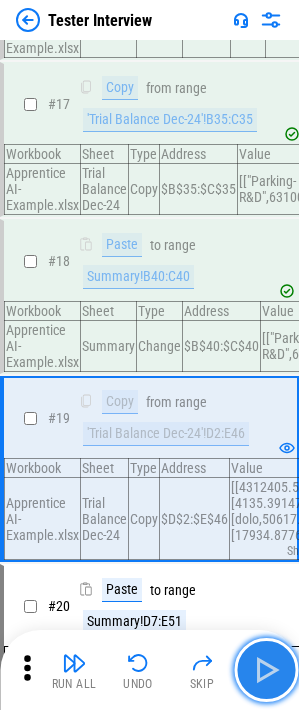 click at bounding box center (266, 670) 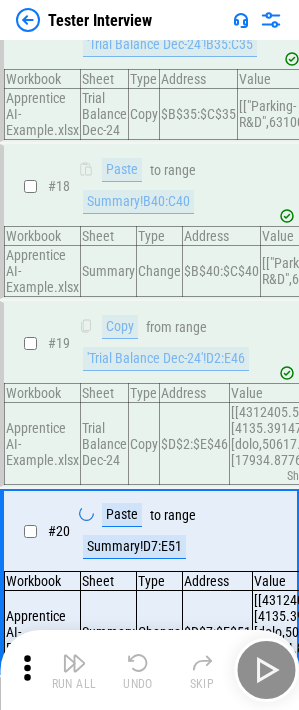 click on "Run All Undo Skip" at bounding box center [151, 670] 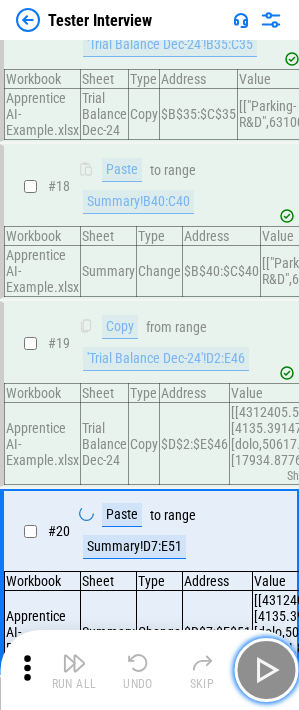 click at bounding box center [266, 670] 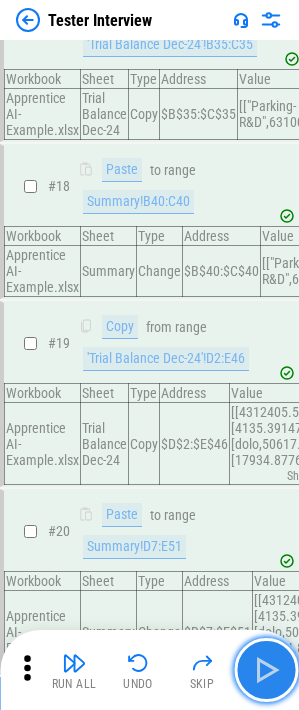 click at bounding box center [266, 670] 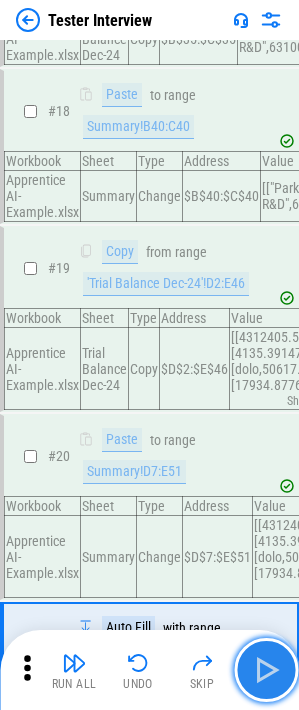 click at bounding box center (266, 670) 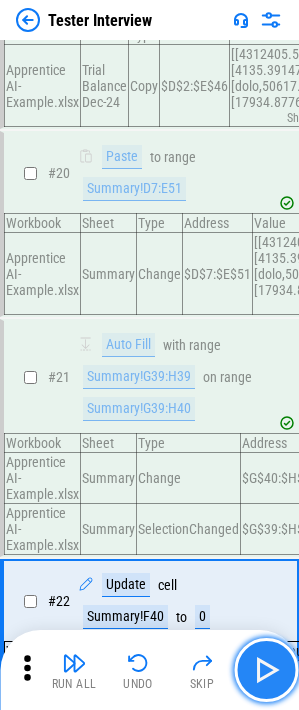 click at bounding box center (266, 670) 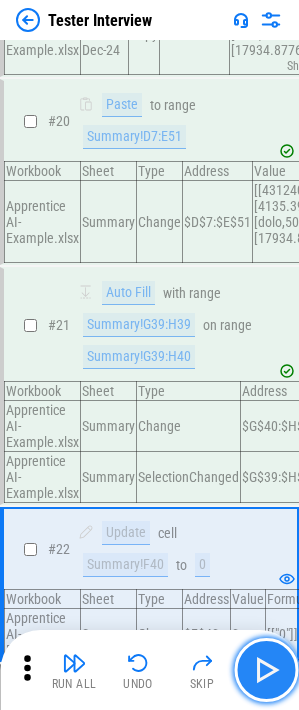 click at bounding box center (266, 670) 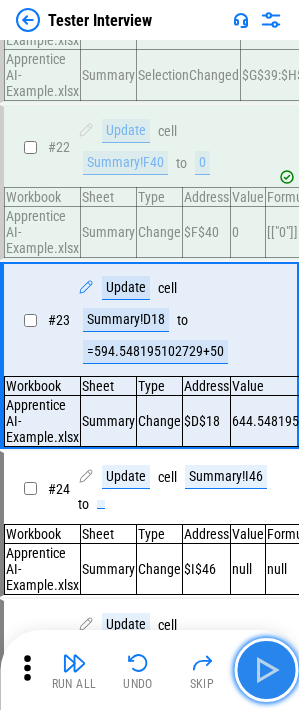 click at bounding box center [266, 670] 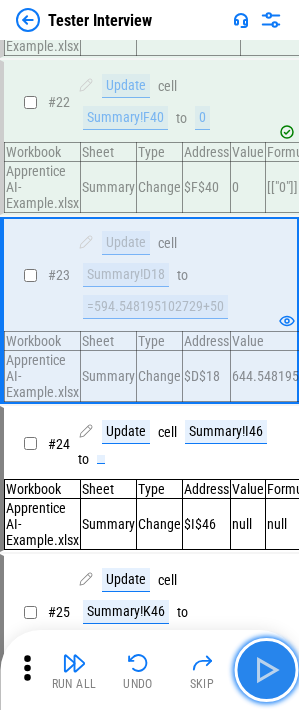 click at bounding box center (266, 670) 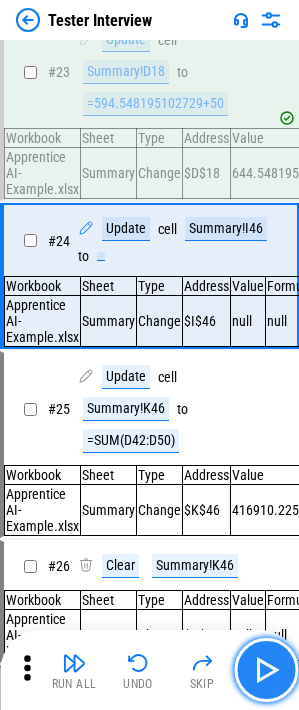 click at bounding box center [266, 670] 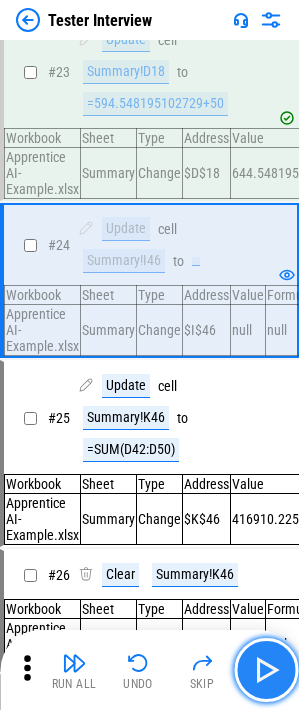 click at bounding box center [266, 670] 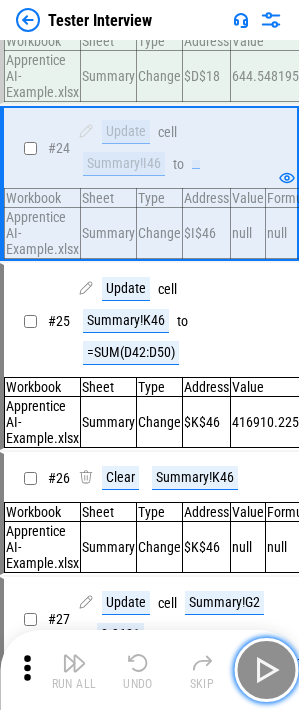 click at bounding box center [266, 670] 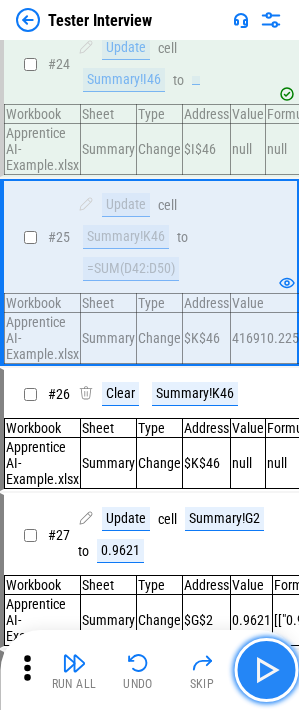 click at bounding box center (266, 670) 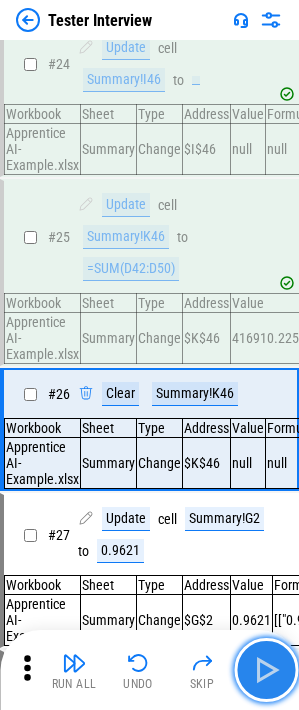 click at bounding box center [266, 670] 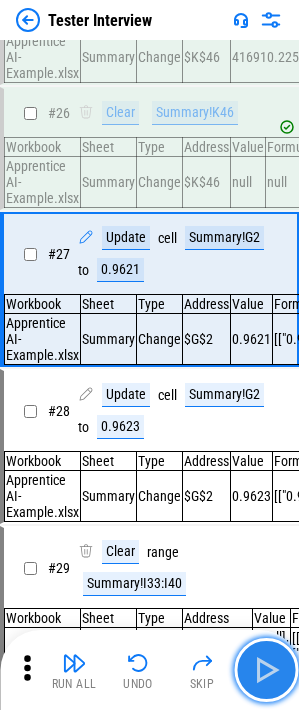click at bounding box center [266, 670] 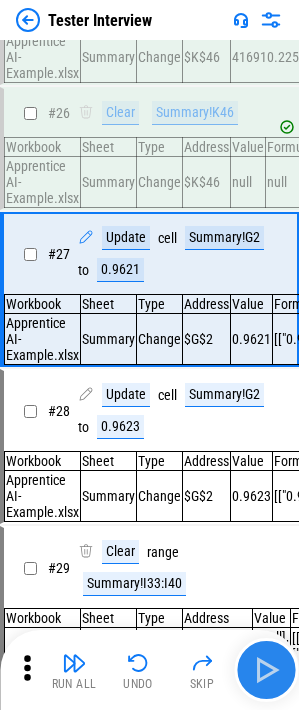 scroll, scrollTop: 4354, scrollLeft: 0, axis: vertical 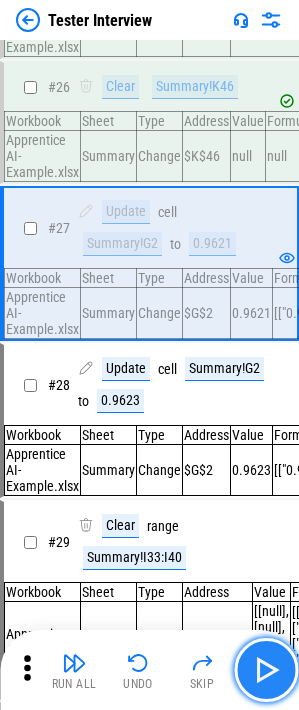 click at bounding box center (266, 670) 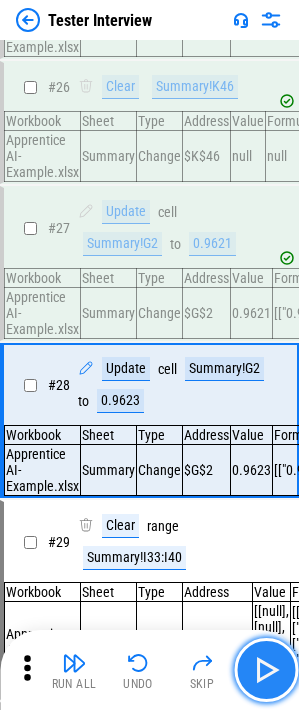 click at bounding box center (266, 670) 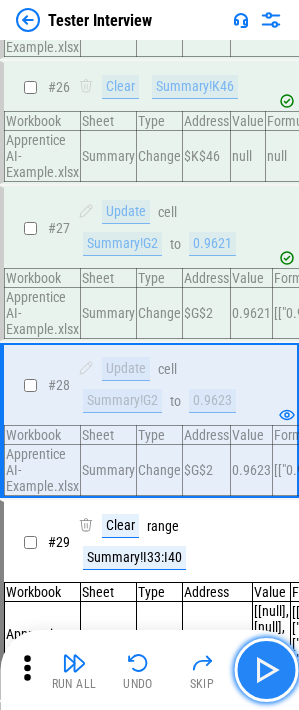 click at bounding box center [266, 670] 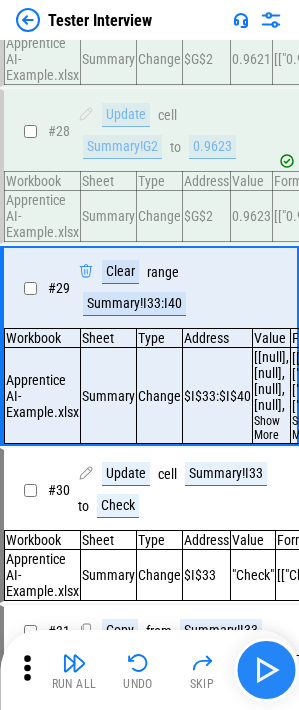 scroll, scrollTop: 4697, scrollLeft: 0, axis: vertical 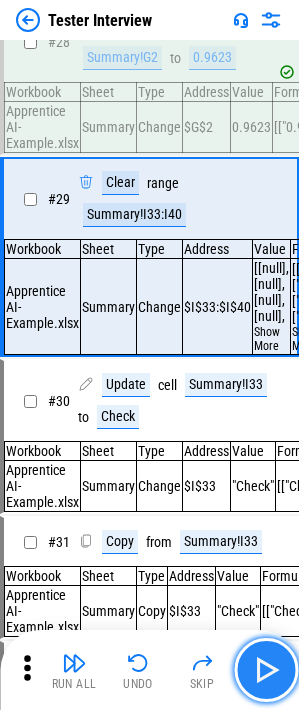 click at bounding box center (266, 670) 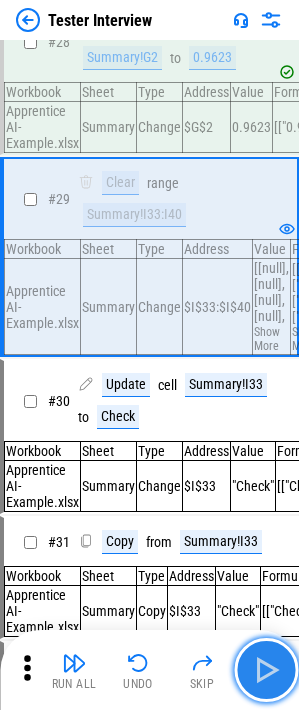 click at bounding box center [266, 670] 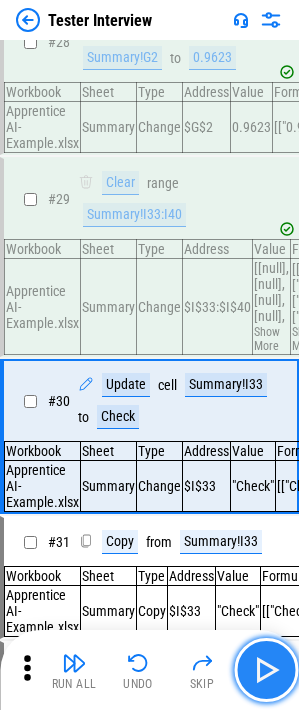 click at bounding box center [266, 670] 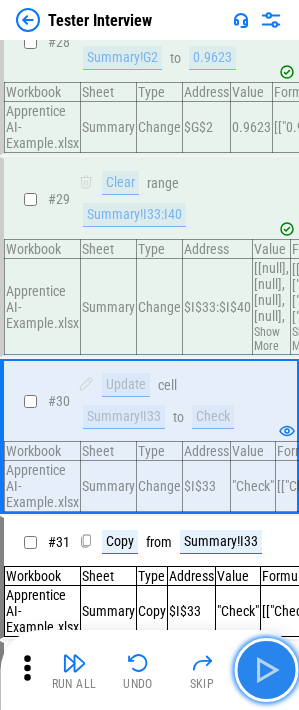 click at bounding box center [266, 670] 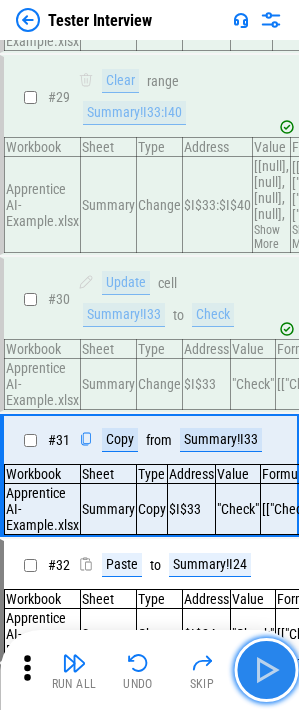 click at bounding box center (266, 670) 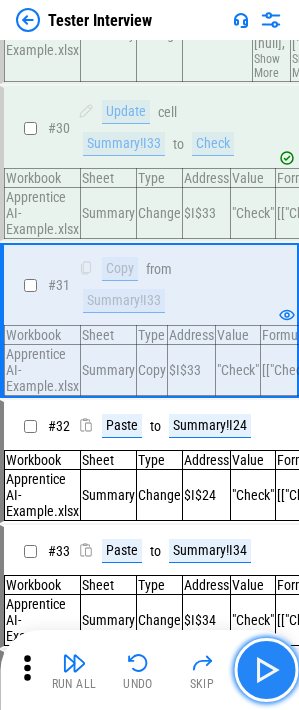 click at bounding box center [266, 670] 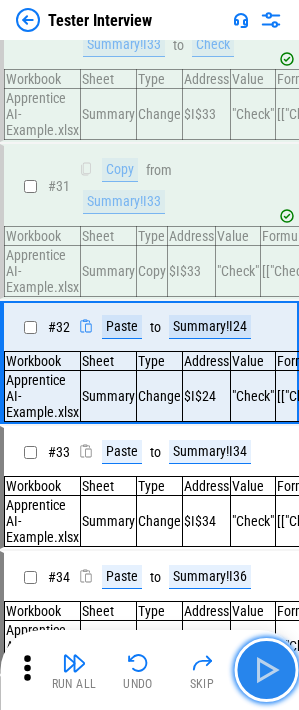 scroll, scrollTop: 5170, scrollLeft: 0, axis: vertical 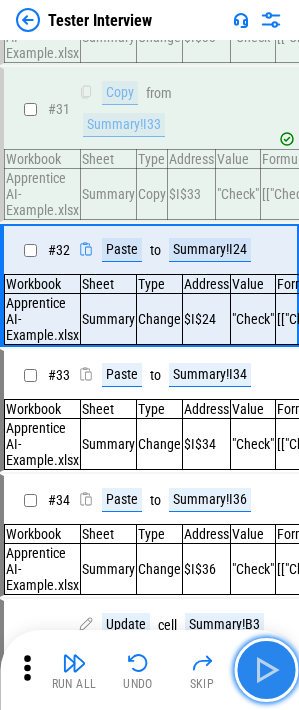 click at bounding box center (266, 670) 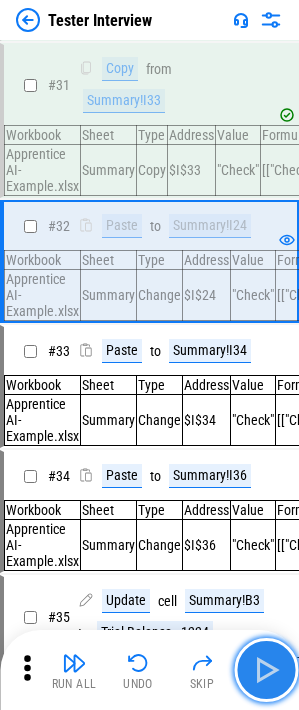 click at bounding box center (266, 670) 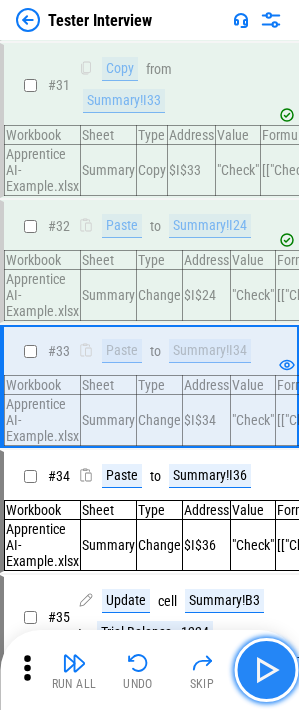 click at bounding box center [266, 670] 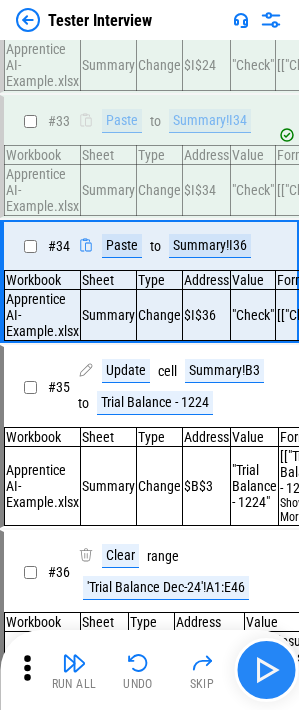 scroll, scrollTop: 5443, scrollLeft: 0, axis: vertical 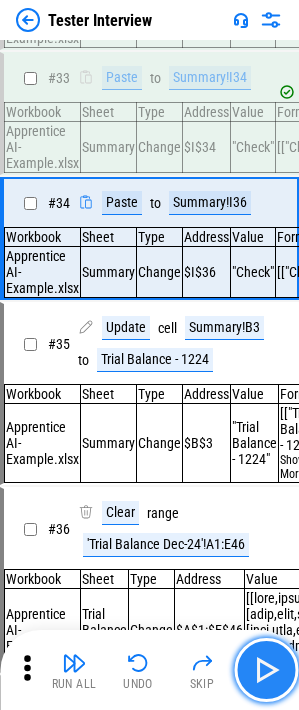 click at bounding box center [266, 670] 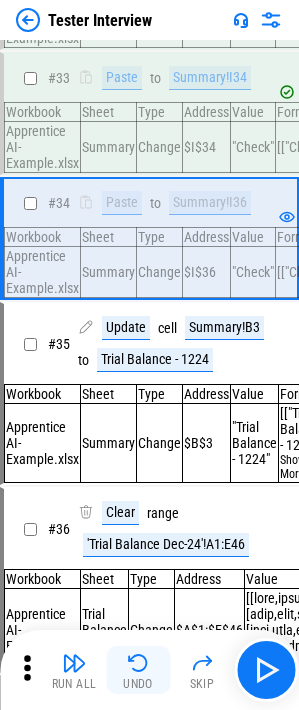 click on "Undo" at bounding box center (138, 684) 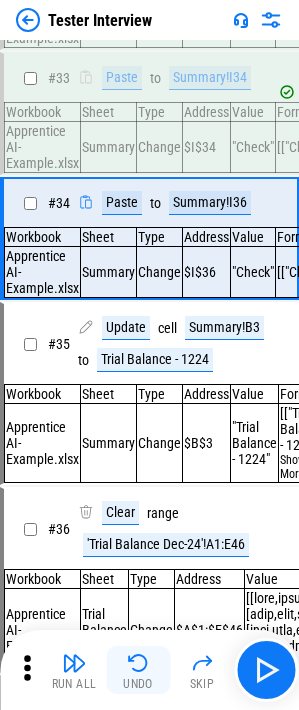 click on "Undo" at bounding box center [138, 684] 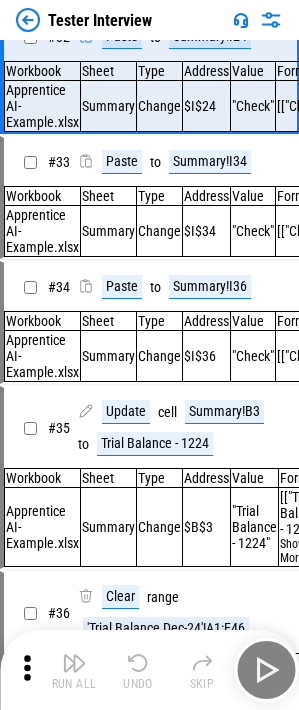 click on "Undo" at bounding box center (138, 684) 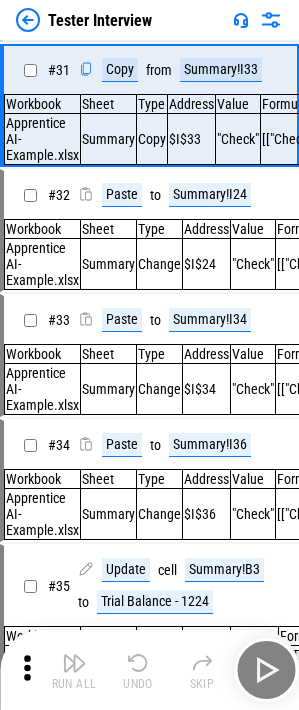 click on "Undo" at bounding box center [138, 684] 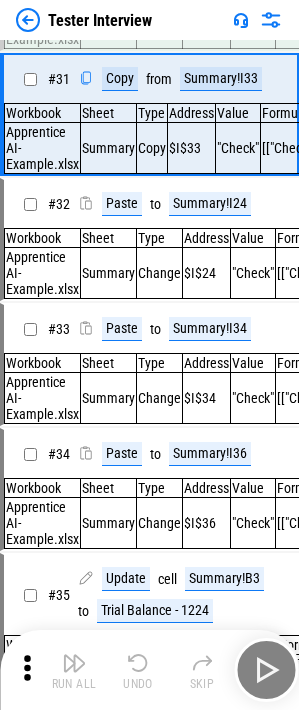 click on "Run All Undo Skip" at bounding box center [151, 670] 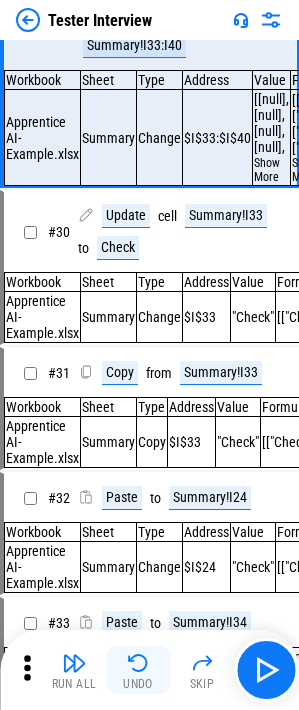 click on "Undo" at bounding box center [138, 684] 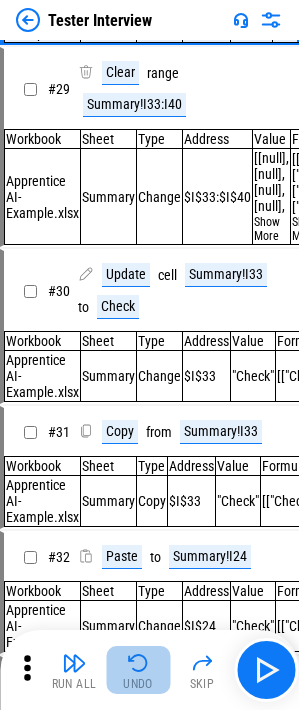 click on "Undo" at bounding box center (138, 684) 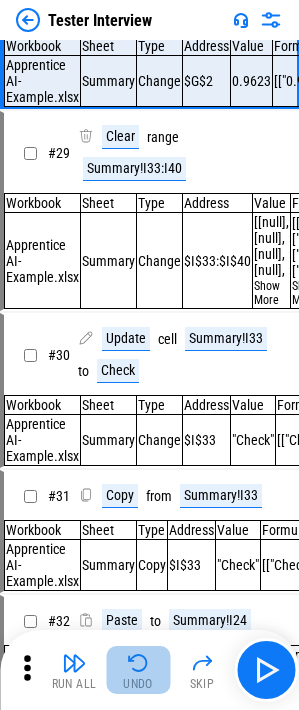 click on "Undo" at bounding box center (138, 684) 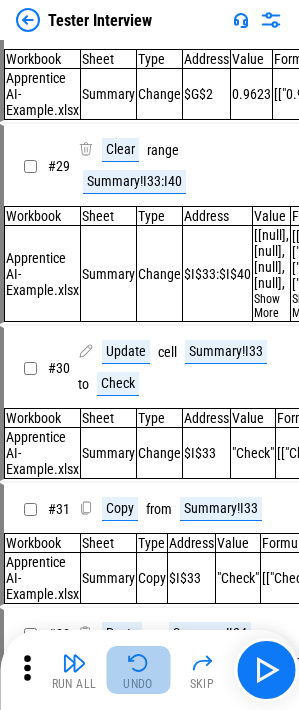 click on "Undo" at bounding box center [138, 684] 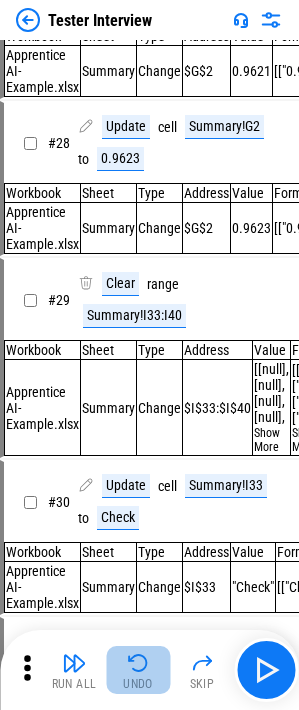 click on "Undo" at bounding box center (138, 684) 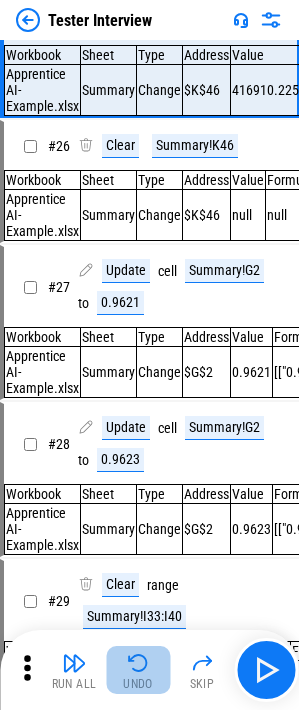 click on "Undo" at bounding box center (138, 684) 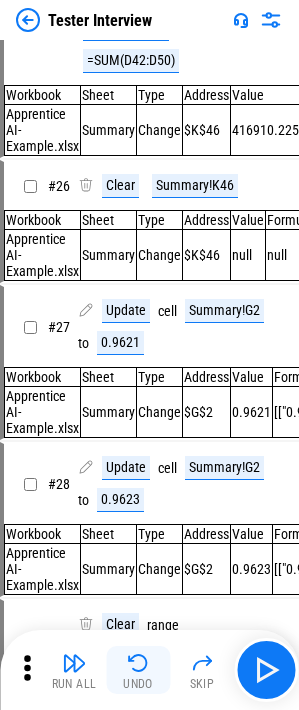 click on "Undo" at bounding box center (138, 684) 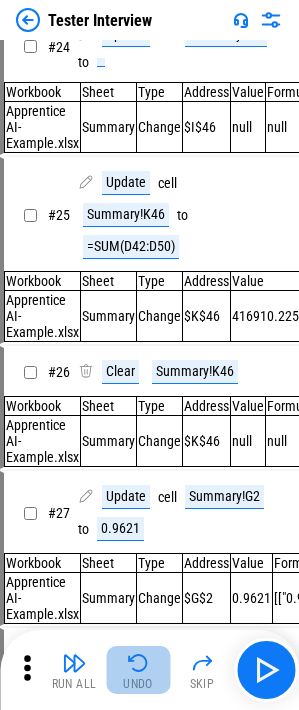 click on "Undo" at bounding box center [138, 684] 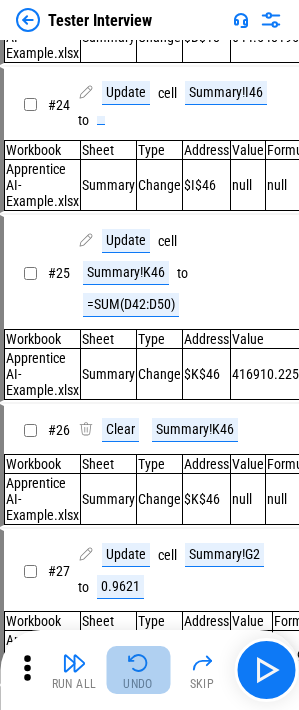 click on "Undo" at bounding box center [138, 684] 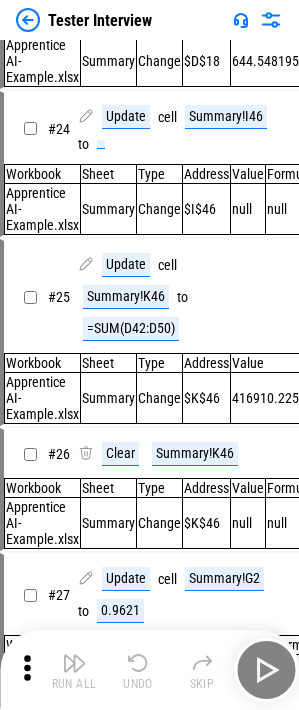 click on "Run All Undo Skip" at bounding box center [151, 670] 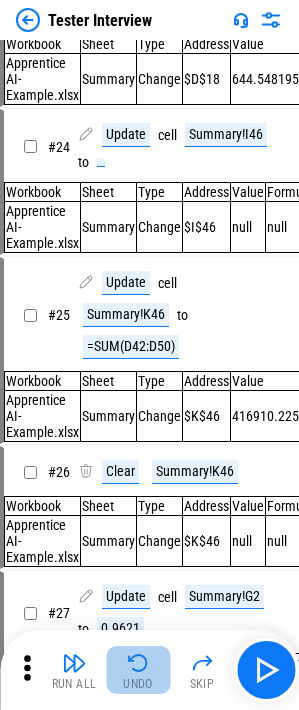 click on "Undo" at bounding box center (138, 684) 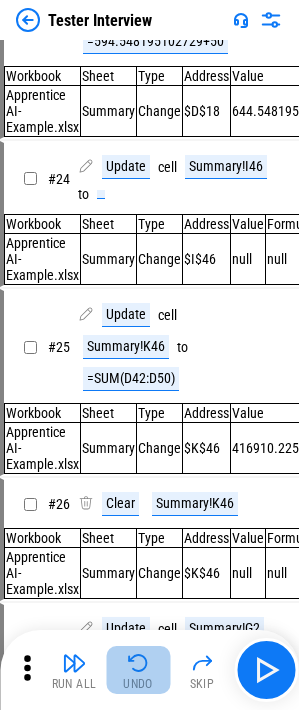 click on "Undo" at bounding box center (138, 684) 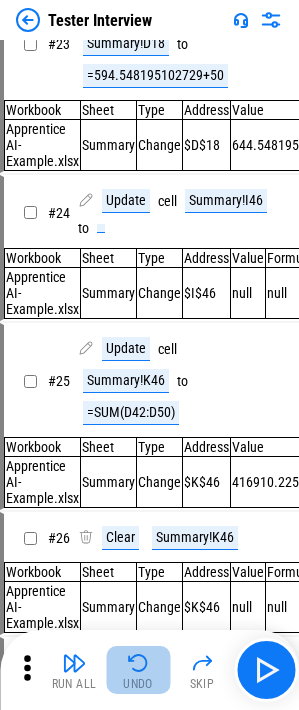 click on "Undo" at bounding box center (138, 684) 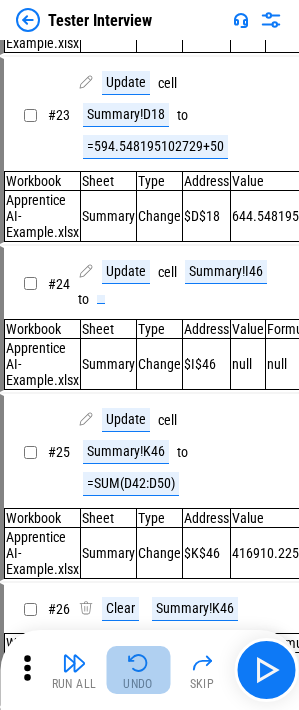 click on "Undo" at bounding box center [138, 684] 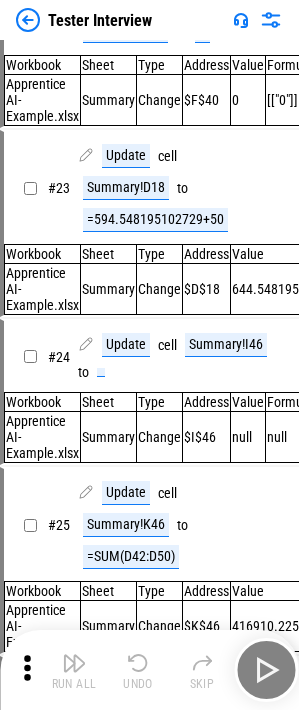 click on "Run All Undo Skip" at bounding box center [151, 670] 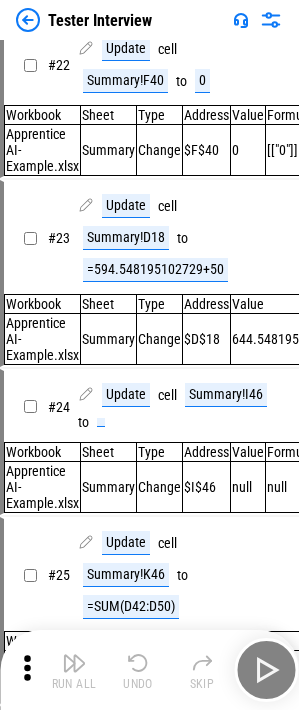 click on "Undo" at bounding box center [138, 684] 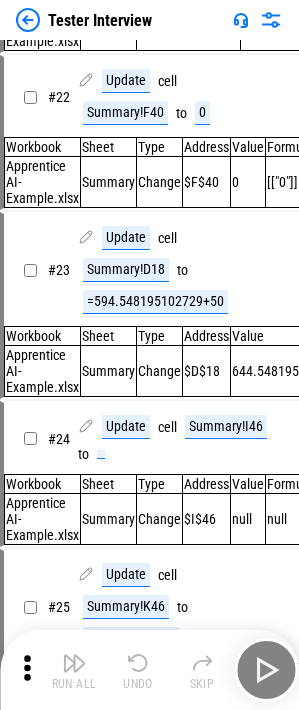 click on "Undo" at bounding box center (138, 684) 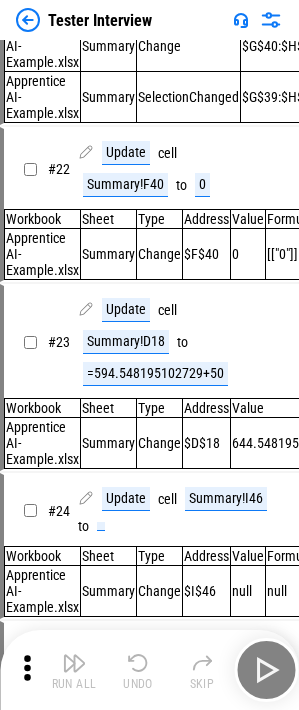 click on "Run All Undo Skip" at bounding box center [151, 670] 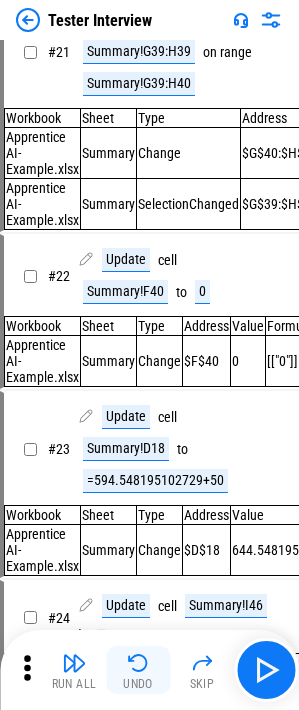 click on "Undo" at bounding box center [138, 684] 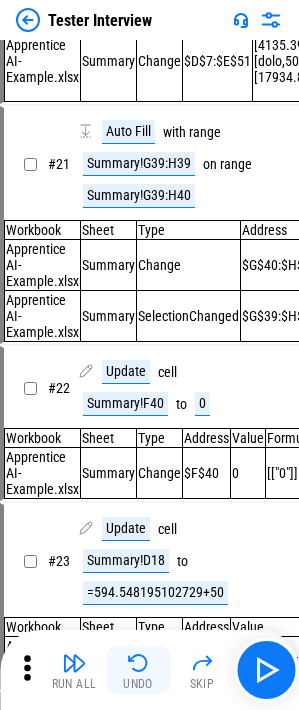click on "Undo" at bounding box center (138, 684) 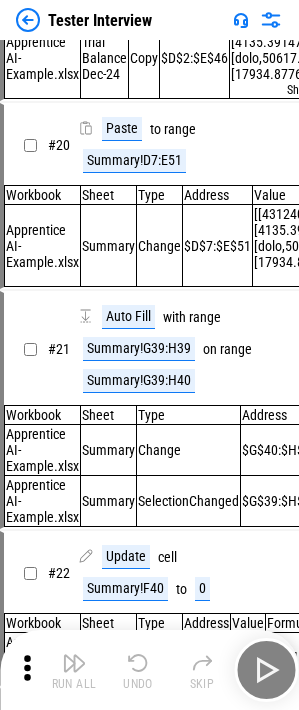 click on "Undo" at bounding box center [138, 684] 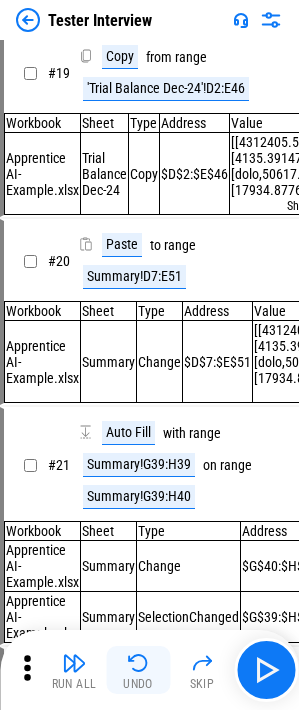 click on "Undo" at bounding box center [138, 684] 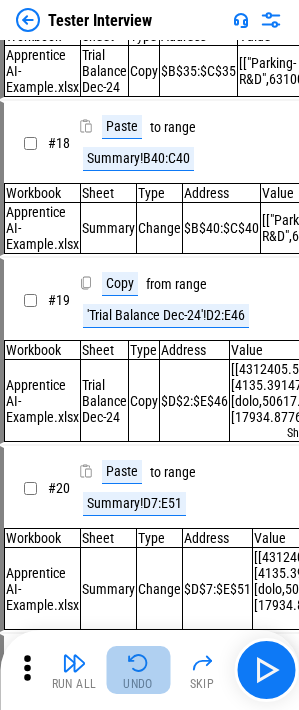 click on "Undo" at bounding box center [138, 684] 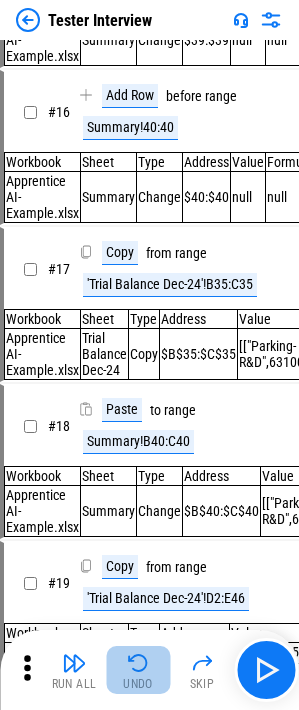 click on "Undo" at bounding box center [138, 684] 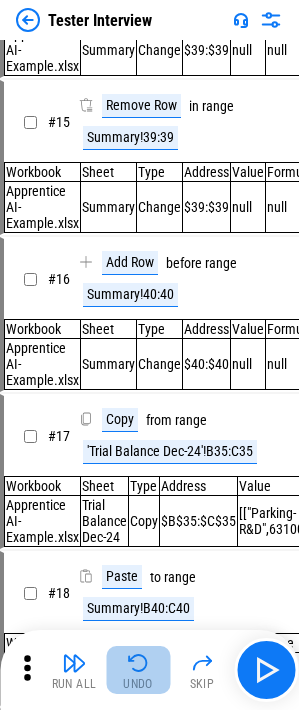 click on "Undo" at bounding box center [138, 684] 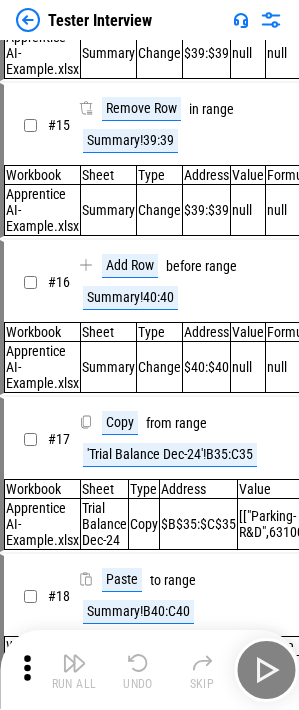 click on "Run All Undo Skip" at bounding box center (151, 670) 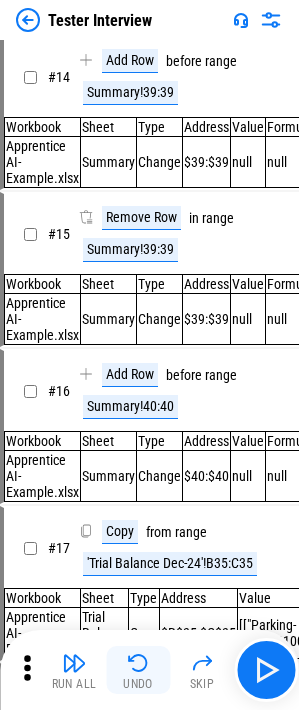 click on "Undo" at bounding box center [138, 684] 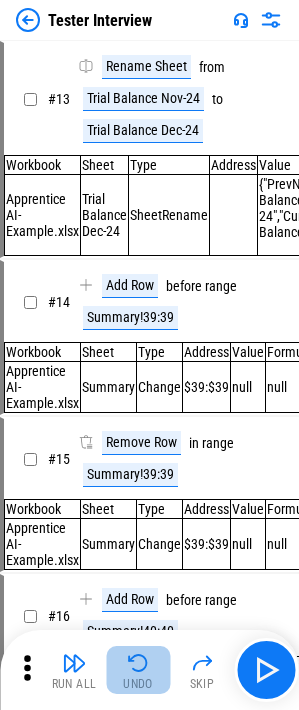 click on "Undo" at bounding box center [138, 684] 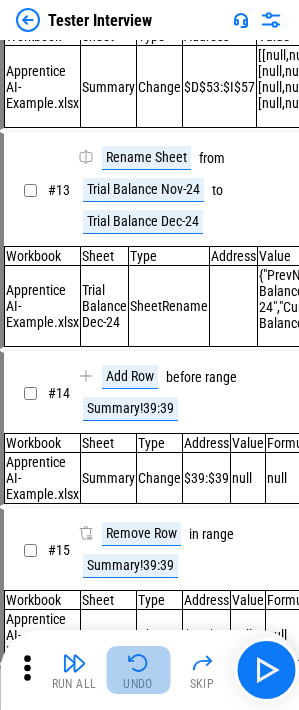 click on "Undo" at bounding box center (138, 684) 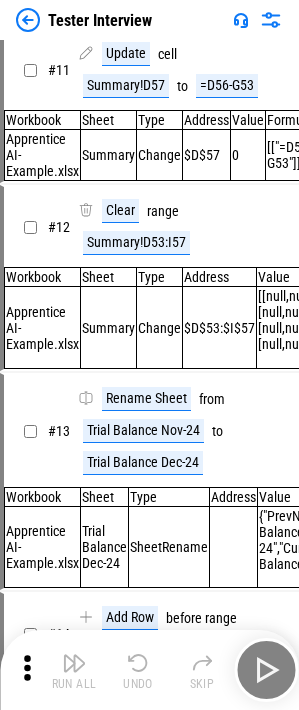 click on "Run All Undo Skip" at bounding box center (151, 670) 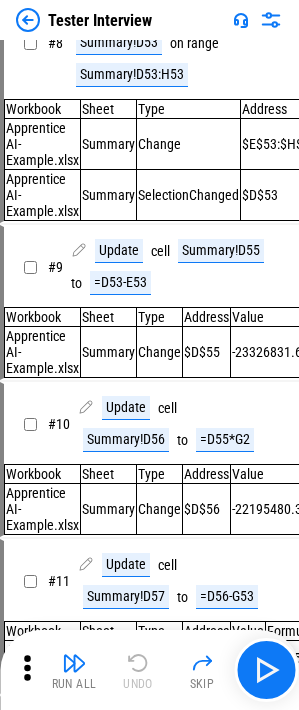 click on "Run All Undo Skip" at bounding box center (151, 670) 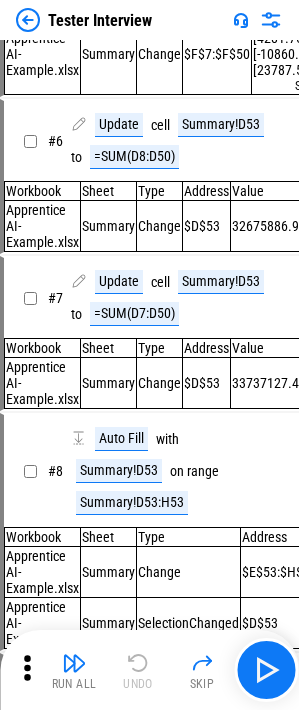 click on "Run All Undo Skip" at bounding box center [151, 670] 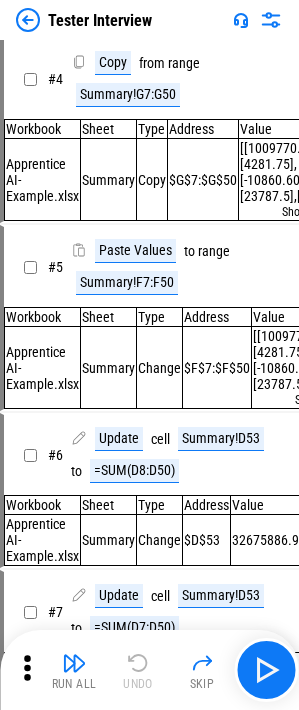 scroll, scrollTop: 2, scrollLeft: 0, axis: vertical 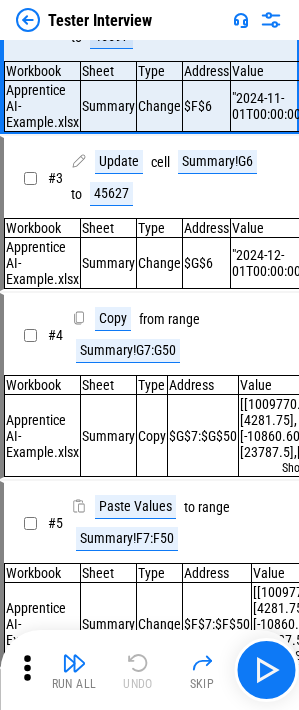 click on "Run All Undo Skip" at bounding box center [151, 670] 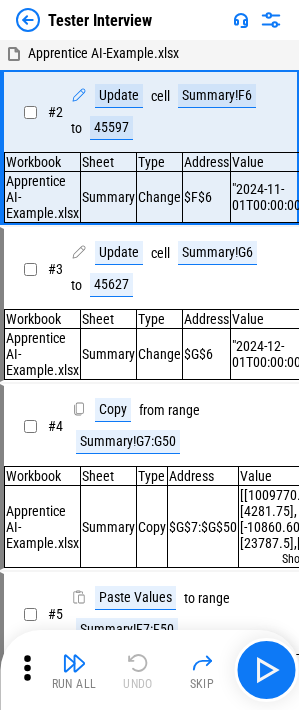 click on "Run All Undo Skip" at bounding box center [151, 670] 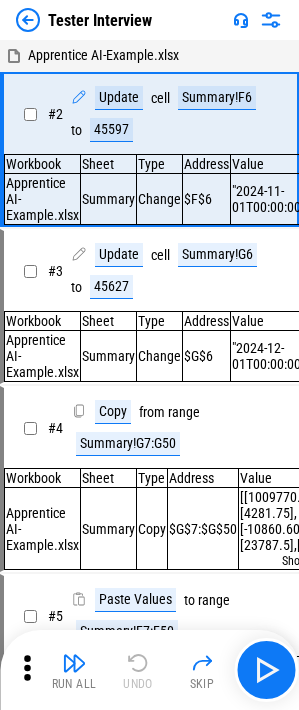 click on "Run All Undo Skip" at bounding box center (151, 670) 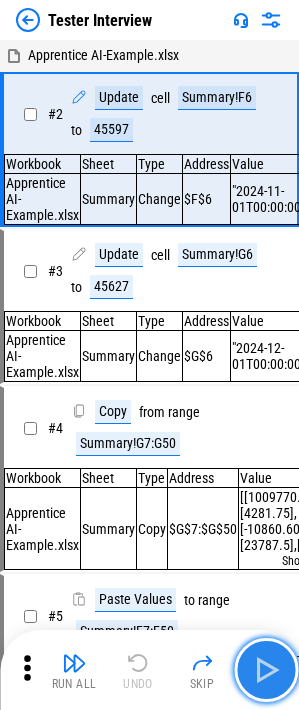 click at bounding box center (266, 670) 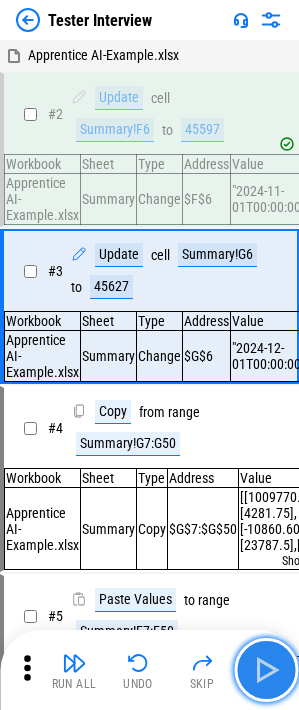 click at bounding box center [266, 670] 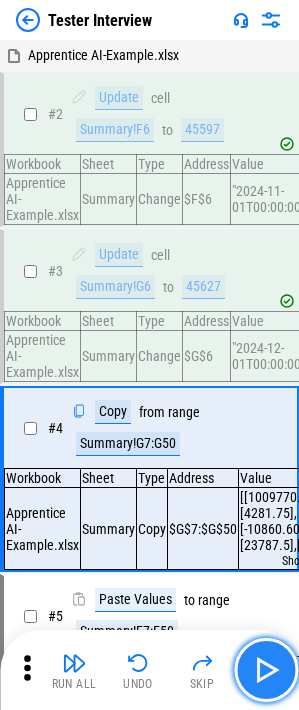 click at bounding box center [266, 670] 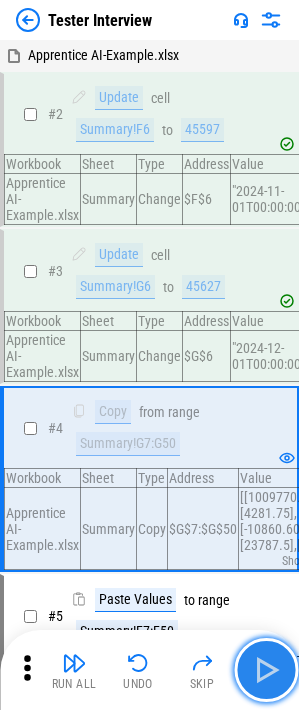 click at bounding box center [266, 670] 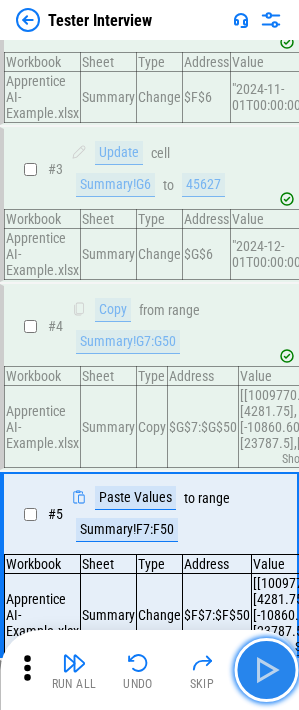 click at bounding box center [266, 670] 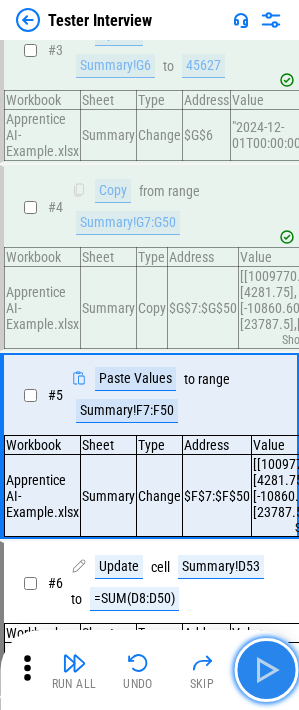 click at bounding box center [266, 670] 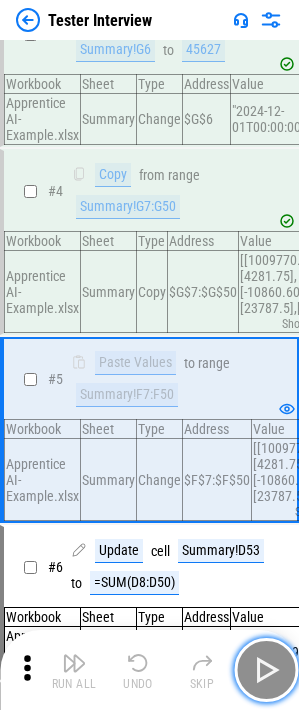 click at bounding box center (266, 670) 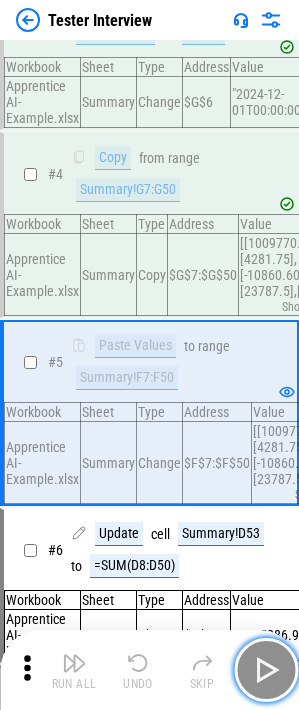 click at bounding box center (266, 670) 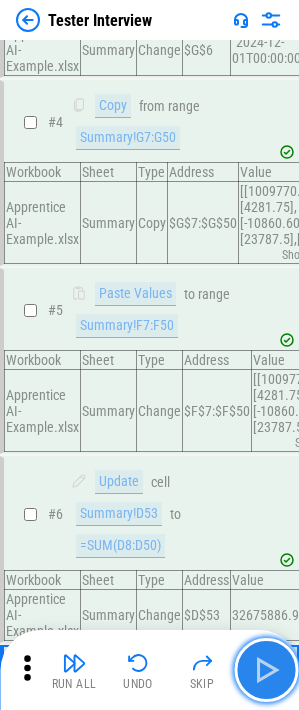 click at bounding box center [266, 670] 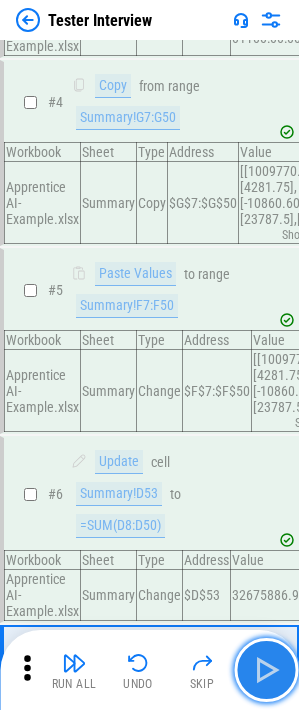 click at bounding box center (266, 670) 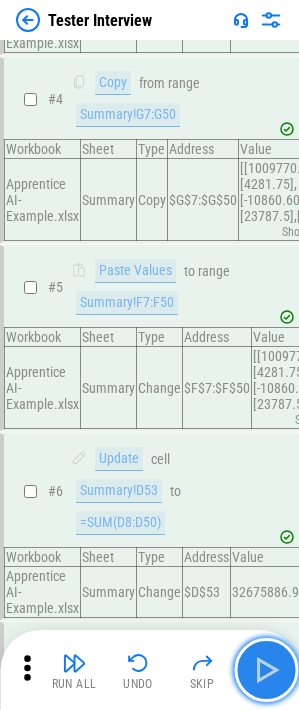 click at bounding box center (266, 670) 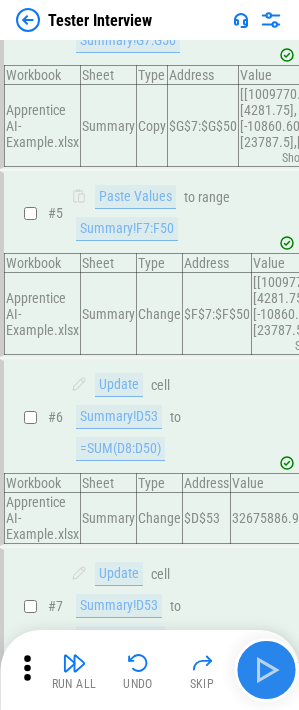 click on "Run All Undo Skip" at bounding box center (151, 670) 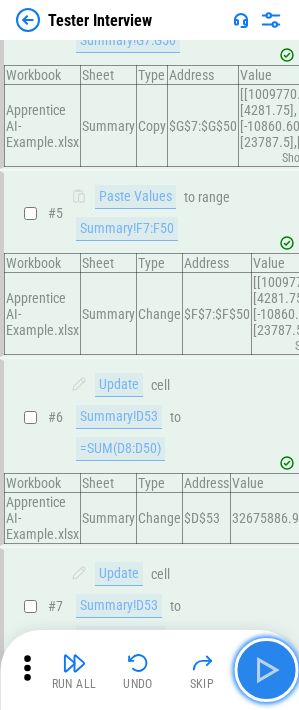 click at bounding box center (266, 670) 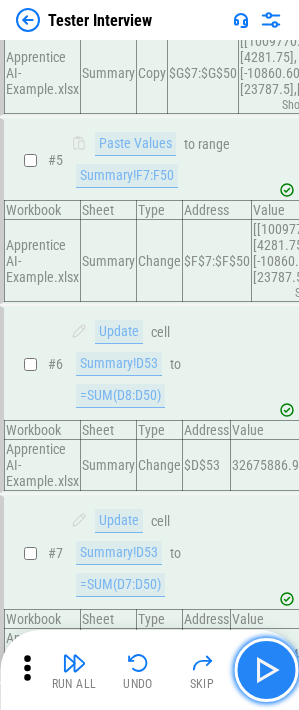 click at bounding box center (266, 670) 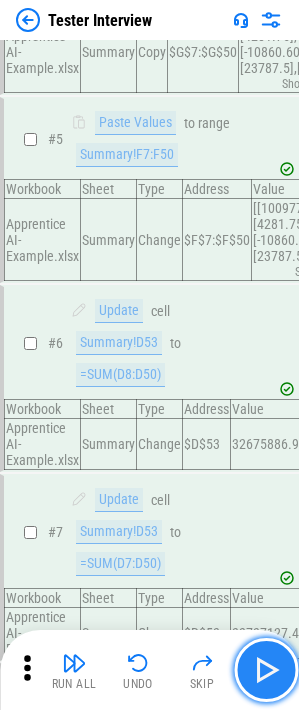 click at bounding box center [266, 670] 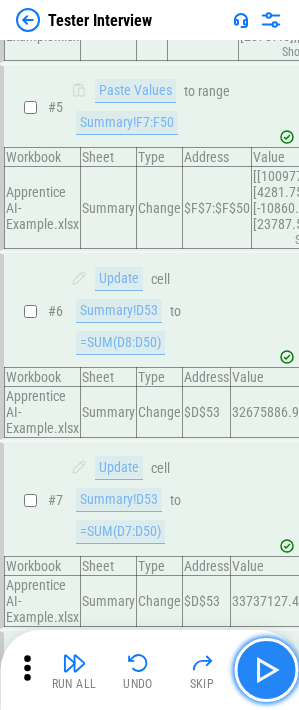 click at bounding box center [266, 670] 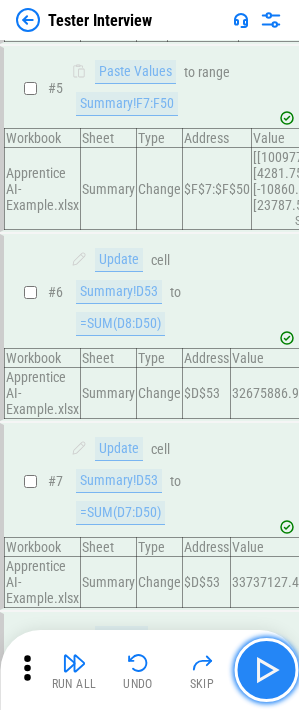 click at bounding box center (266, 670) 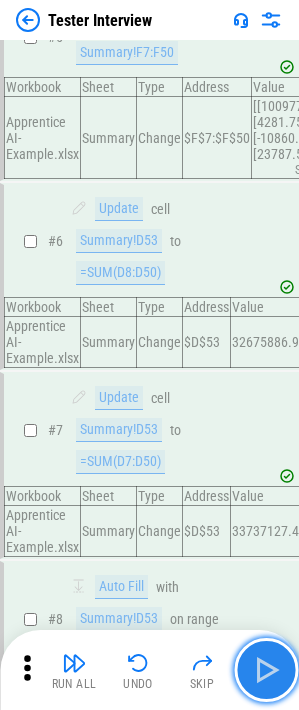 click at bounding box center [266, 670] 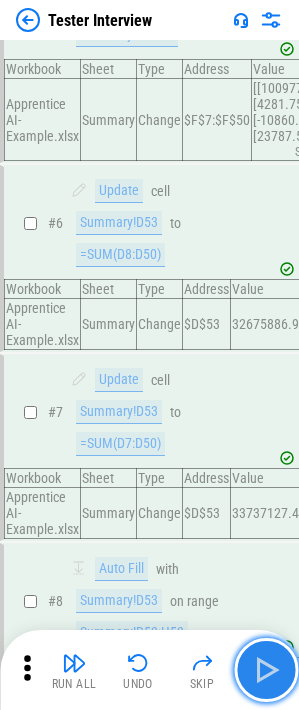 click at bounding box center [266, 670] 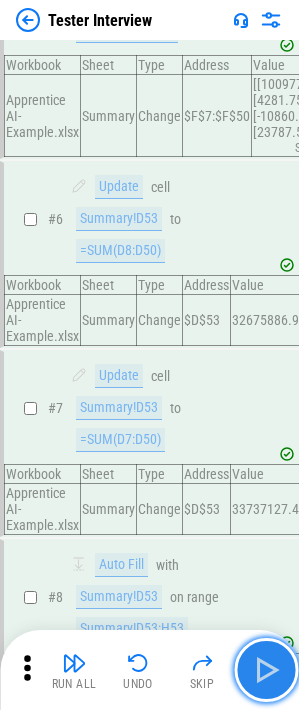 click at bounding box center (266, 670) 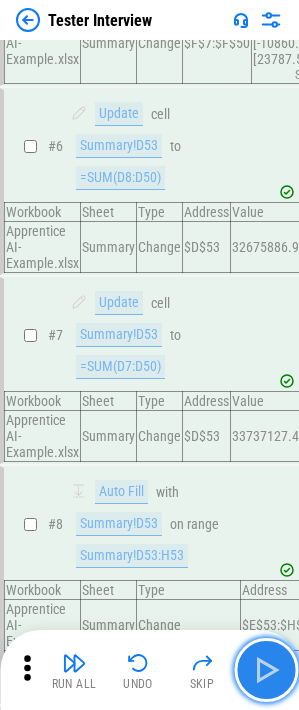 click at bounding box center (266, 670) 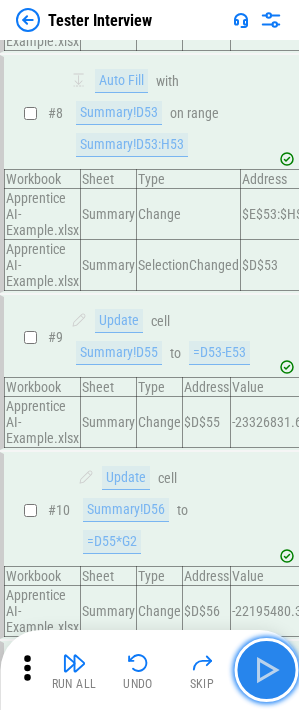 click at bounding box center [266, 670] 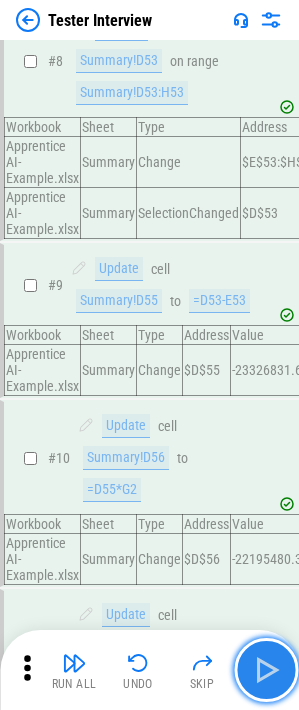 click at bounding box center [266, 670] 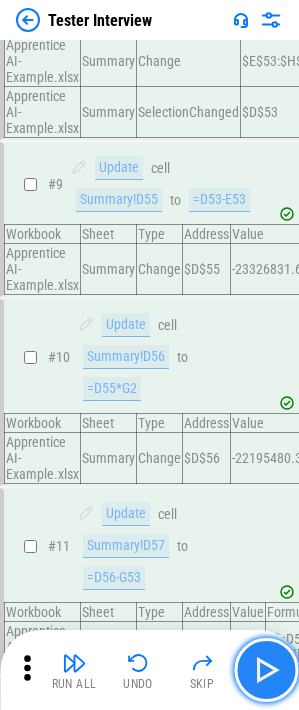 click at bounding box center [266, 670] 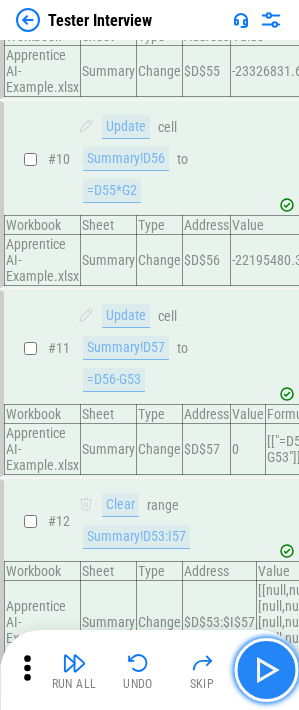 click at bounding box center [266, 670] 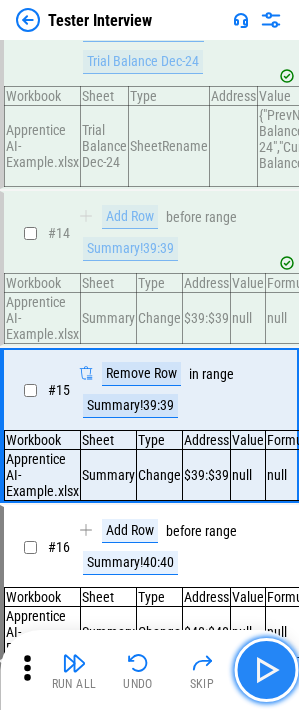 click at bounding box center [266, 670] 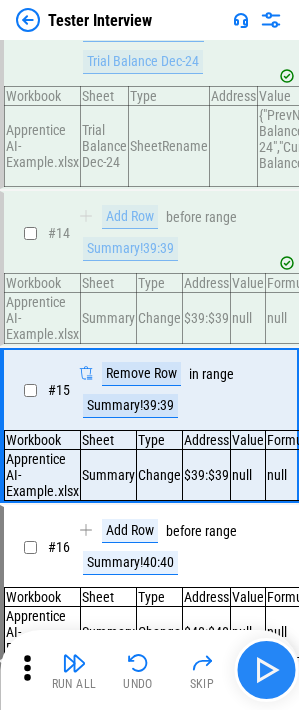 scroll, scrollTop: 2243, scrollLeft: 0, axis: vertical 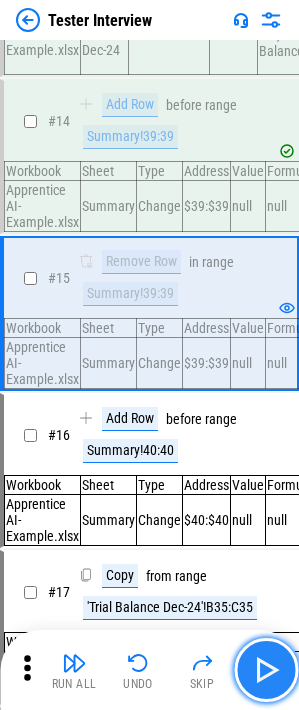 click at bounding box center (266, 670) 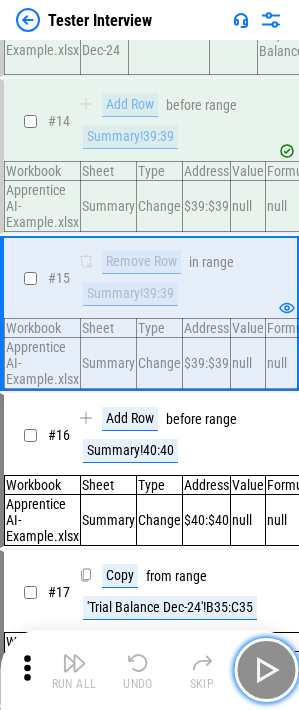 click at bounding box center [266, 670] 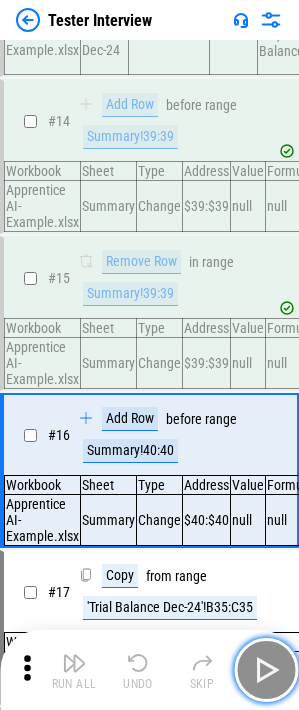 click at bounding box center [266, 670] 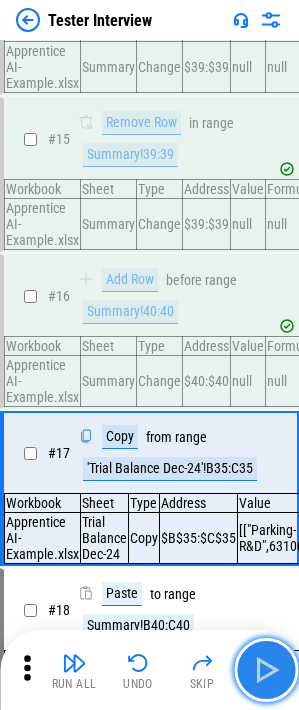 click at bounding box center [266, 670] 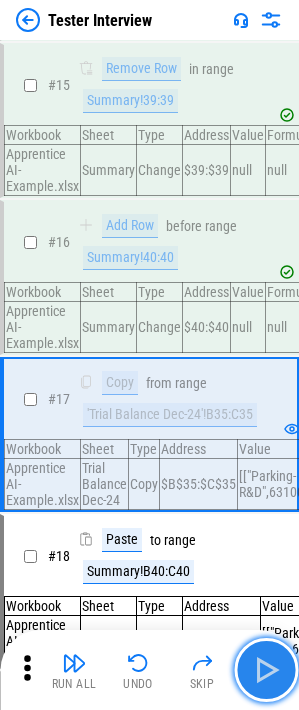click at bounding box center (266, 670) 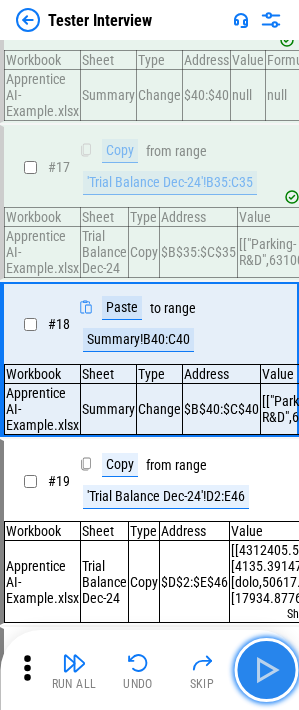 click at bounding box center [266, 670] 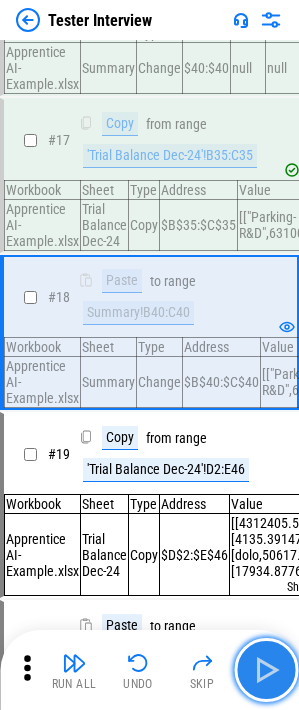 click at bounding box center (266, 670) 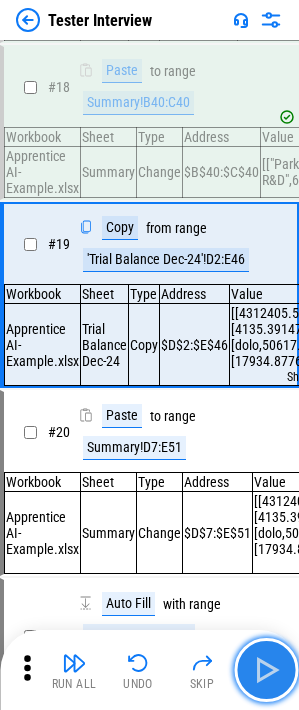 click at bounding box center (266, 670) 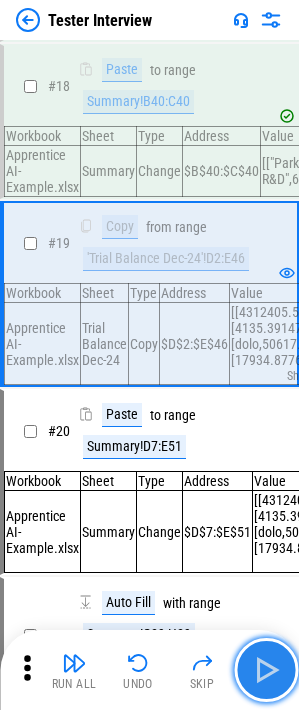 click at bounding box center (266, 670) 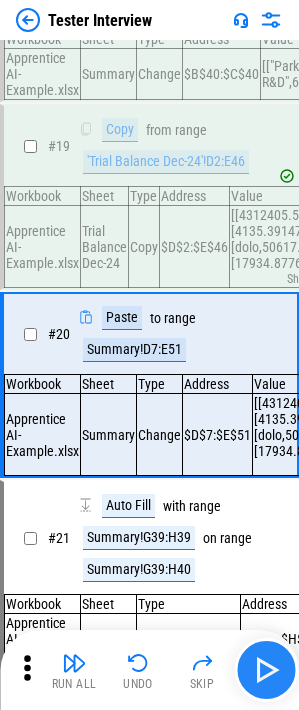 scroll, scrollTop: 3095, scrollLeft: 0, axis: vertical 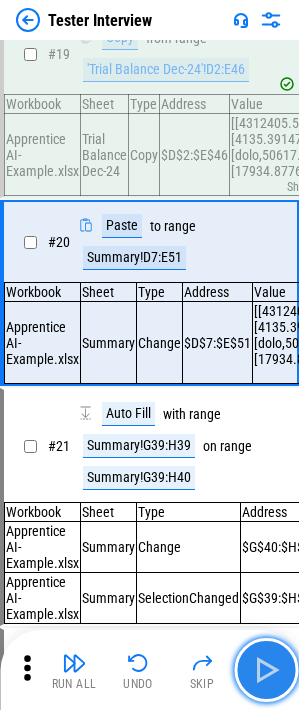 click at bounding box center (266, 670) 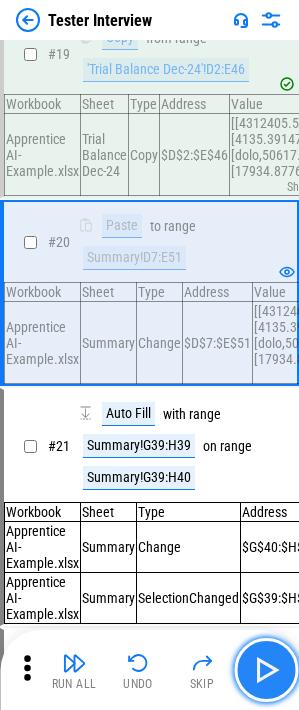 click at bounding box center (266, 670) 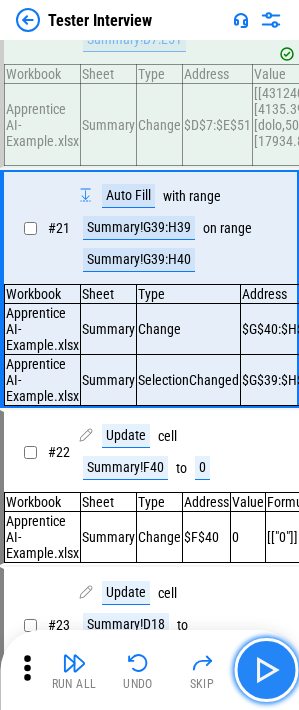 click at bounding box center [266, 670] 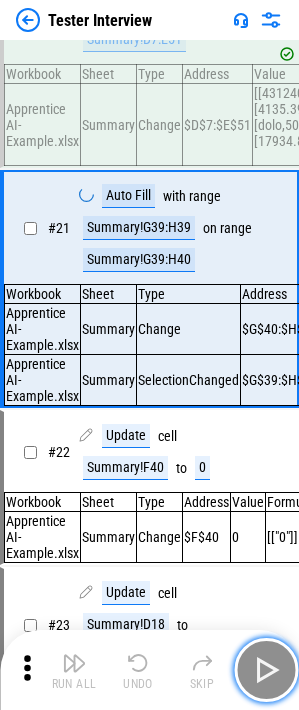 click at bounding box center [266, 670] 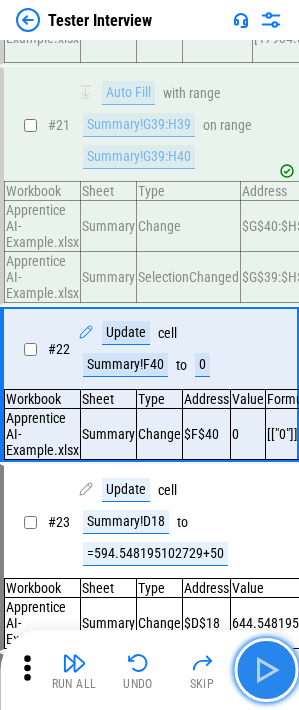 click at bounding box center [266, 670] 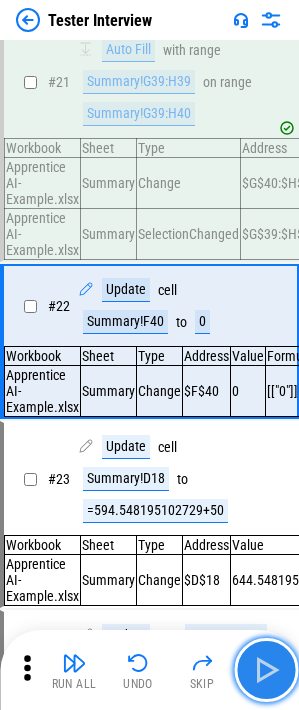 click at bounding box center (266, 670) 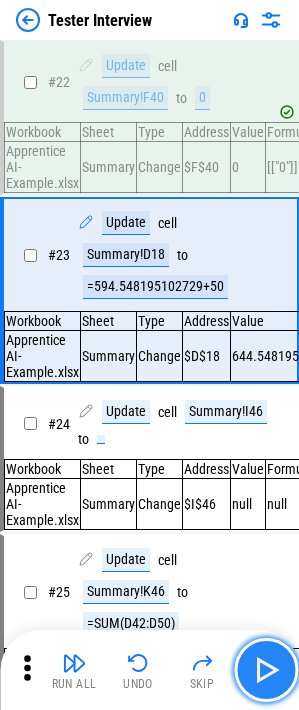 scroll, scrollTop: 3694, scrollLeft: 0, axis: vertical 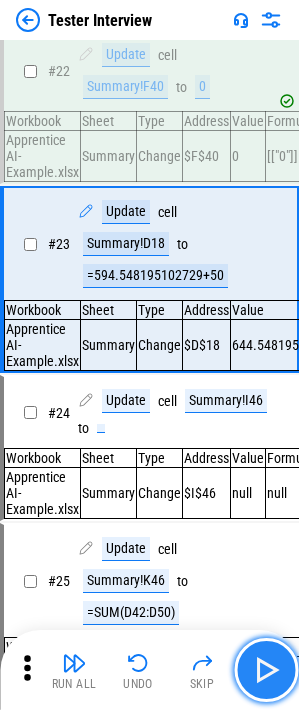 click at bounding box center (266, 670) 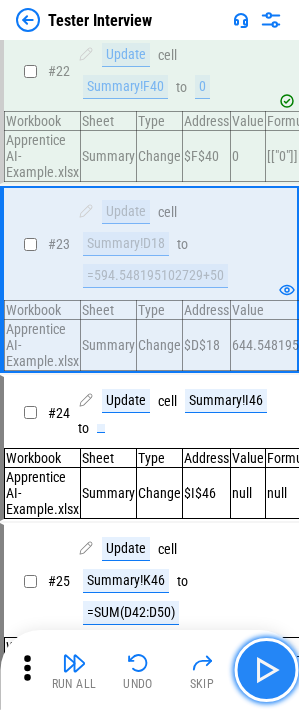 click at bounding box center (266, 670) 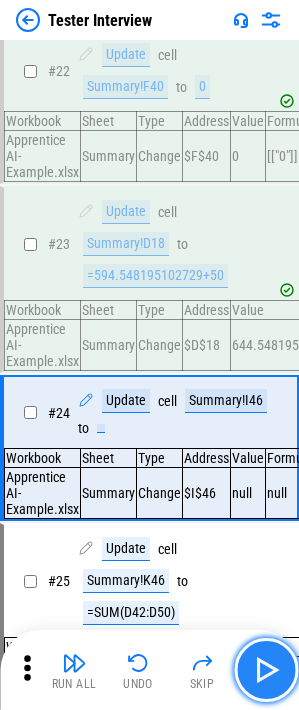 click at bounding box center (266, 670) 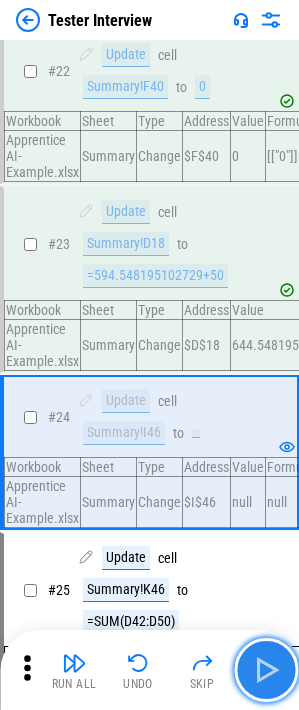 click at bounding box center [266, 670] 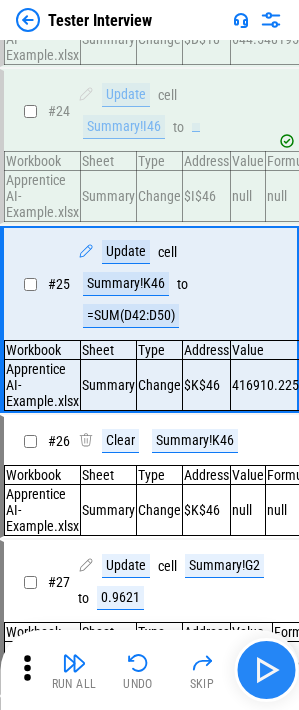 scroll, scrollTop: 4048, scrollLeft: 0, axis: vertical 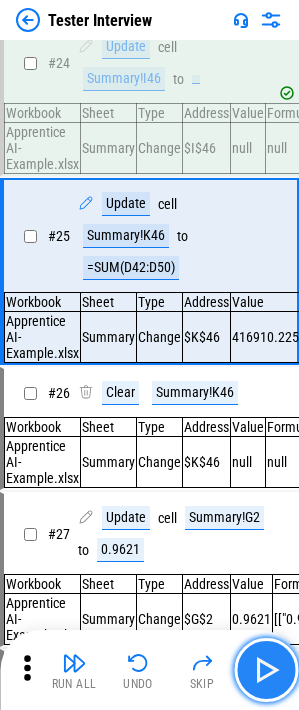 click at bounding box center (266, 670) 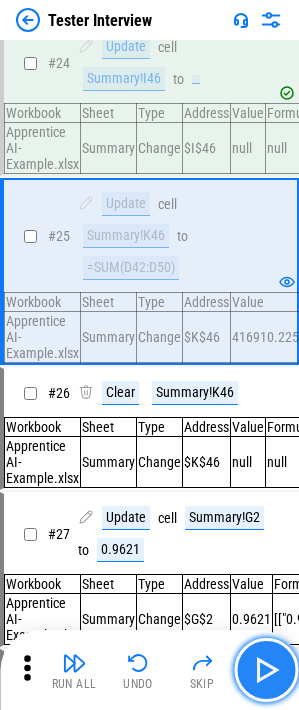 click at bounding box center [266, 670] 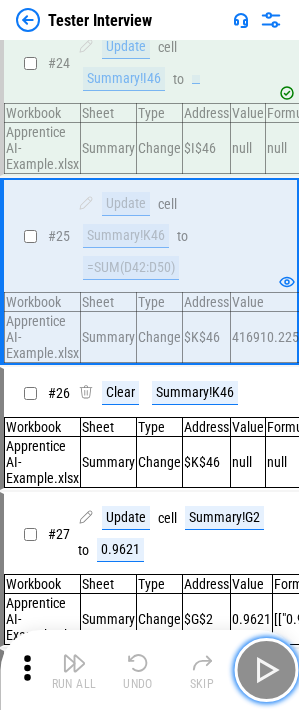 click at bounding box center [266, 670] 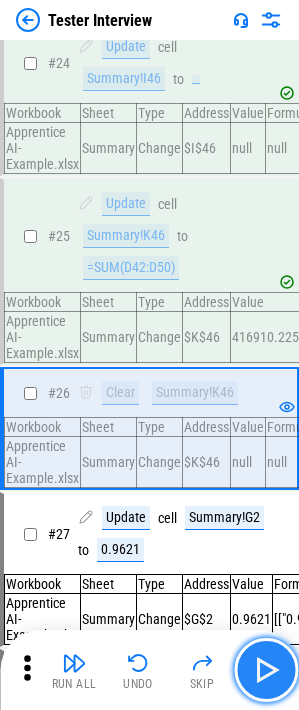 click at bounding box center [266, 670] 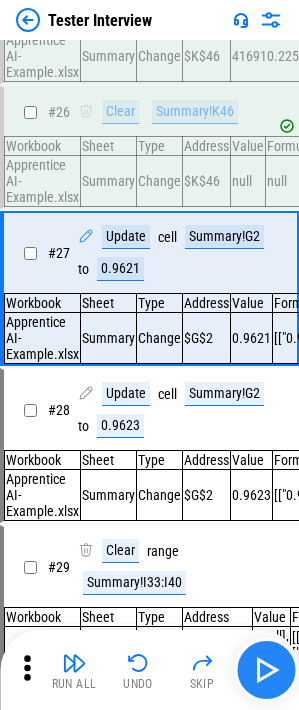 scroll, scrollTop: 4354, scrollLeft: 0, axis: vertical 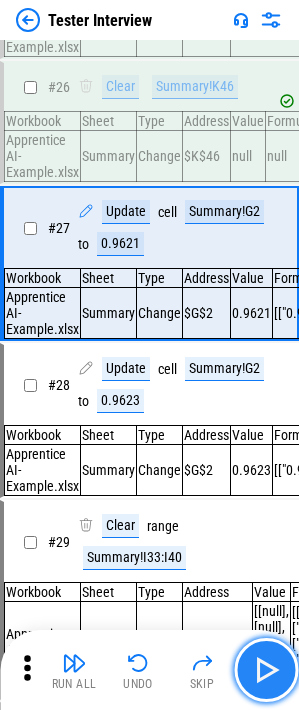 click at bounding box center (266, 670) 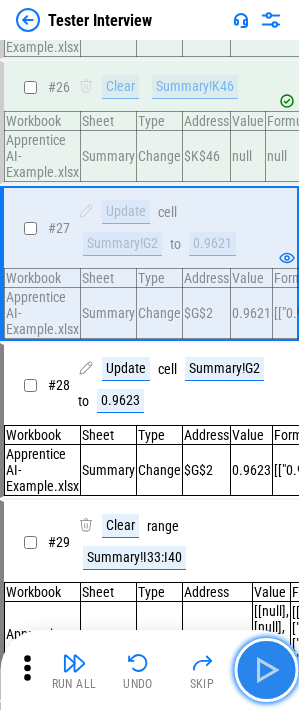 click at bounding box center [266, 670] 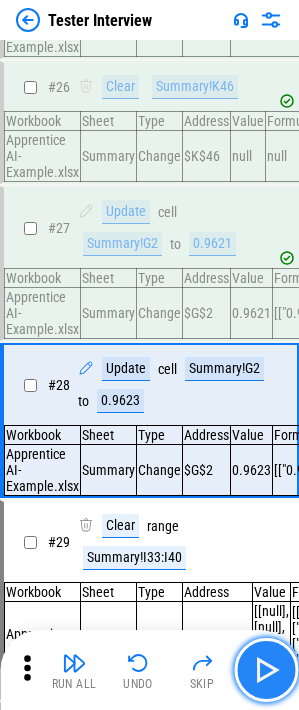 click at bounding box center (266, 670) 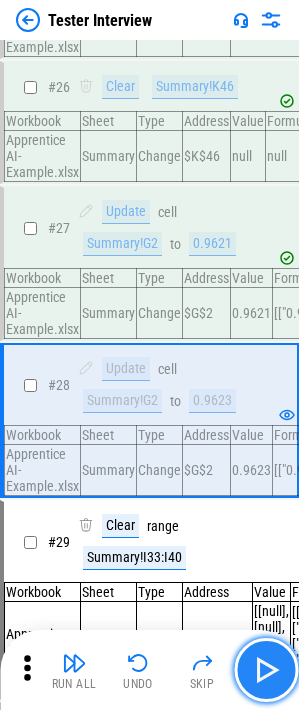 click at bounding box center [266, 670] 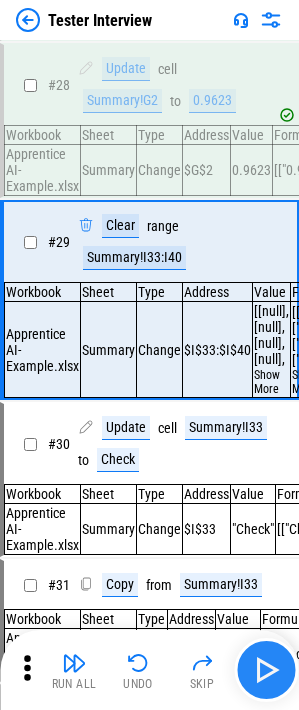scroll, scrollTop: 4697, scrollLeft: 0, axis: vertical 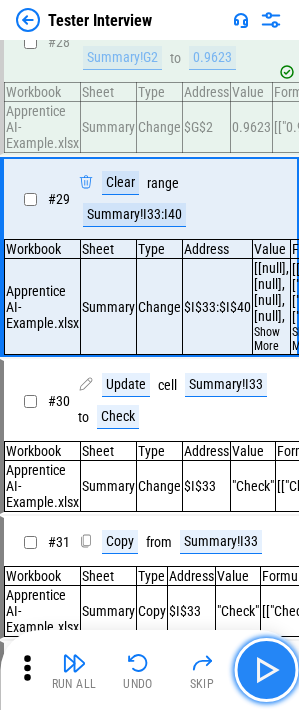 click at bounding box center [266, 670] 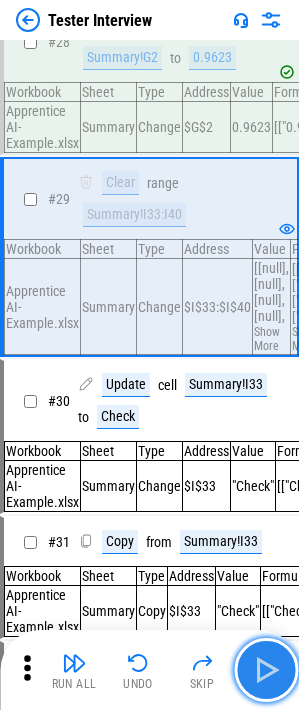 click at bounding box center (266, 670) 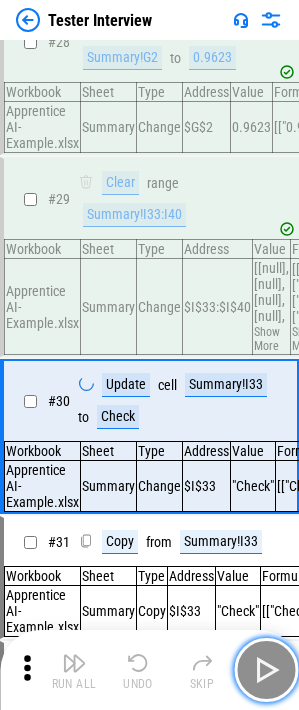 click at bounding box center [266, 670] 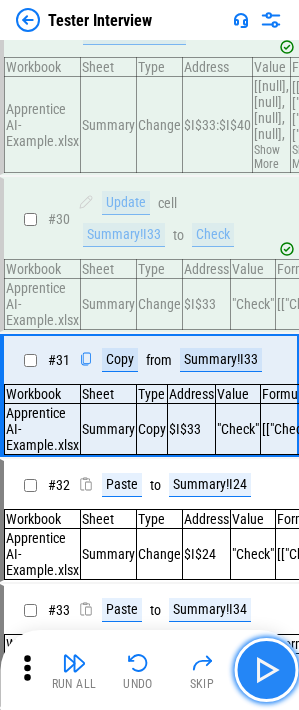 click at bounding box center (266, 670) 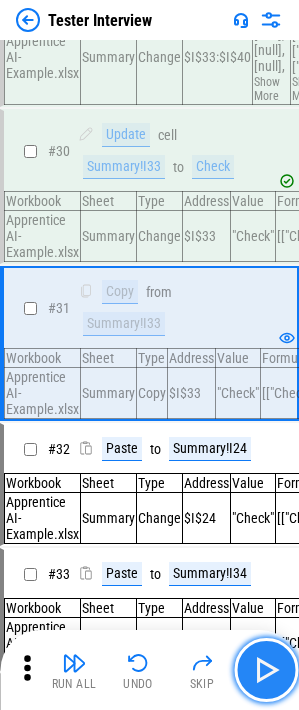 click at bounding box center (266, 670) 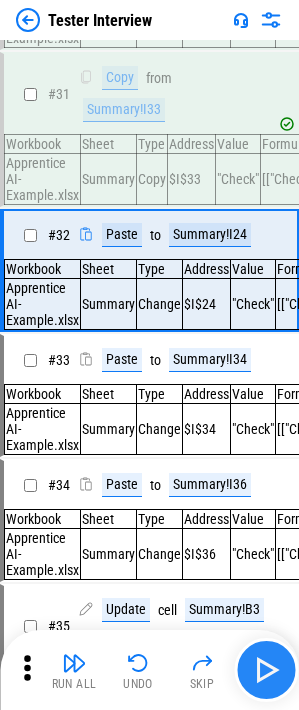scroll, scrollTop: 5185, scrollLeft: 0, axis: vertical 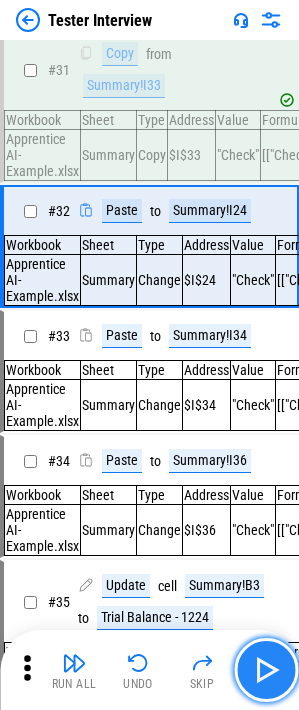 click at bounding box center (266, 670) 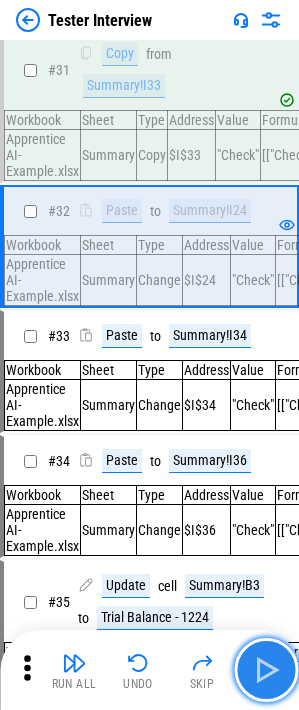 click at bounding box center [266, 670] 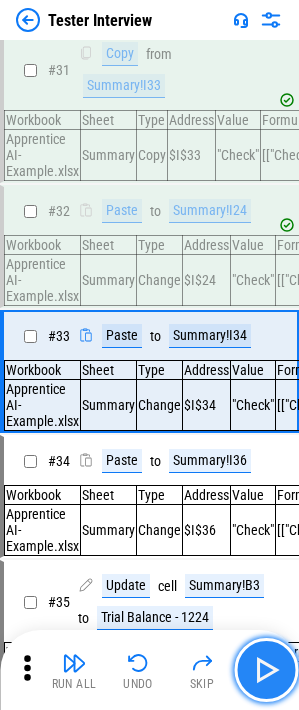 click at bounding box center [266, 670] 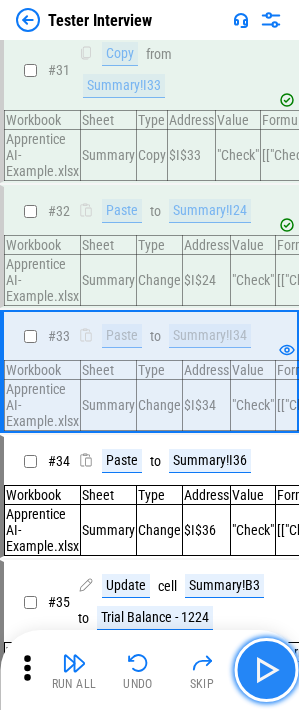 click at bounding box center [266, 670] 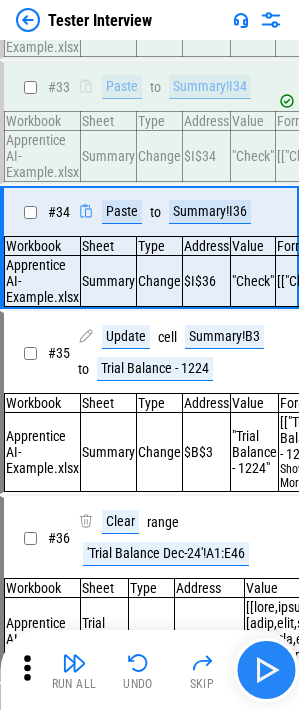 scroll, scrollTop: 5443, scrollLeft: 0, axis: vertical 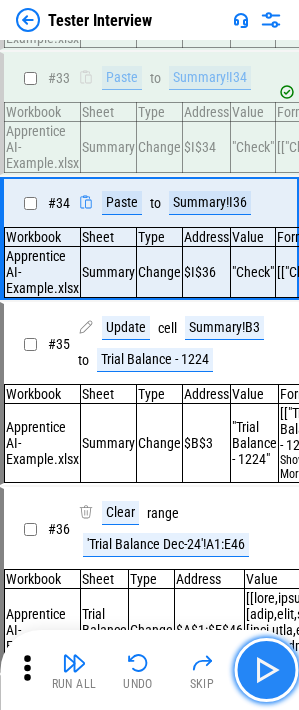 click at bounding box center [266, 670] 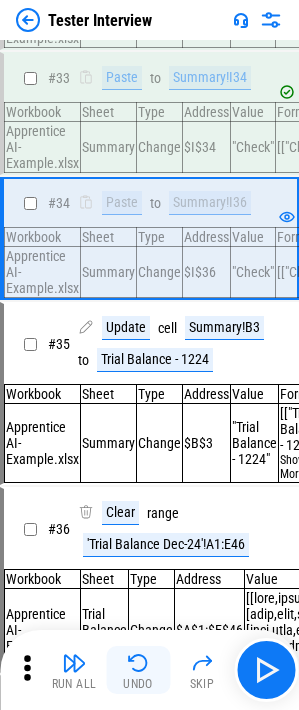 click on "Undo" at bounding box center [138, 684] 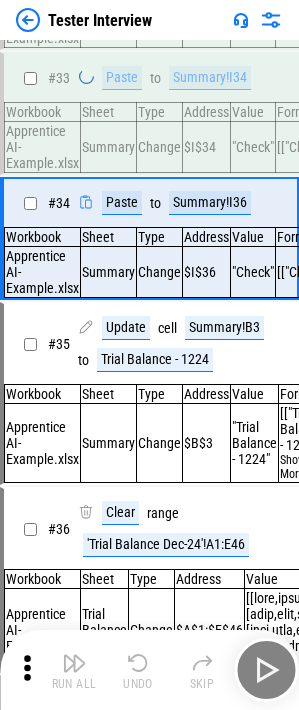 click on "Undo" at bounding box center (138, 684) 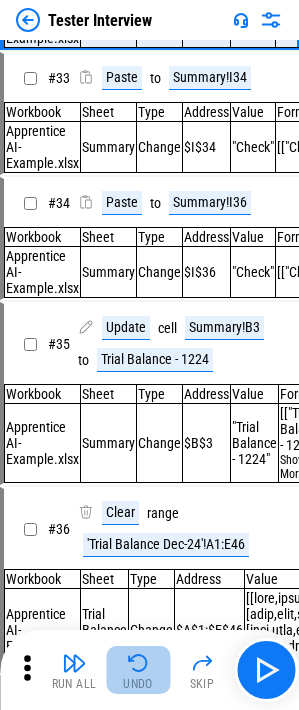 click on "Undo" at bounding box center [138, 684] 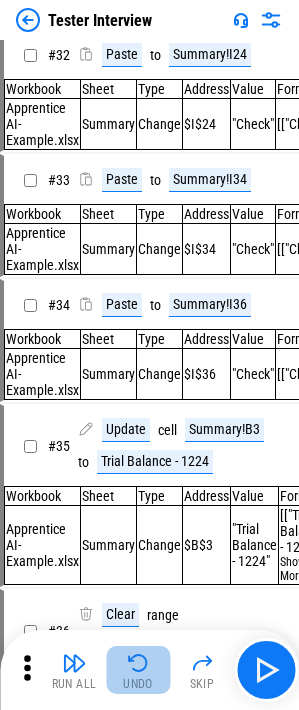 click on "Undo" at bounding box center (138, 684) 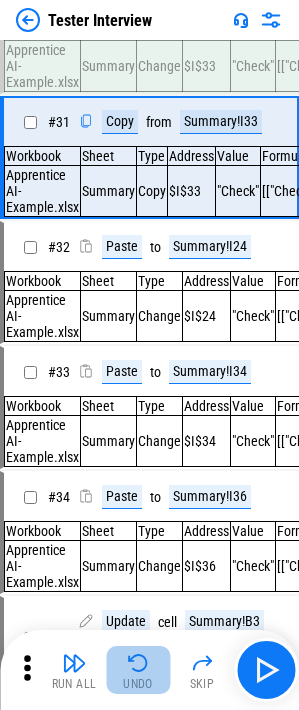 click on "Undo" at bounding box center (138, 684) 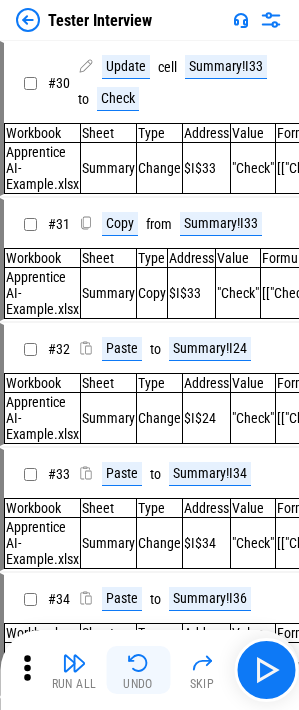 click on "Undo" at bounding box center (138, 684) 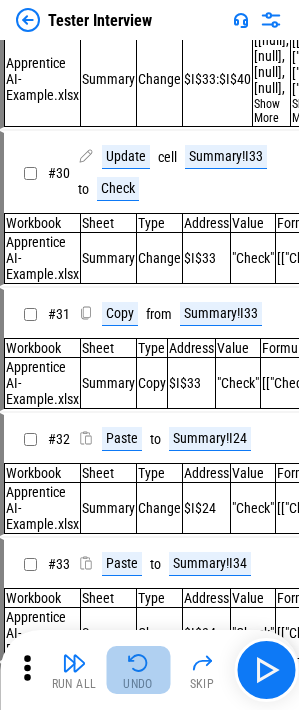 click on "Undo" at bounding box center (138, 684) 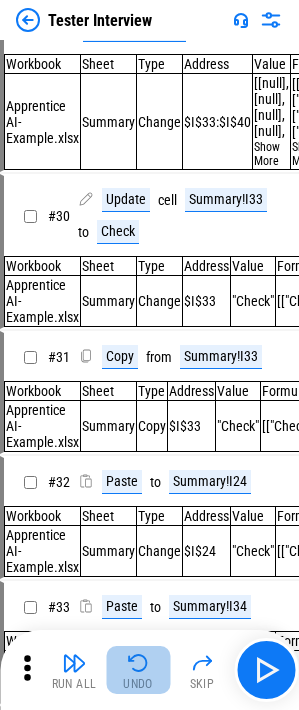 click on "Undo" at bounding box center [138, 684] 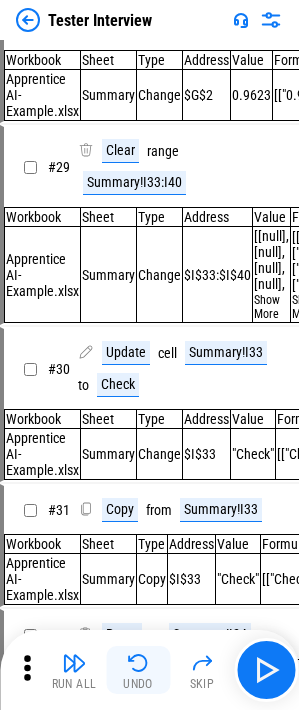 click on "Undo" at bounding box center (138, 684) 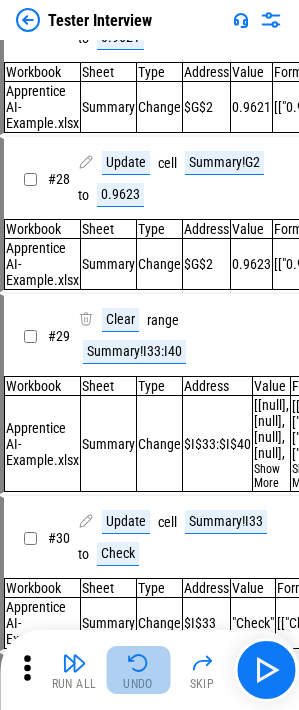 click on "Undo" at bounding box center (138, 684) 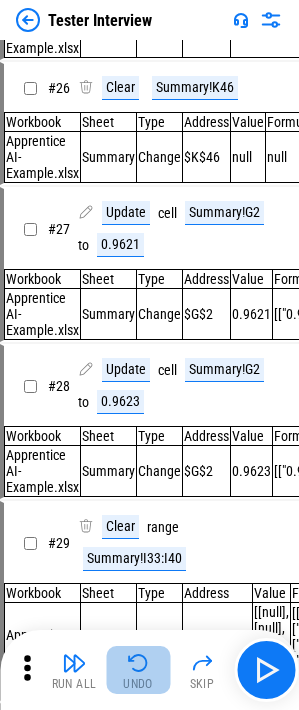 click on "Undo" at bounding box center [138, 684] 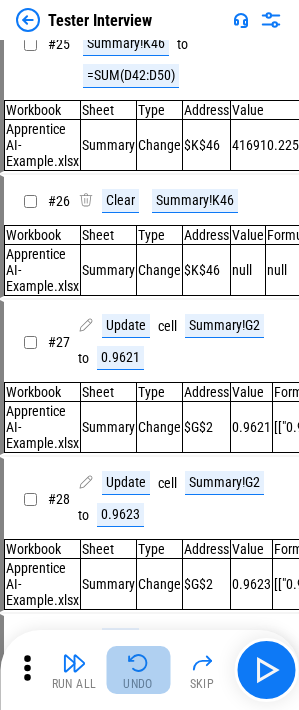 click on "Undo" at bounding box center [138, 684] 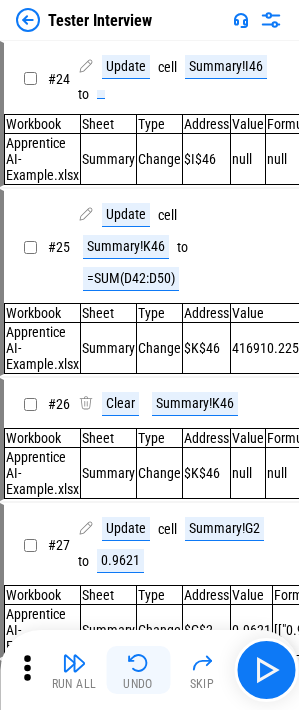 click on "Undo" at bounding box center (138, 684) 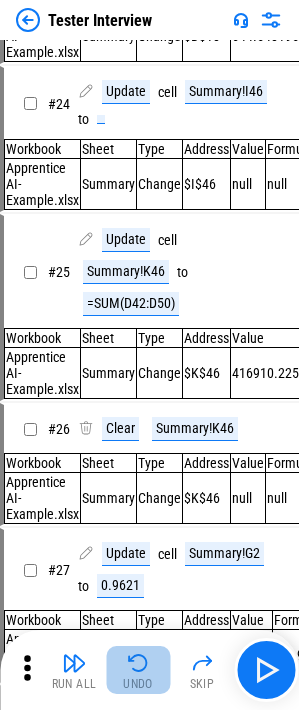 click on "Undo" at bounding box center [138, 684] 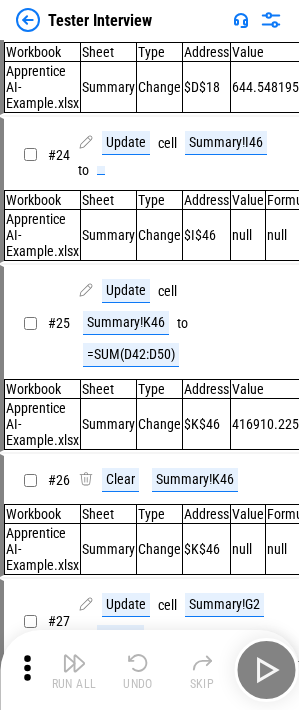 click on "Run All Undo Skip" at bounding box center (151, 670) 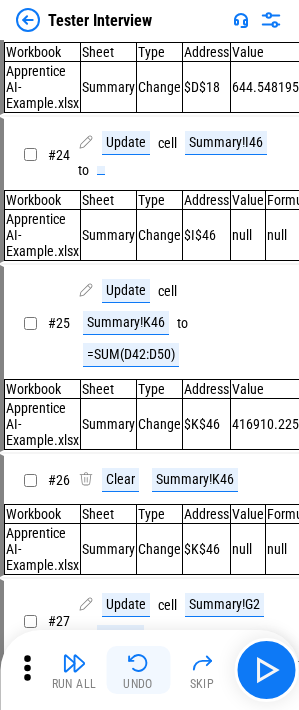 click on "Run All Undo Skip" at bounding box center (151, 670) 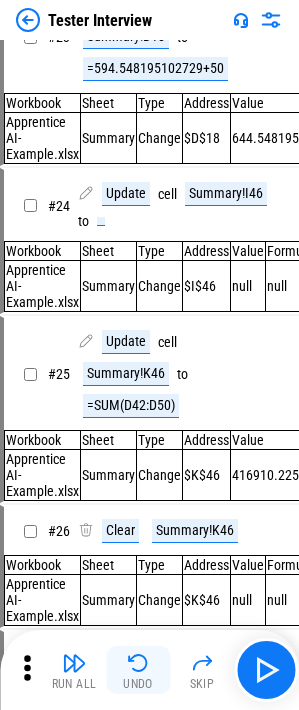 click on "Undo" at bounding box center (138, 684) 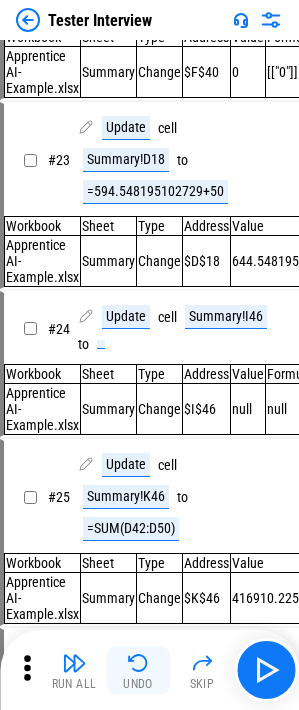 click on "Undo" at bounding box center (138, 684) 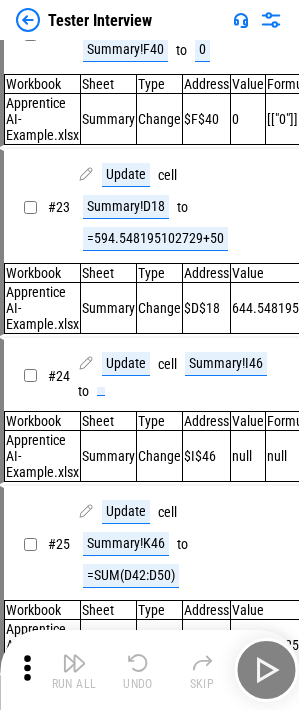 click on "Run All Undo Skip" at bounding box center [151, 670] 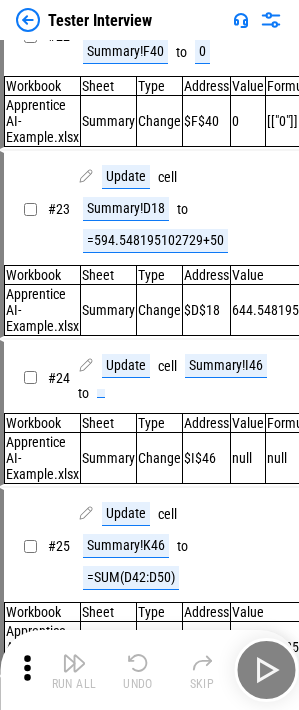 click on "Undo" at bounding box center [138, 684] 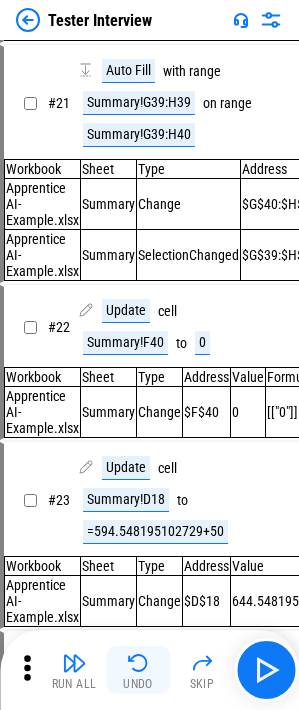 click on "Undo" at bounding box center (138, 684) 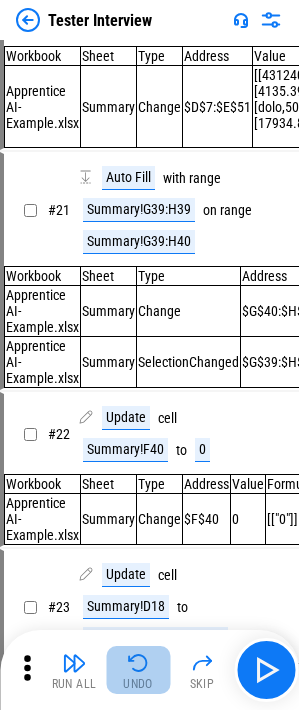 click on "Undo" at bounding box center (138, 684) 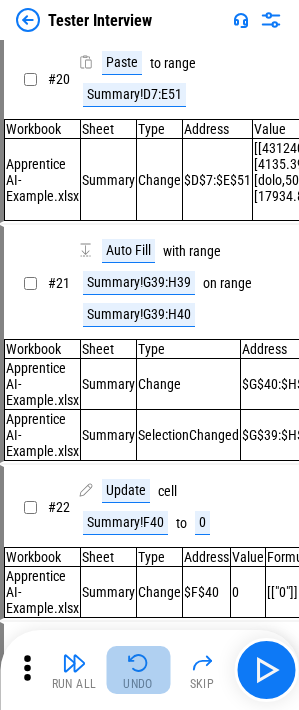 click on "Run All Undo Skip" at bounding box center [151, 670] 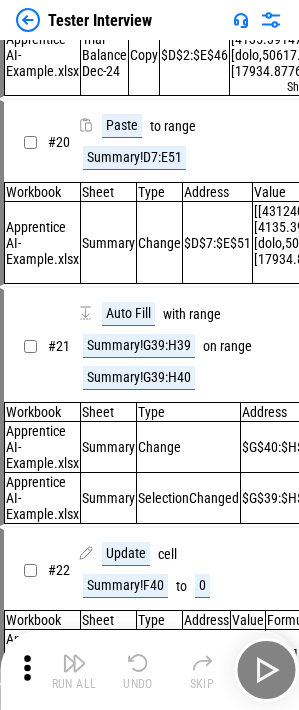 click on "Undo" at bounding box center (138, 684) 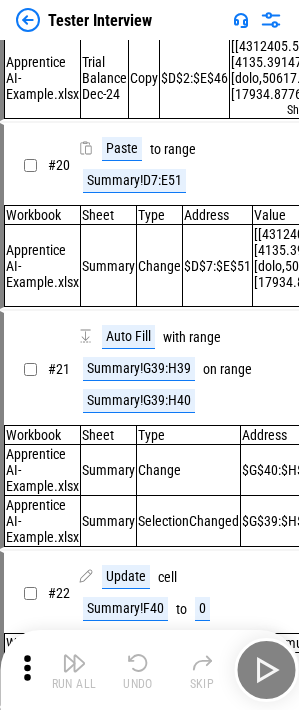 click on "Undo" at bounding box center (138, 684) 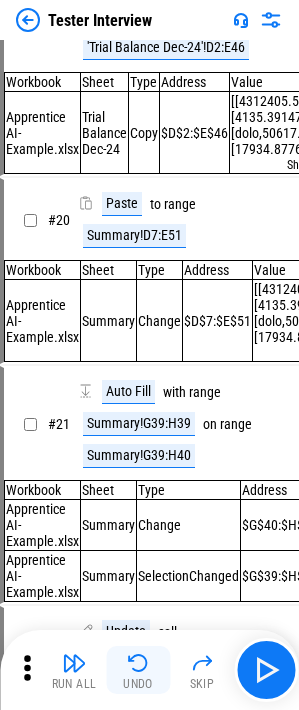 click on "Run All Undo Skip" at bounding box center [151, 670] 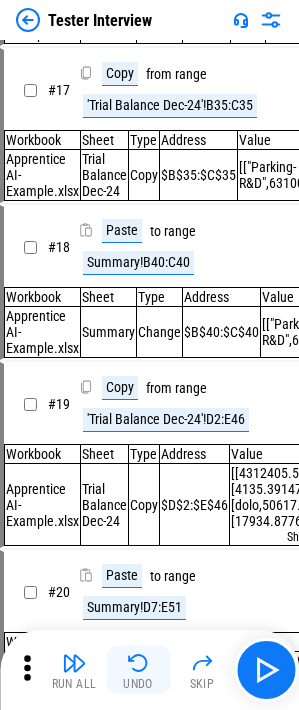click on "Undo" at bounding box center (138, 684) 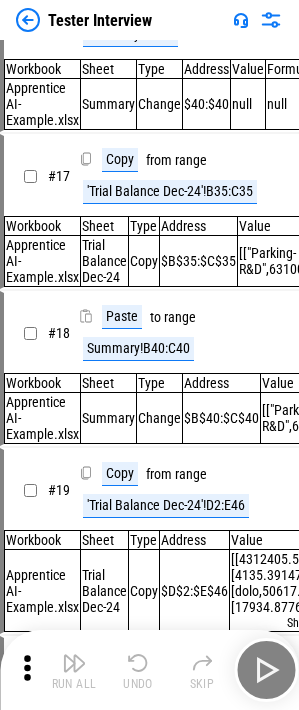 click on "Undo" at bounding box center [138, 684] 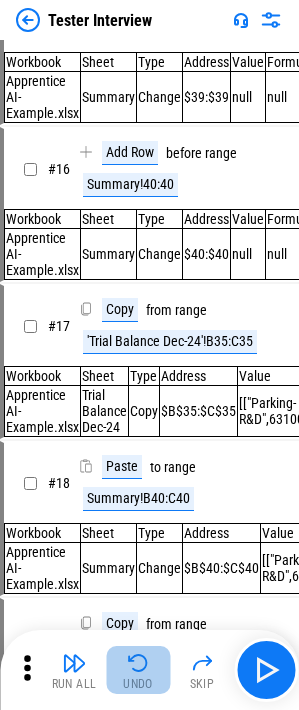 click on "Undo" at bounding box center [138, 684] 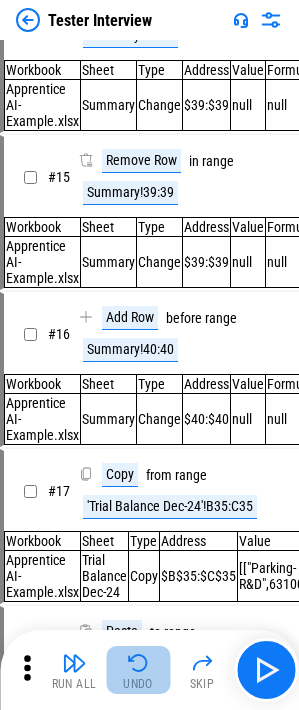 click on "Undo" at bounding box center (138, 684) 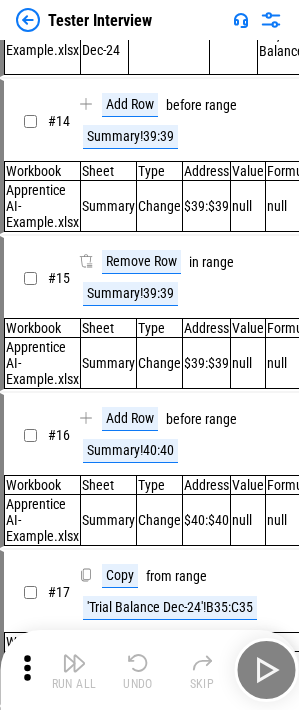 click on "Undo" at bounding box center (138, 684) 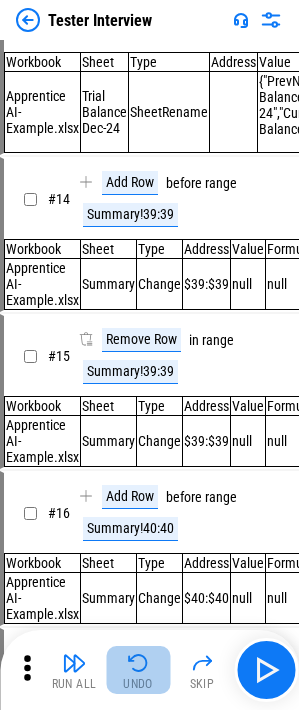 click on "Undo" at bounding box center (138, 684) 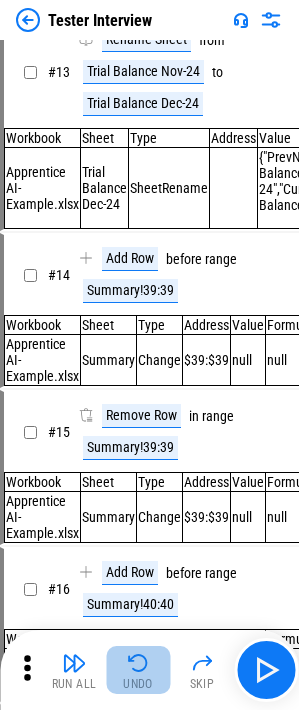 click on "Undo" at bounding box center (138, 684) 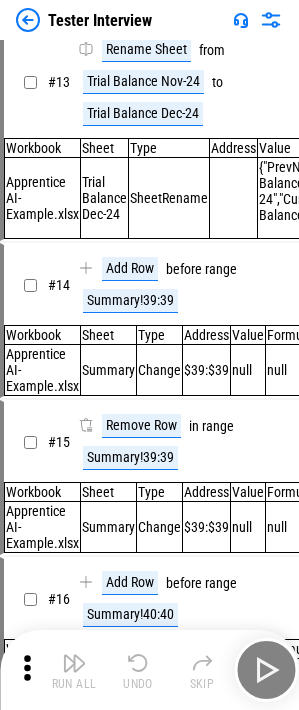 click on "Run All Undo Skip" at bounding box center [151, 670] 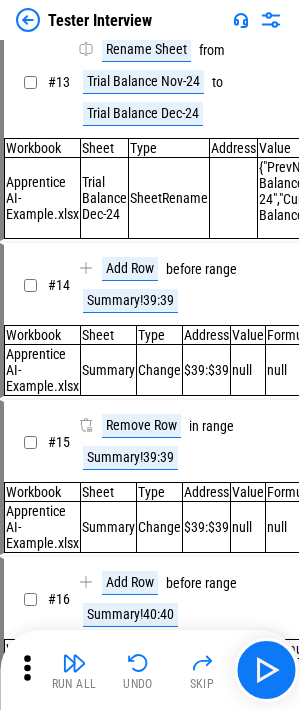 click on "Run All Undo Skip" at bounding box center [151, 670] 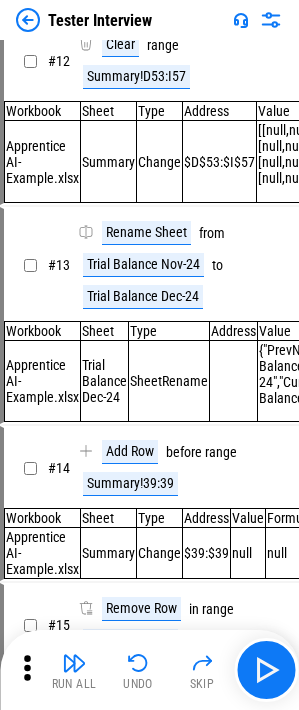 click on "Undo" at bounding box center [138, 684] 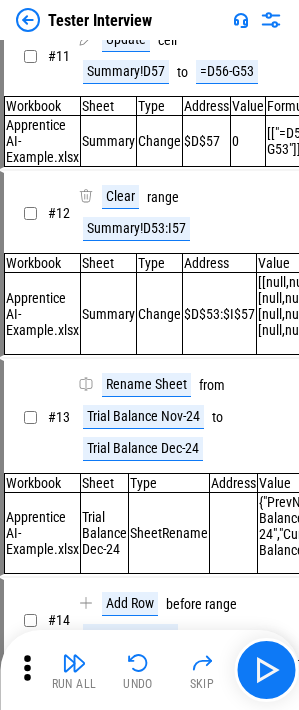 click on "Undo" at bounding box center (138, 684) 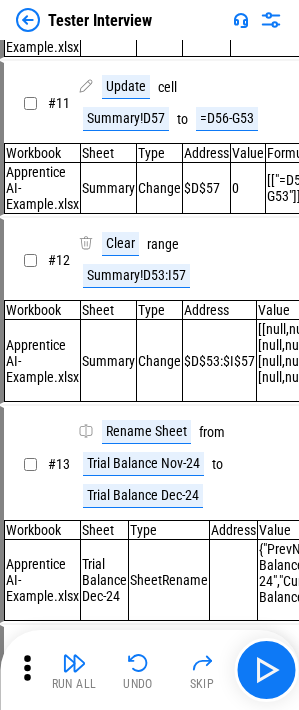 click on "Undo" at bounding box center (138, 684) 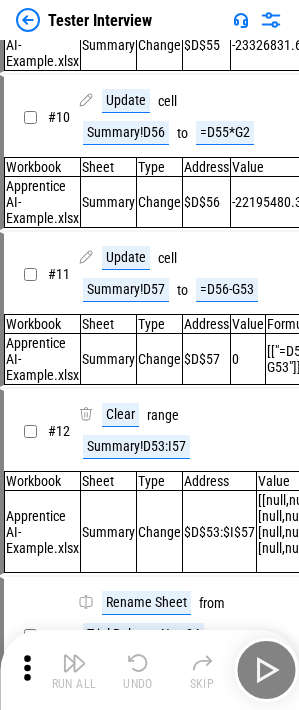 click on "Run All Undo Skip" at bounding box center [151, 670] 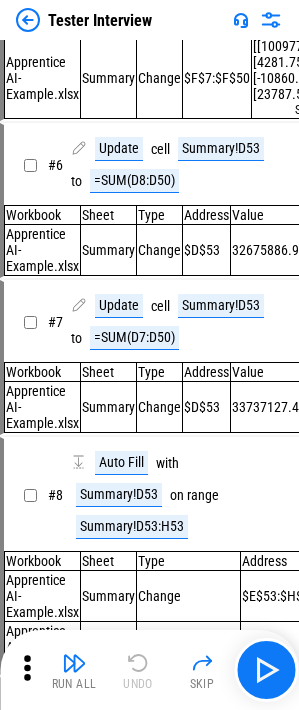 click on "Run All Undo Skip" at bounding box center [151, 670] 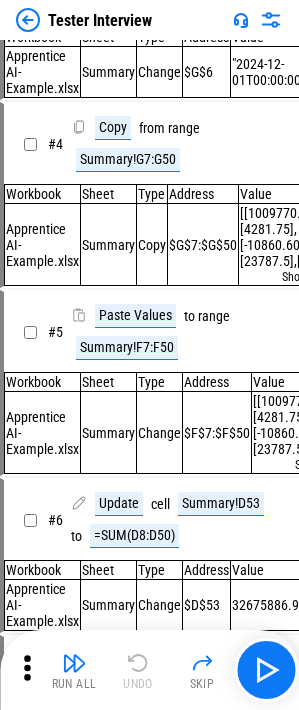 scroll, scrollTop: 91, scrollLeft: 0, axis: vertical 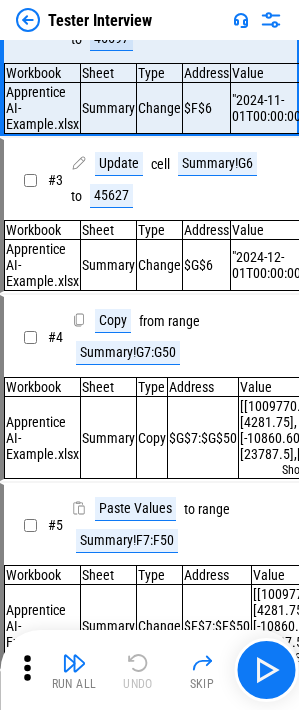 click on "Run All Undo Skip" at bounding box center (151, 670) 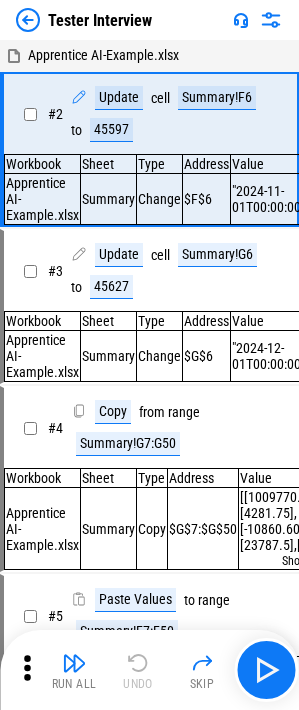 click on "Run All Undo Skip" at bounding box center (151, 670) 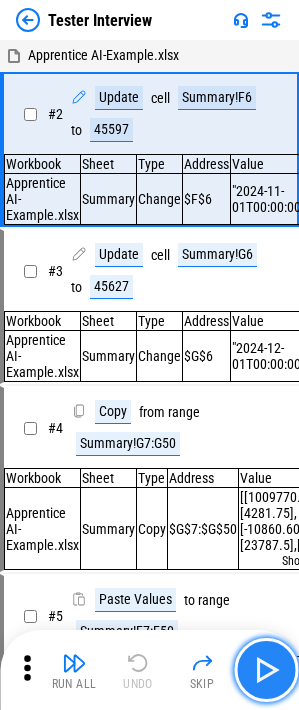 click at bounding box center [266, 670] 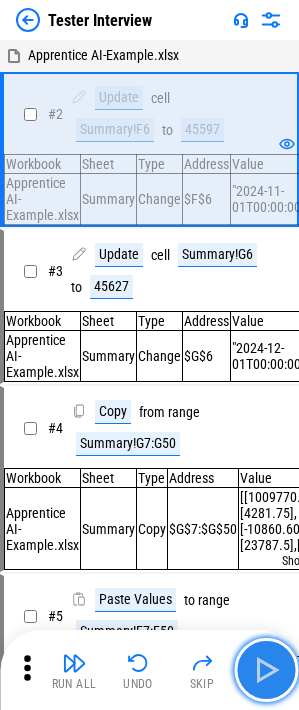 click at bounding box center (266, 670) 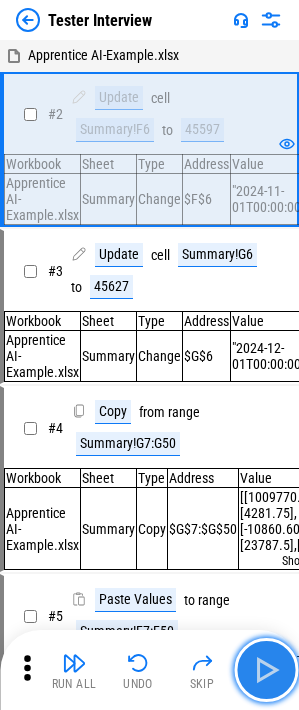 click at bounding box center [266, 670] 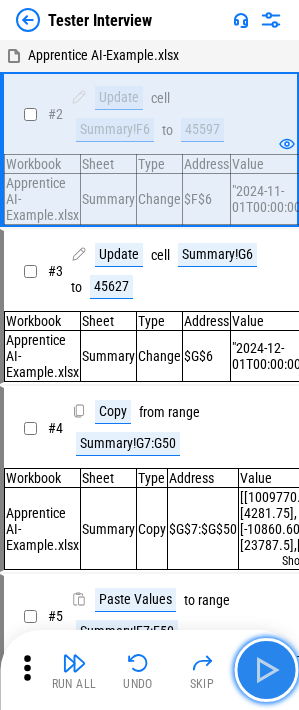click at bounding box center [266, 670] 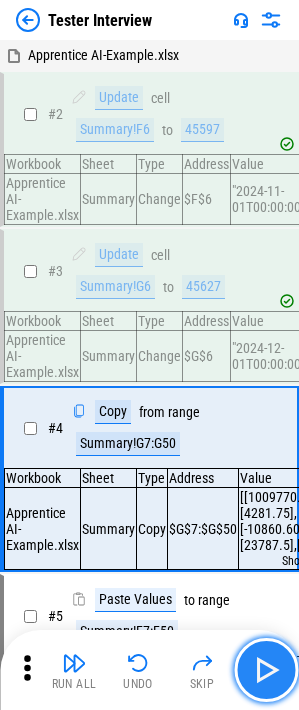 click at bounding box center (266, 670) 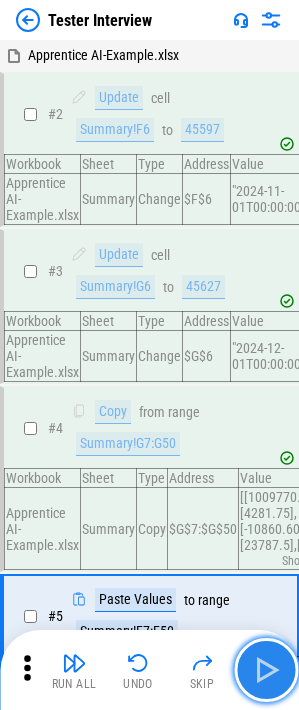 click at bounding box center [266, 670] 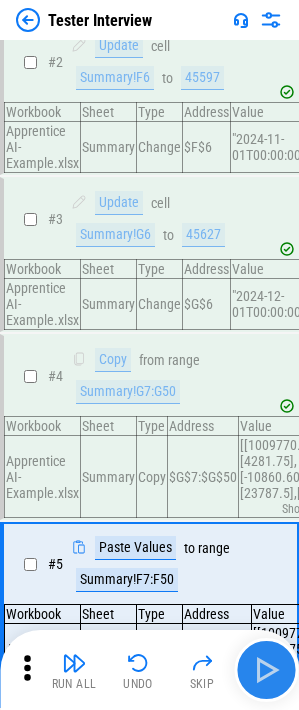 click on "Run All Undo Skip" at bounding box center [151, 670] 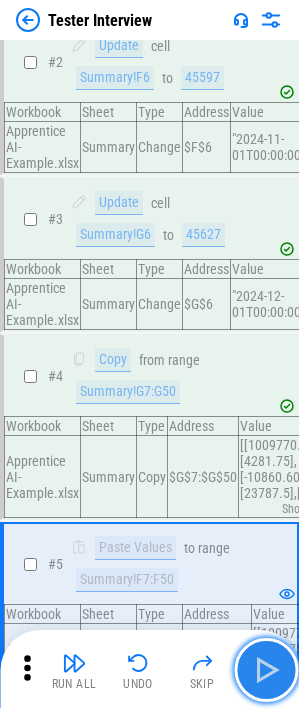 click at bounding box center [266, 670] 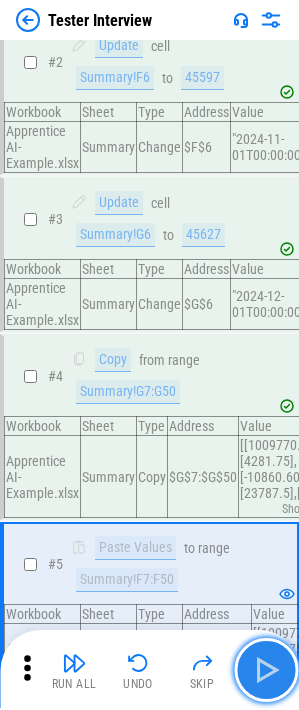 click at bounding box center [266, 670] 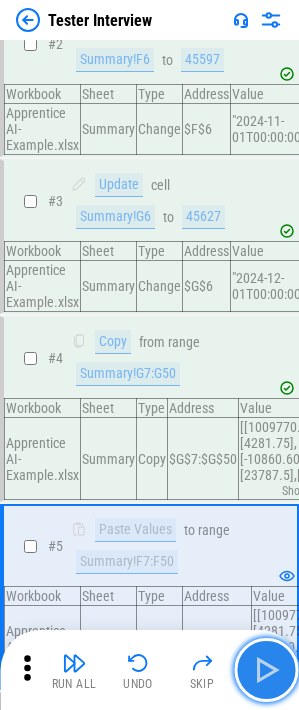 click at bounding box center [266, 670] 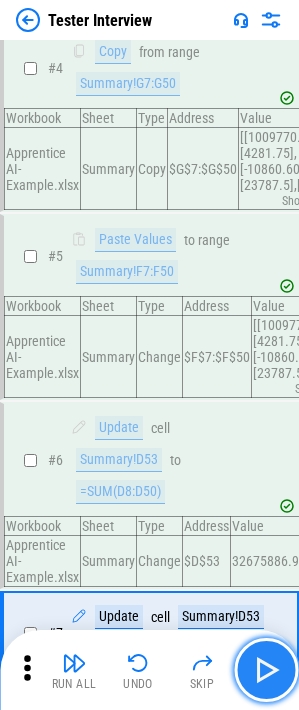 click at bounding box center (266, 670) 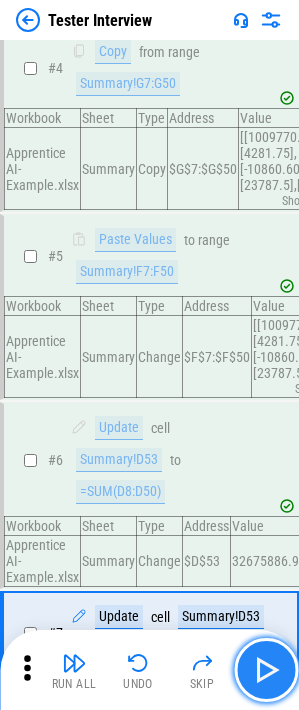 click at bounding box center (266, 670) 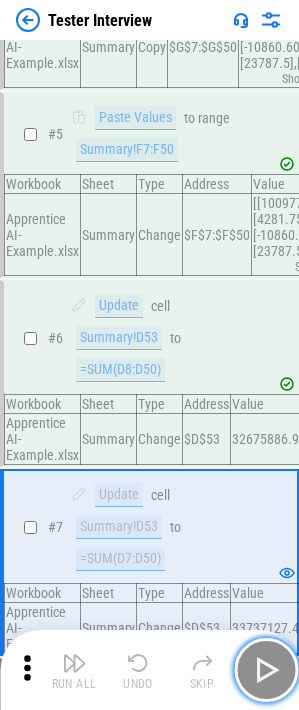 click at bounding box center [266, 670] 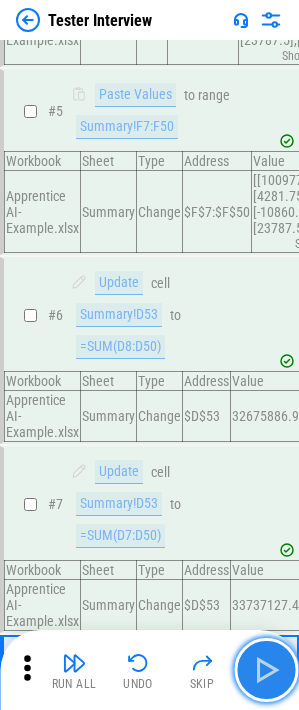 click at bounding box center (266, 670) 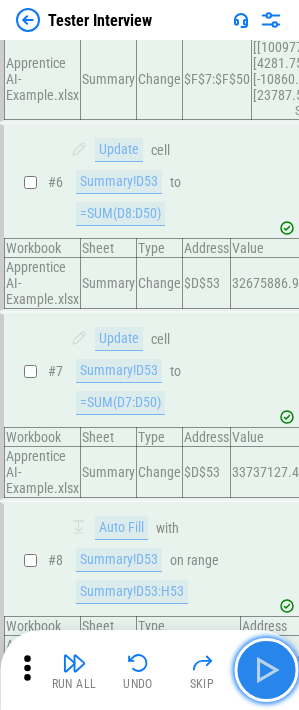 click at bounding box center (266, 670) 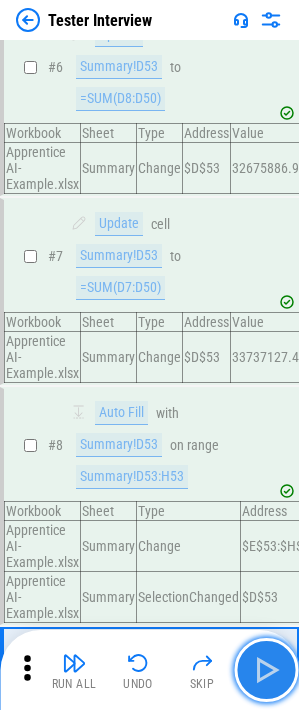 click at bounding box center (266, 670) 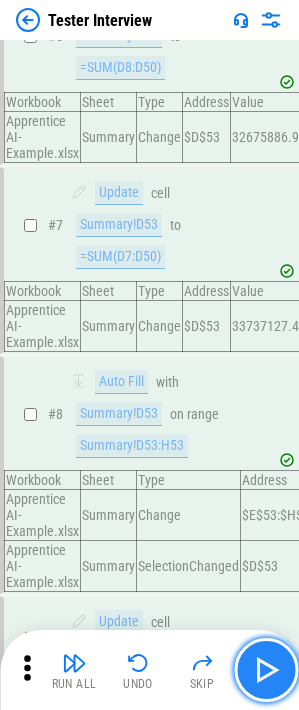 click at bounding box center (266, 670) 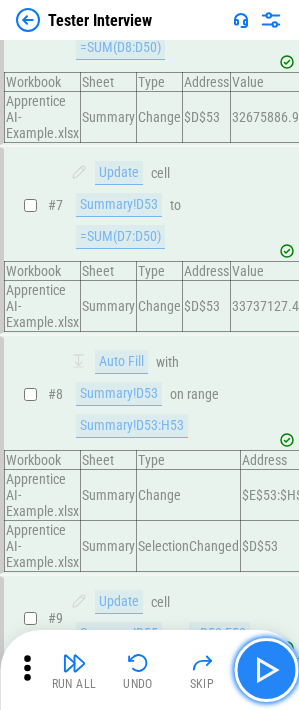 click at bounding box center (266, 670) 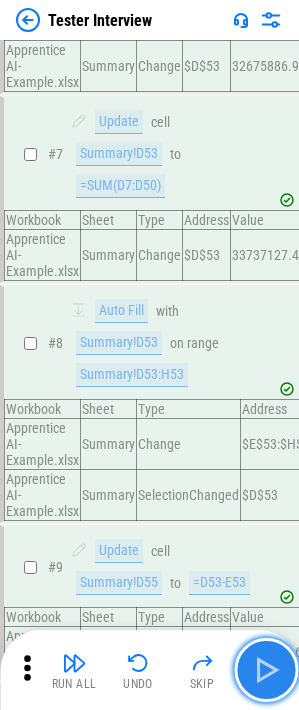 click at bounding box center [266, 670] 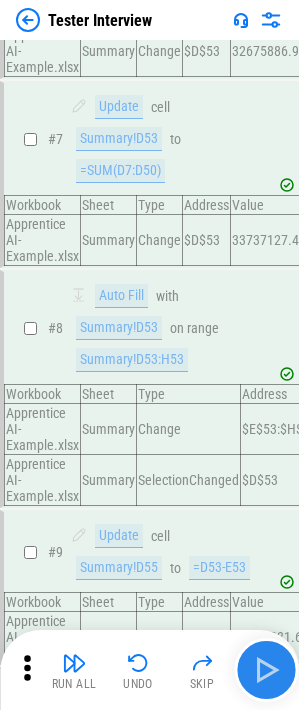 click on "Run All Undo Skip" at bounding box center (151, 670) 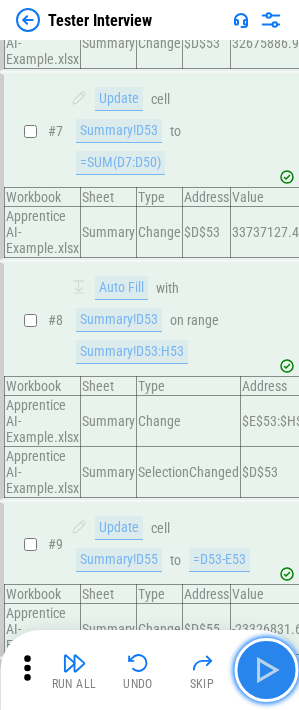 click at bounding box center [266, 670] 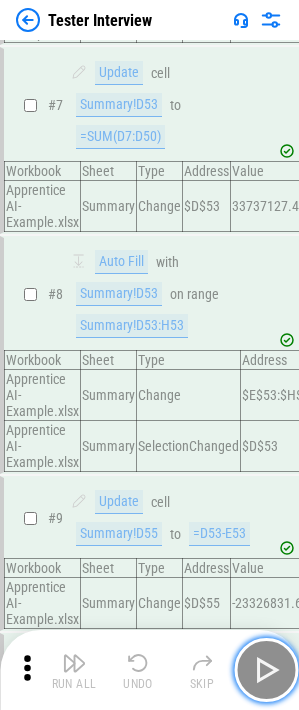 click at bounding box center (266, 670) 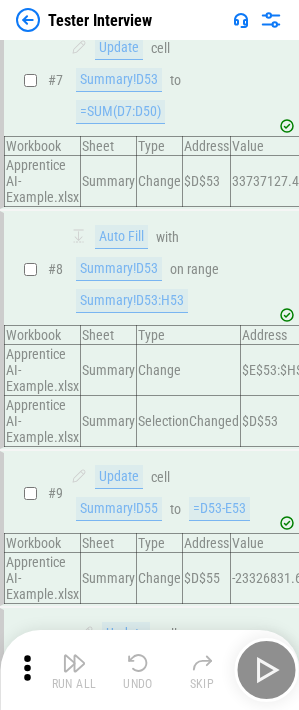 click on "Run All Undo Skip" at bounding box center [151, 670] 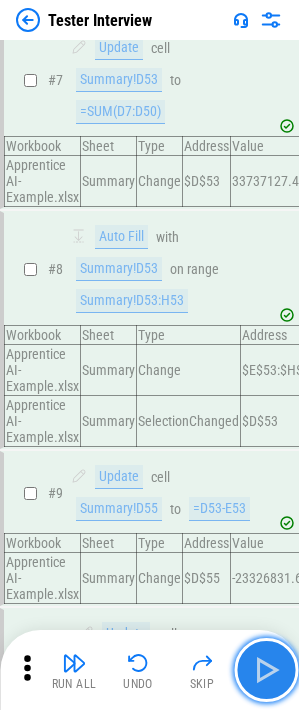 click at bounding box center [266, 670] 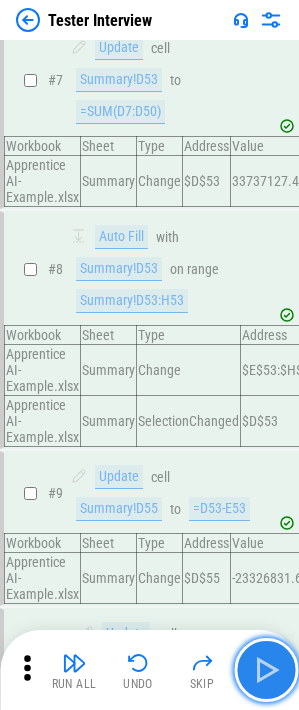 click at bounding box center [266, 670] 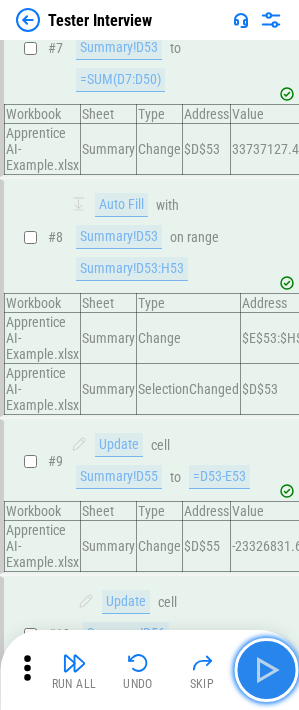 click at bounding box center [266, 670] 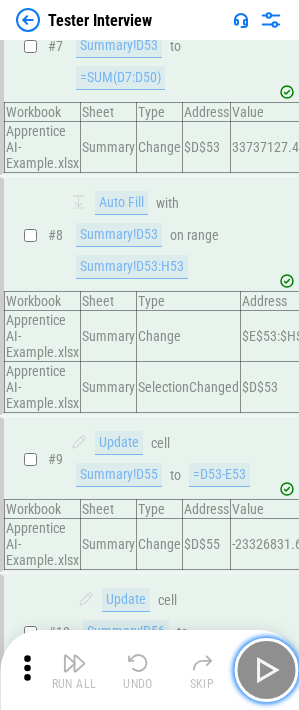 click at bounding box center [266, 670] 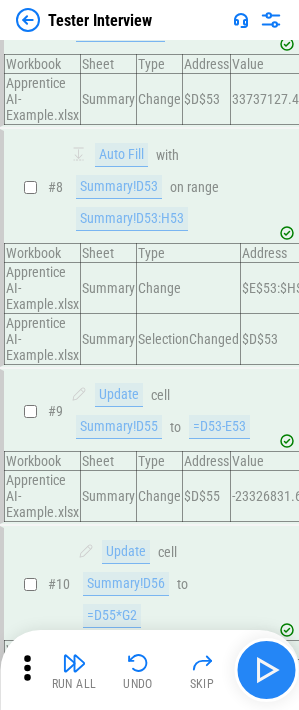 click on "Run All Undo Skip" at bounding box center (151, 670) 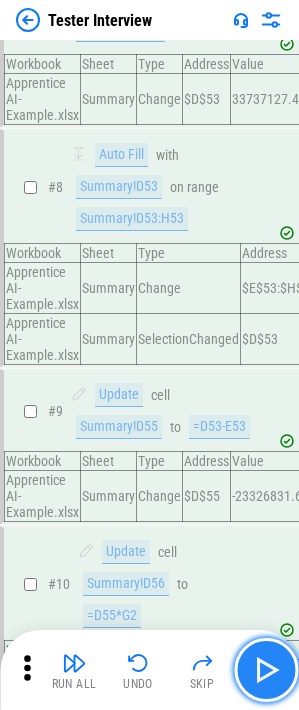 click at bounding box center (266, 670) 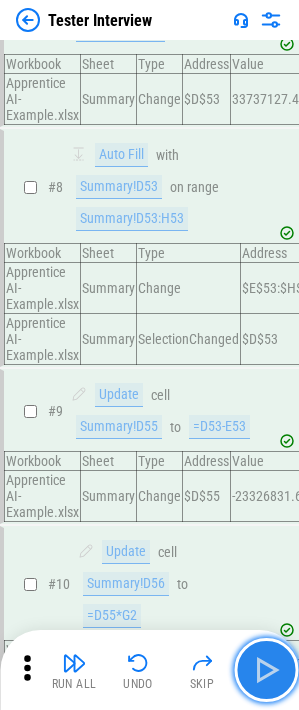 click at bounding box center (266, 670) 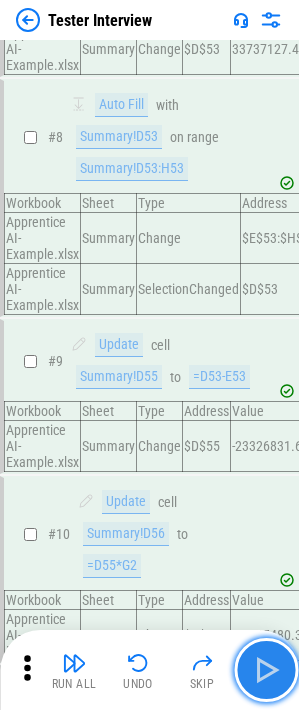 click at bounding box center (266, 670) 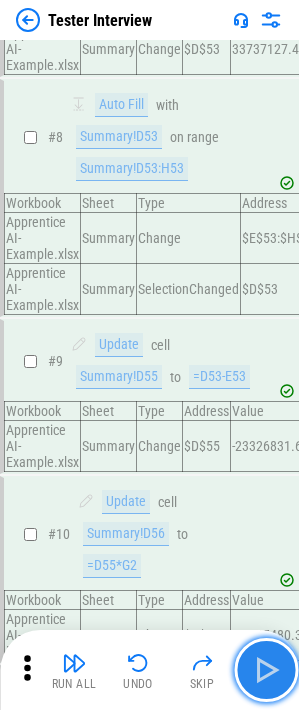 click at bounding box center (266, 670) 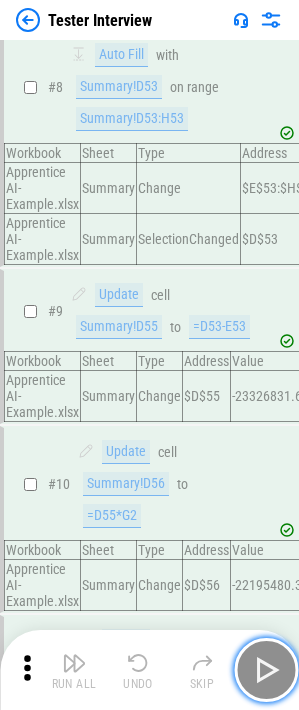 click at bounding box center [266, 670] 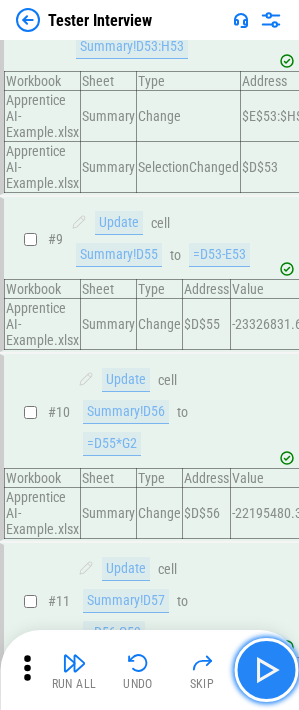 click at bounding box center [266, 670] 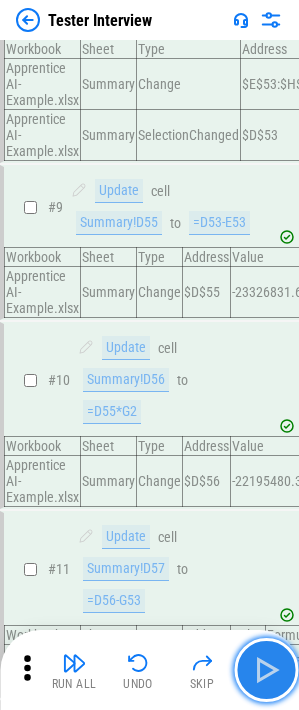click at bounding box center (266, 670) 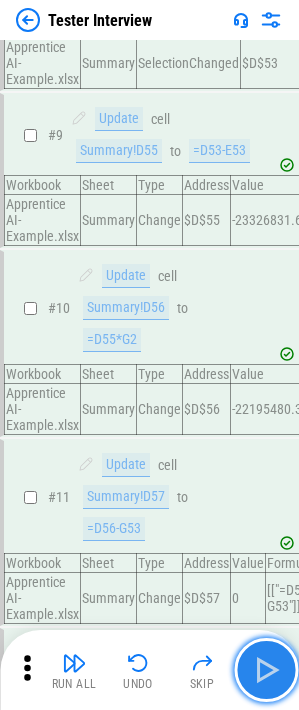 click at bounding box center [266, 670] 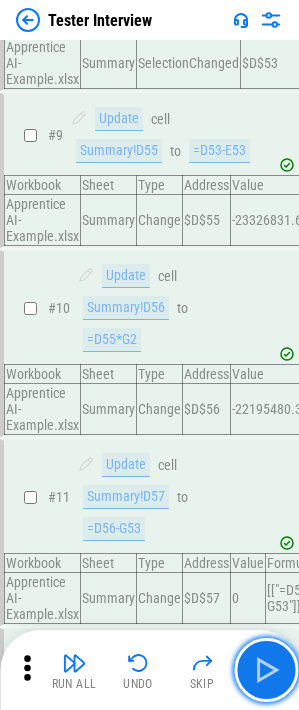 drag, startPoint x: 258, startPoint y: 686, endPoint x: 230, endPoint y: 614, distance: 77.25283 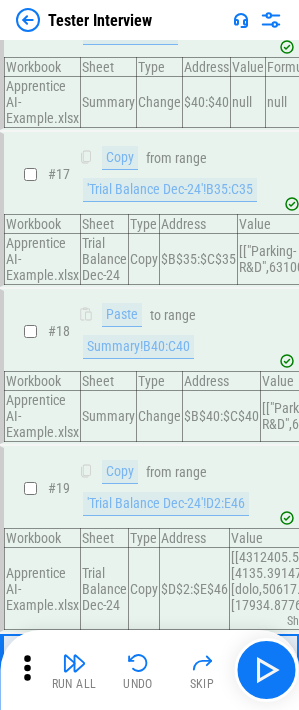 scroll, scrollTop: 3161, scrollLeft: 0, axis: vertical 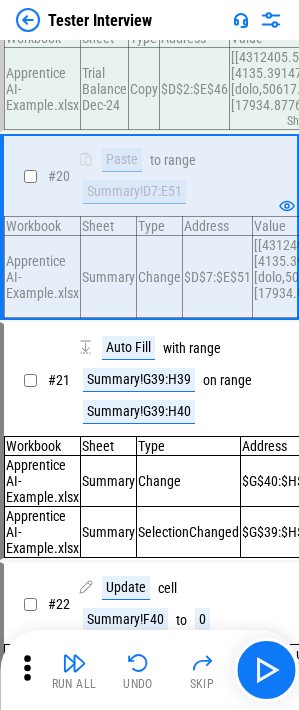 click on "Run All Undo Skip" at bounding box center [151, 670] 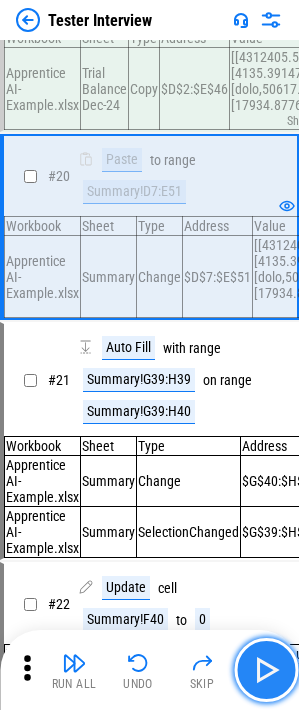 click at bounding box center (266, 670) 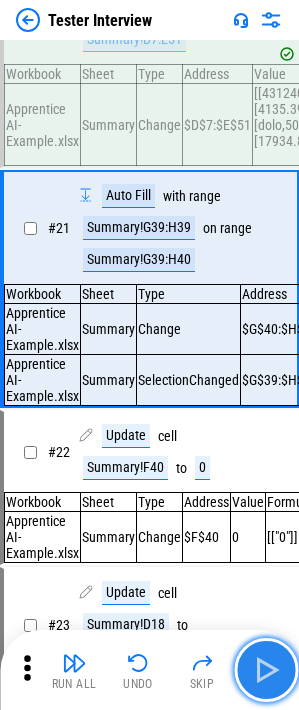 click at bounding box center [266, 670] 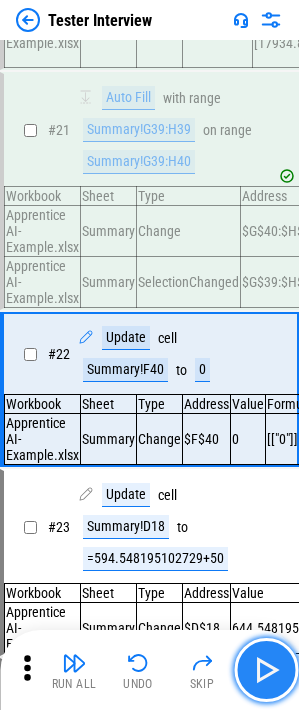 click at bounding box center (266, 670) 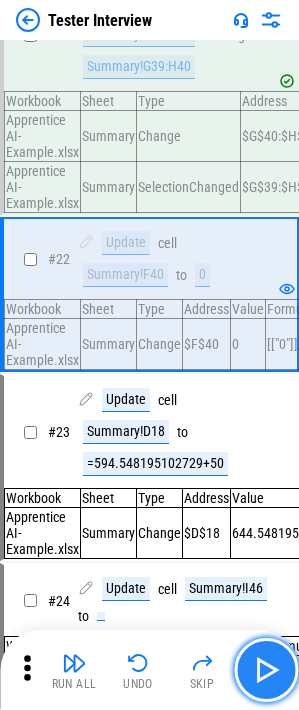 click at bounding box center (266, 670) 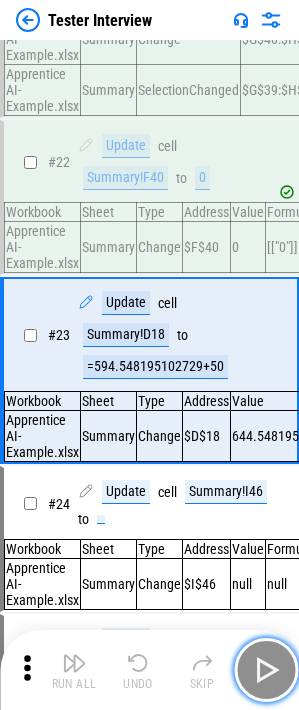 click at bounding box center [266, 670] 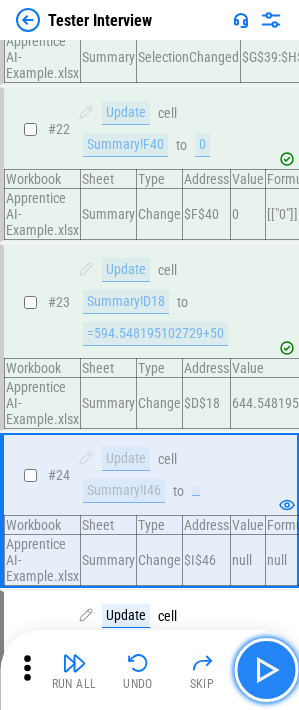 click at bounding box center [266, 670] 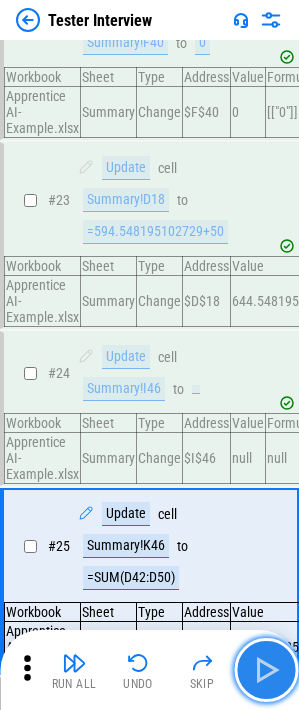 click at bounding box center [266, 670] 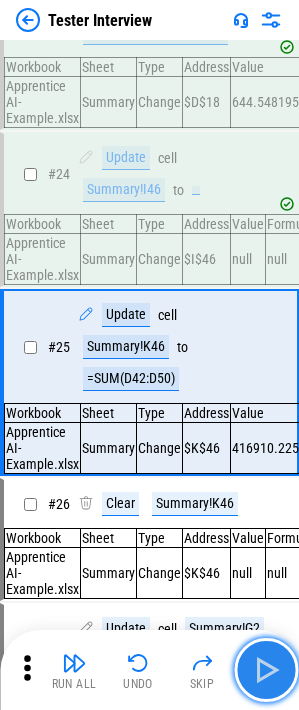 click at bounding box center [266, 670] 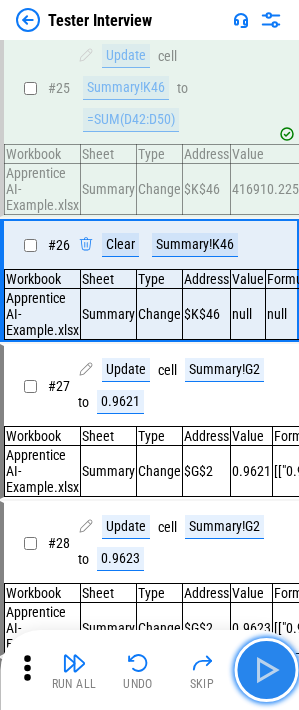 click at bounding box center (266, 670) 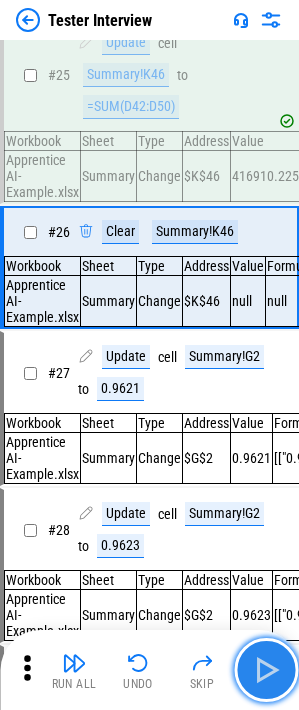 click at bounding box center (266, 670) 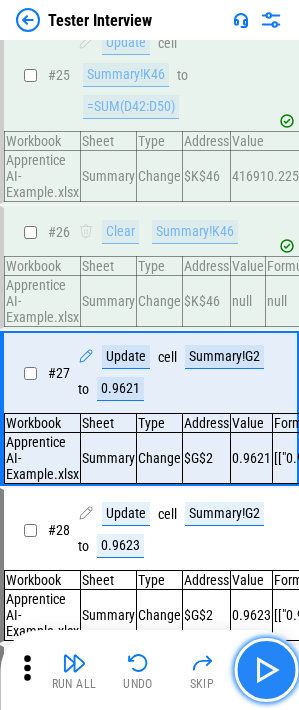 click at bounding box center (266, 670) 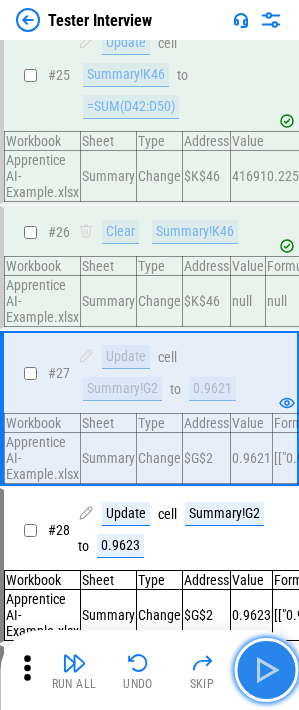 click at bounding box center [266, 670] 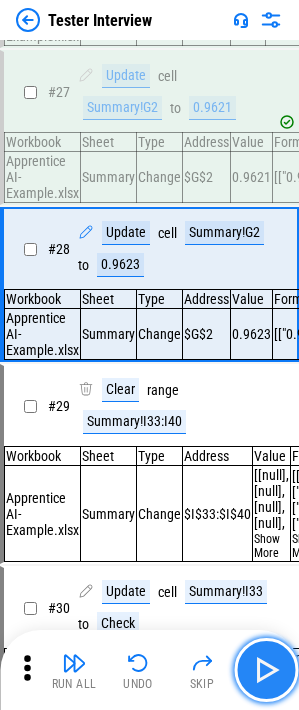 click at bounding box center [266, 670] 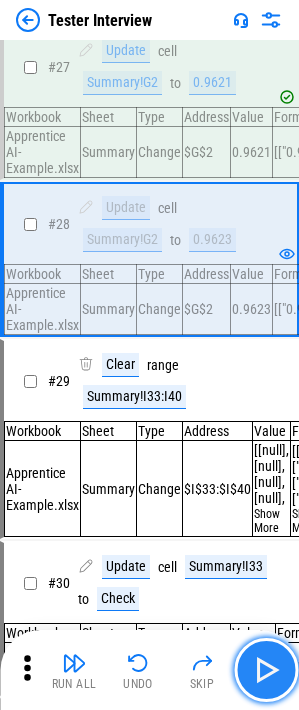 click at bounding box center (266, 670) 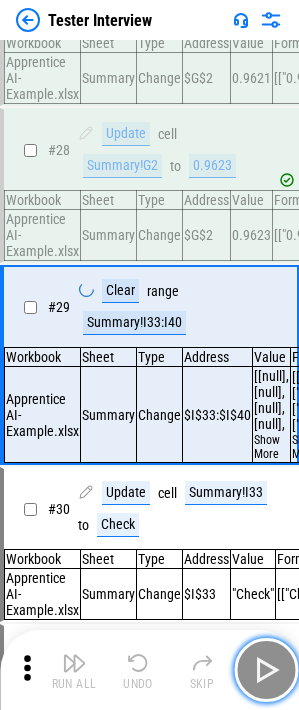 click at bounding box center [266, 670] 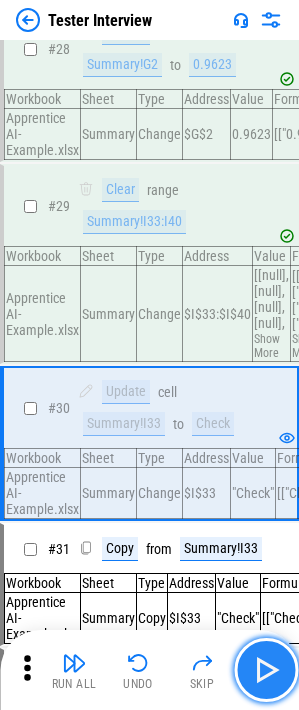 click at bounding box center (266, 670) 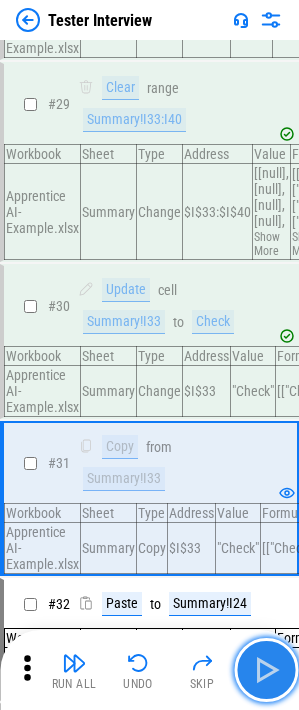 click at bounding box center [266, 670] 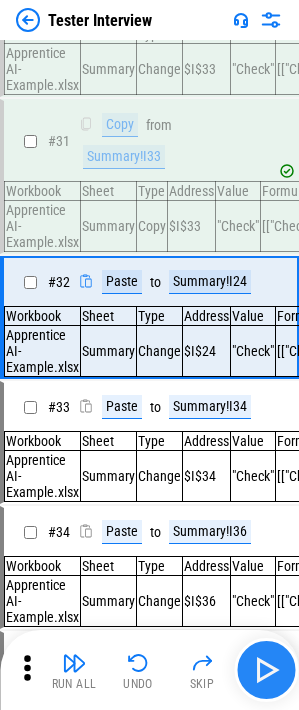 scroll, scrollTop: 5185, scrollLeft: 0, axis: vertical 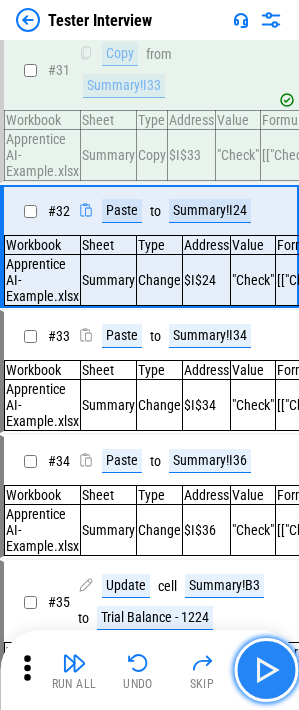 click at bounding box center (266, 670) 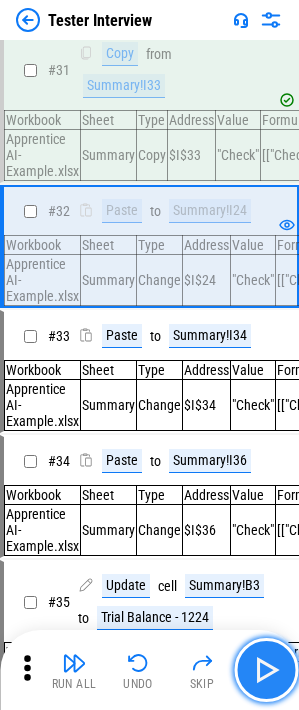 click at bounding box center [266, 670] 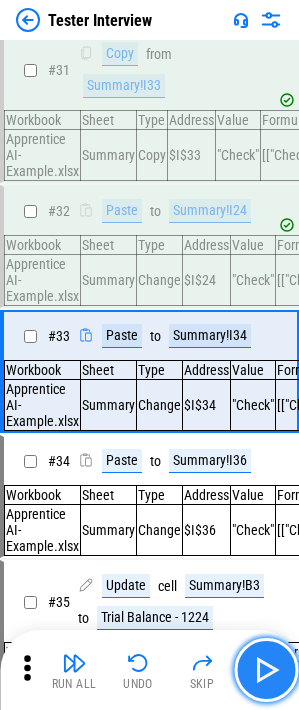 click at bounding box center (266, 670) 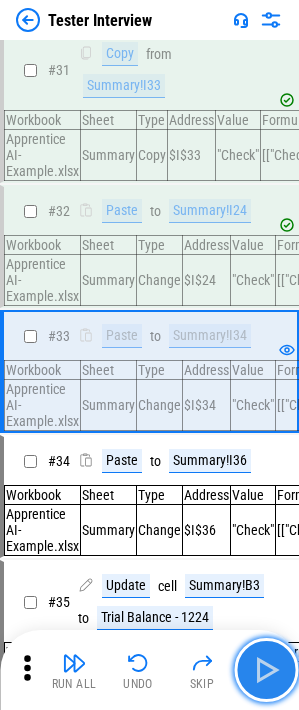 click at bounding box center [266, 670] 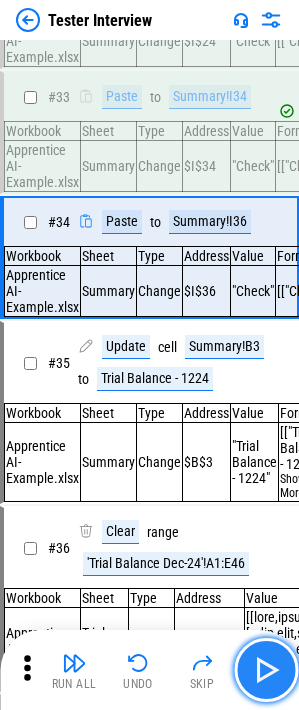 click at bounding box center [266, 670] 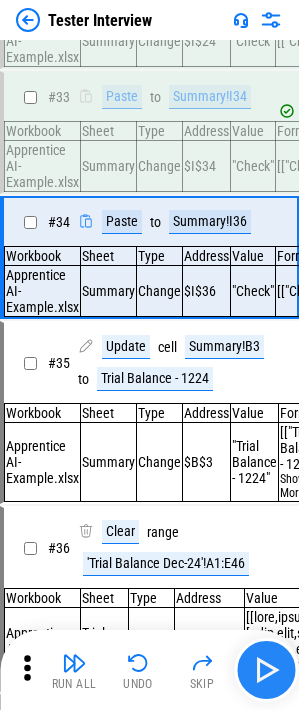 scroll, scrollTop: 5443, scrollLeft: 0, axis: vertical 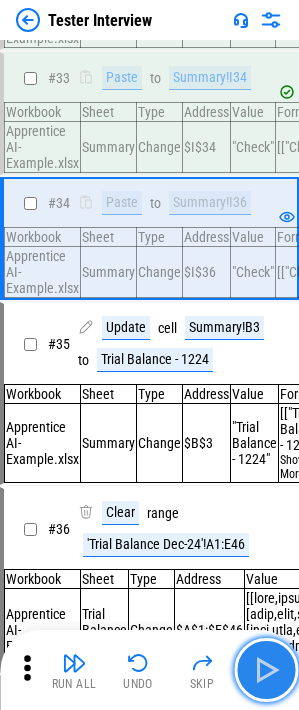 click at bounding box center (266, 670) 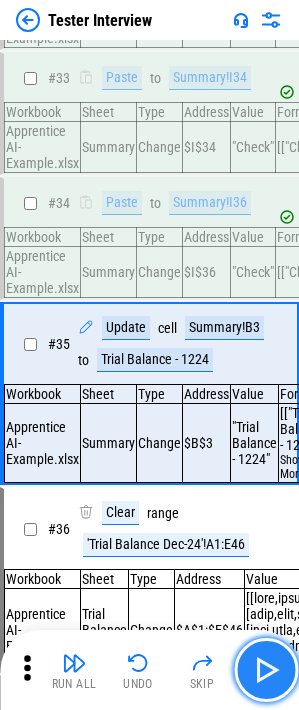 click at bounding box center [266, 670] 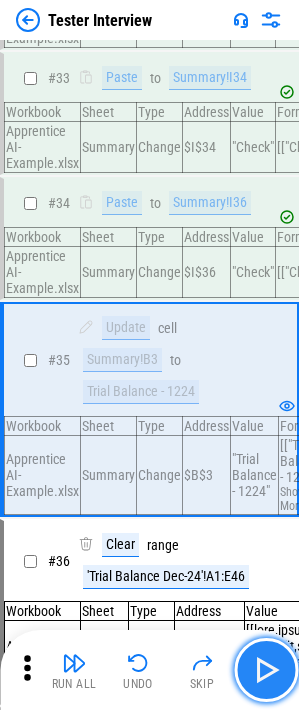 click at bounding box center (266, 670) 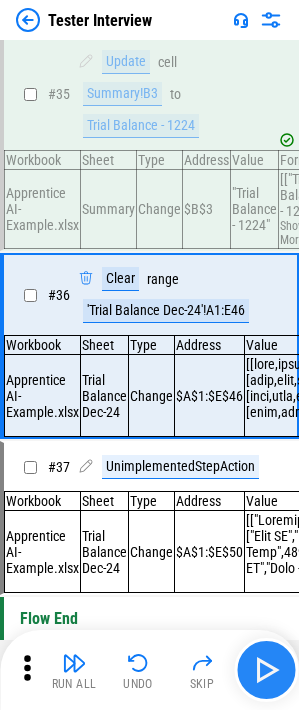 scroll, scrollTop: 5837, scrollLeft: 0, axis: vertical 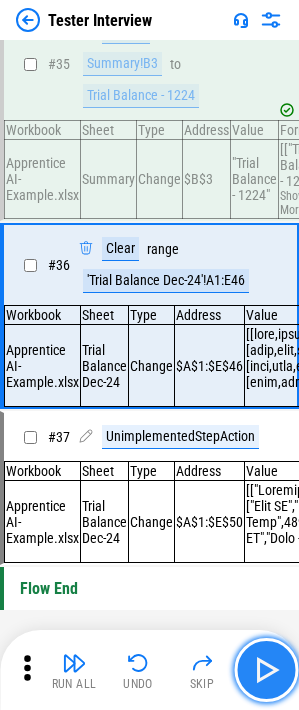 click at bounding box center [266, 670] 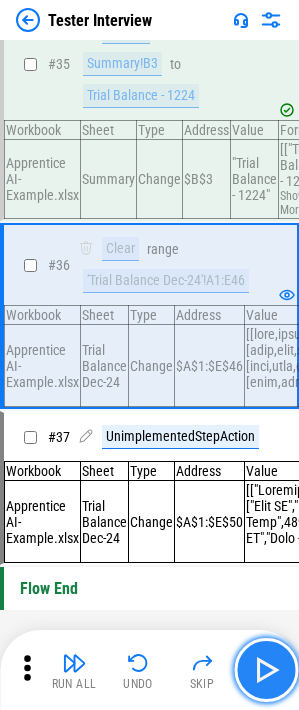 click at bounding box center [266, 670] 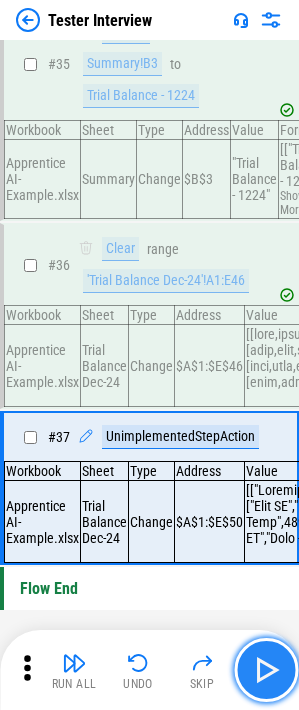 click at bounding box center [266, 670] 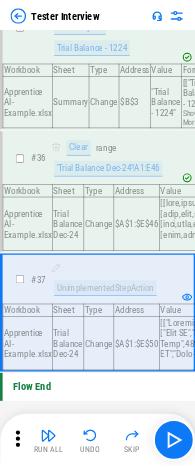 scroll, scrollTop: 6783, scrollLeft: 0, axis: vertical 